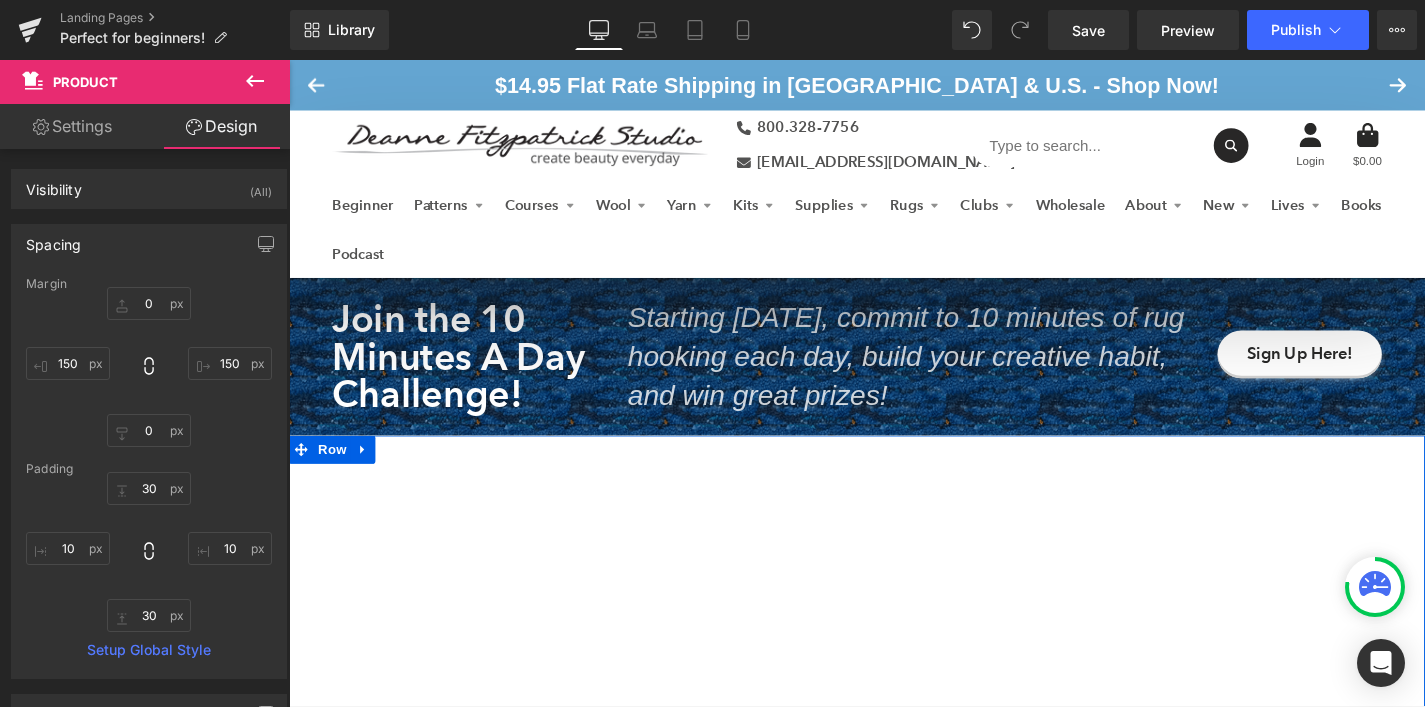 scroll, scrollTop: 1456, scrollLeft: 0, axis: vertical 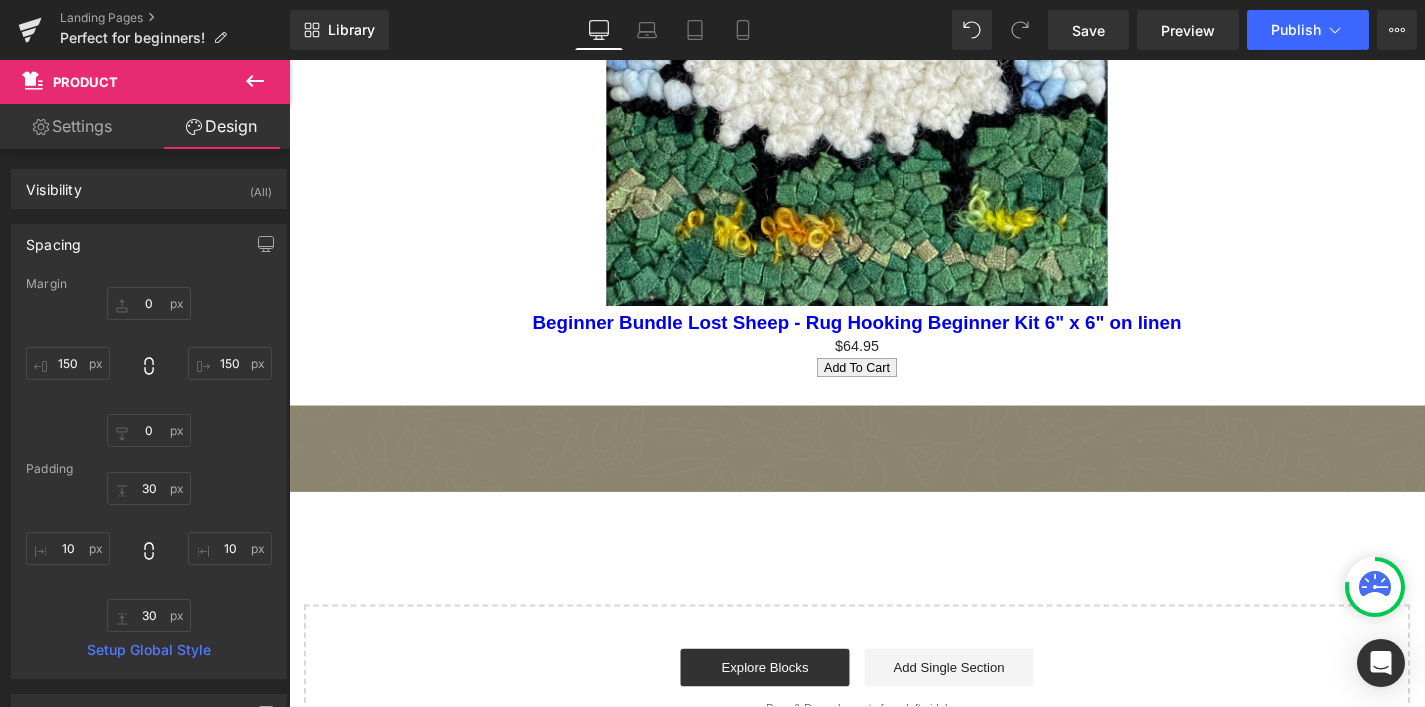 click 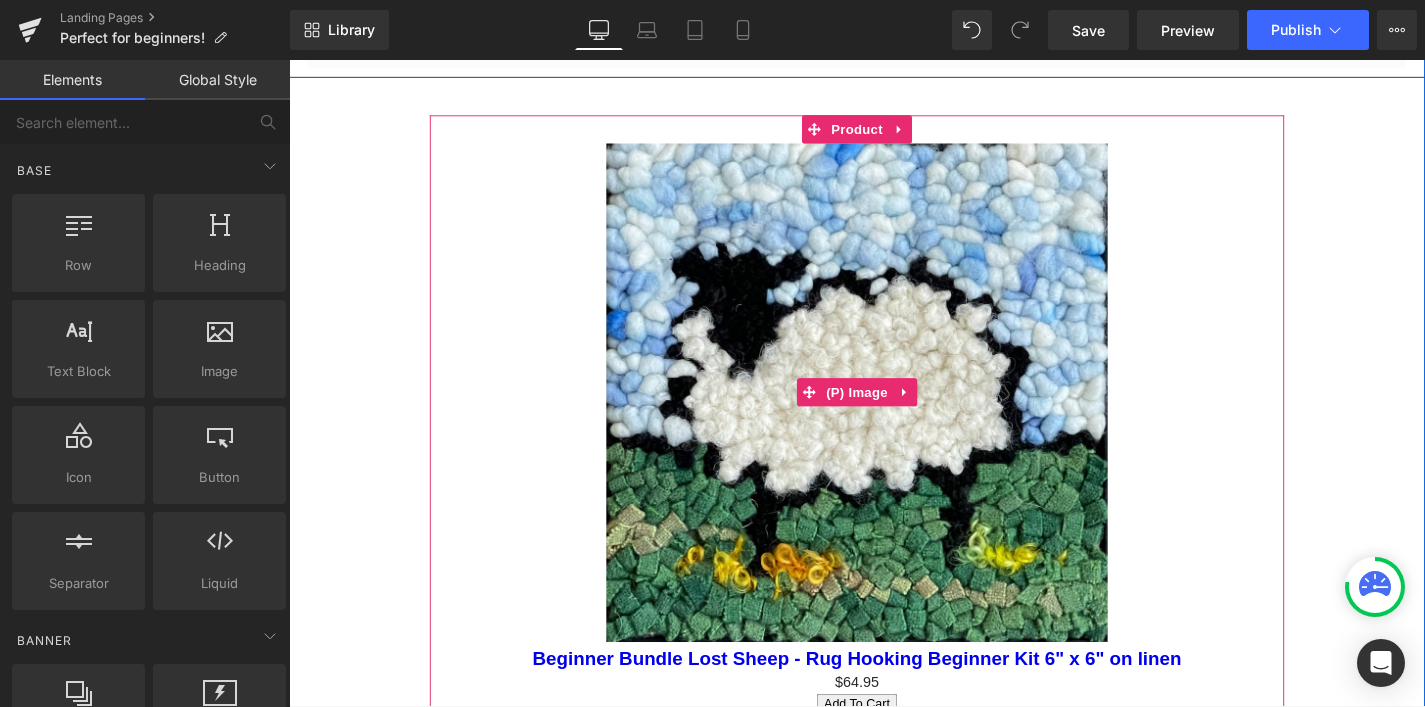 scroll, scrollTop: 1028, scrollLeft: 0, axis: vertical 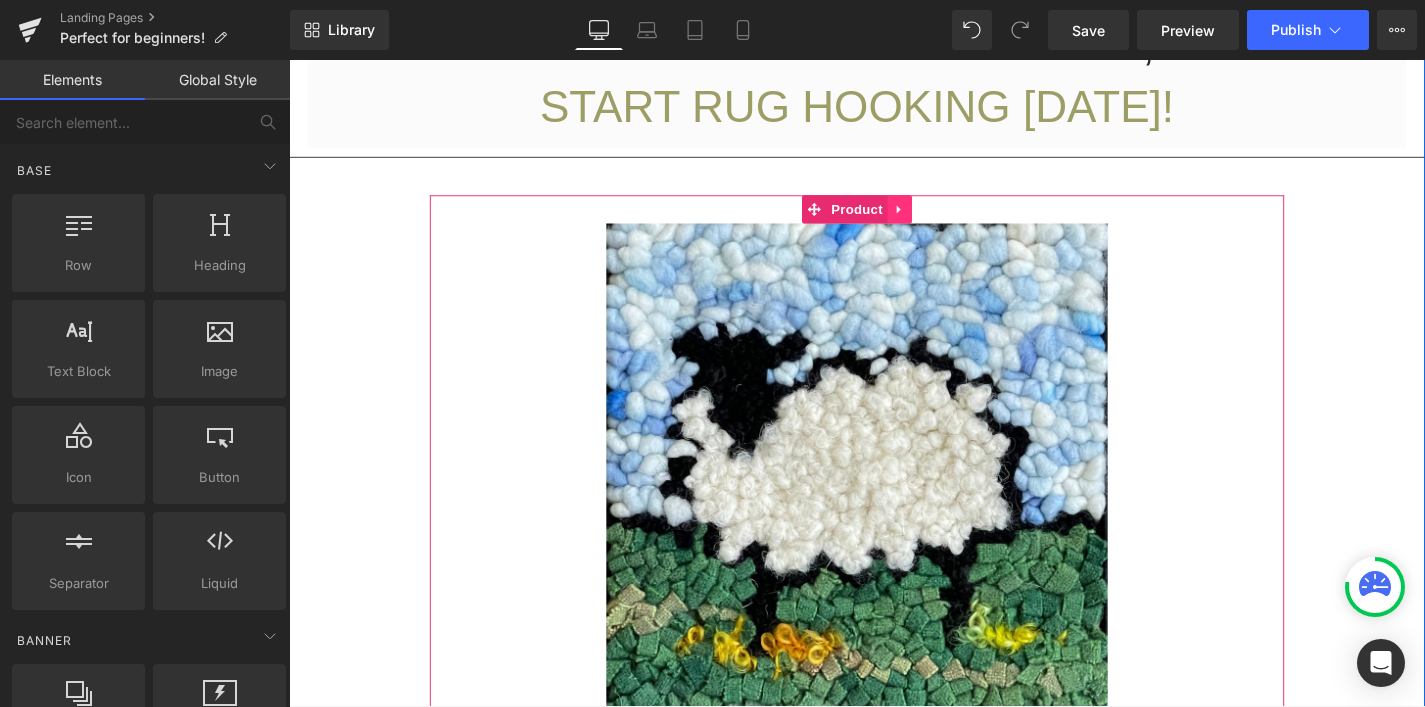 click 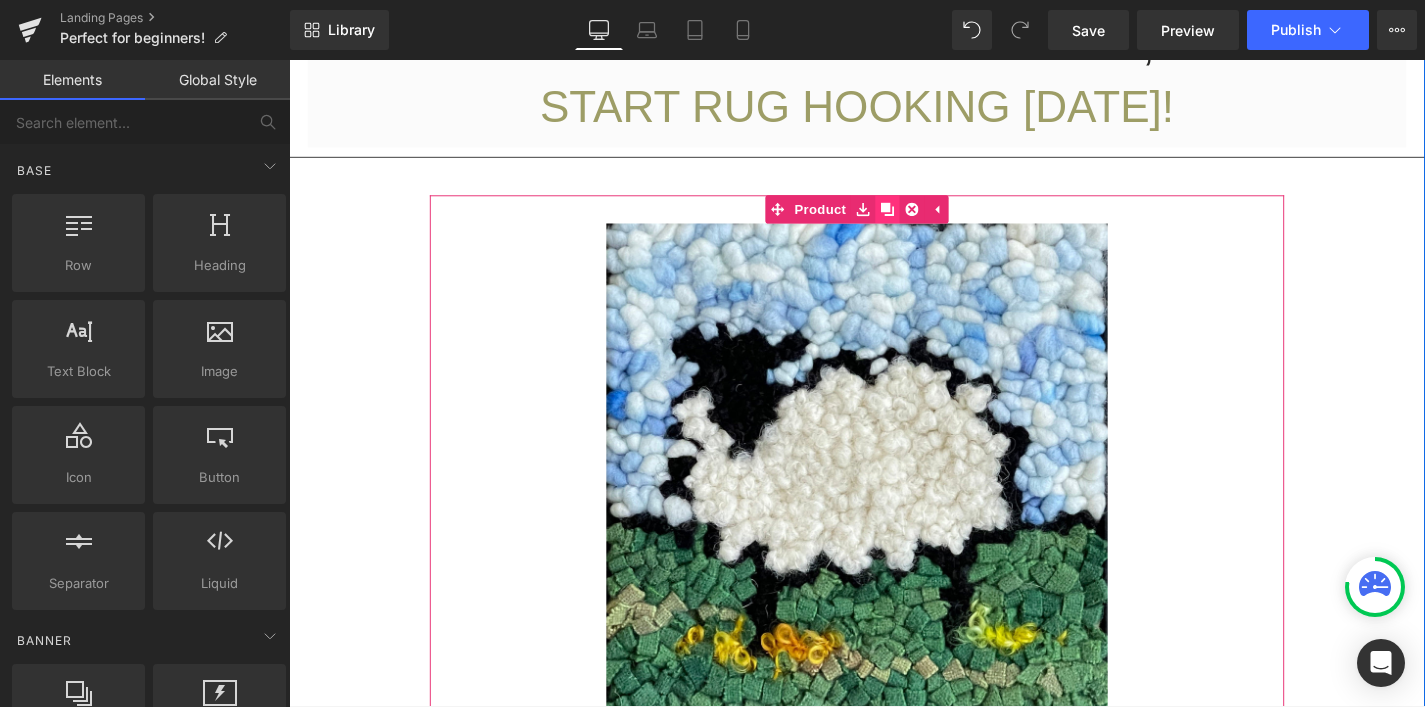 click 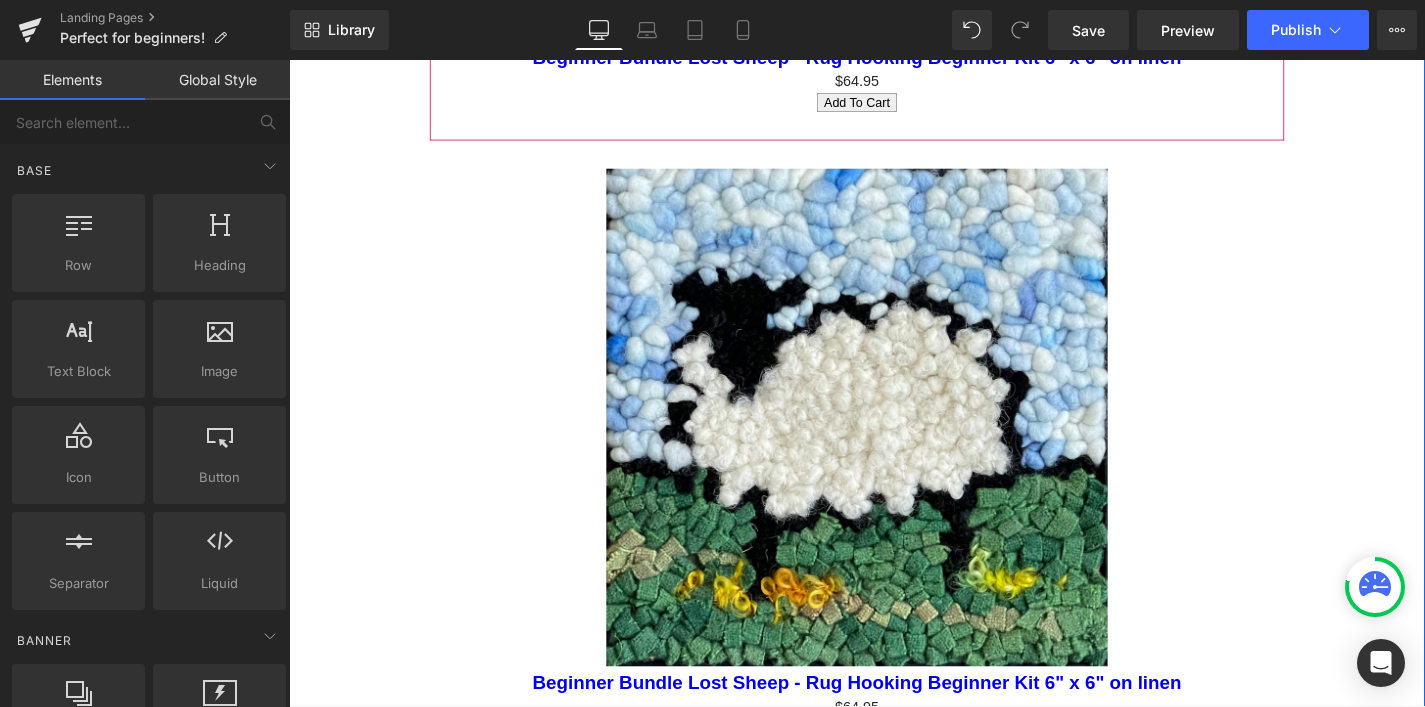 scroll, scrollTop: 1764, scrollLeft: 0, axis: vertical 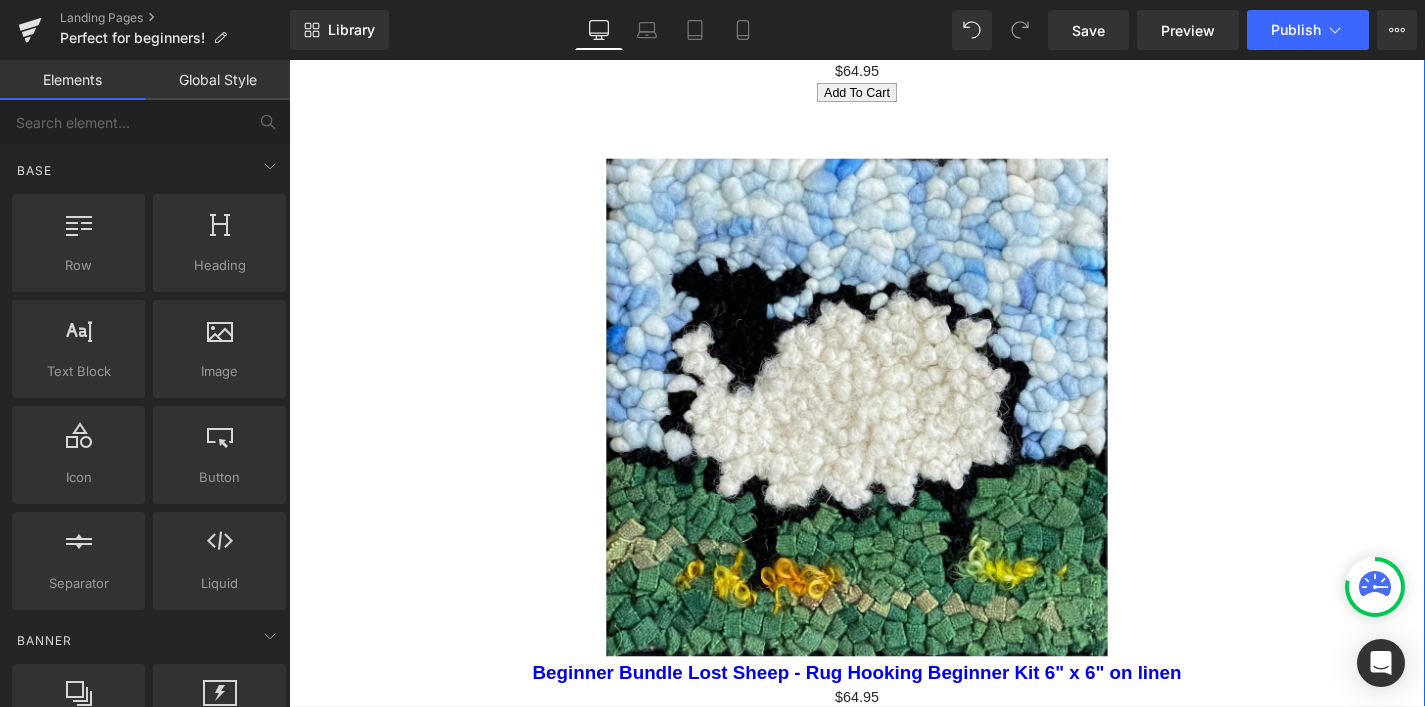 click at bounding box center (894, 430) 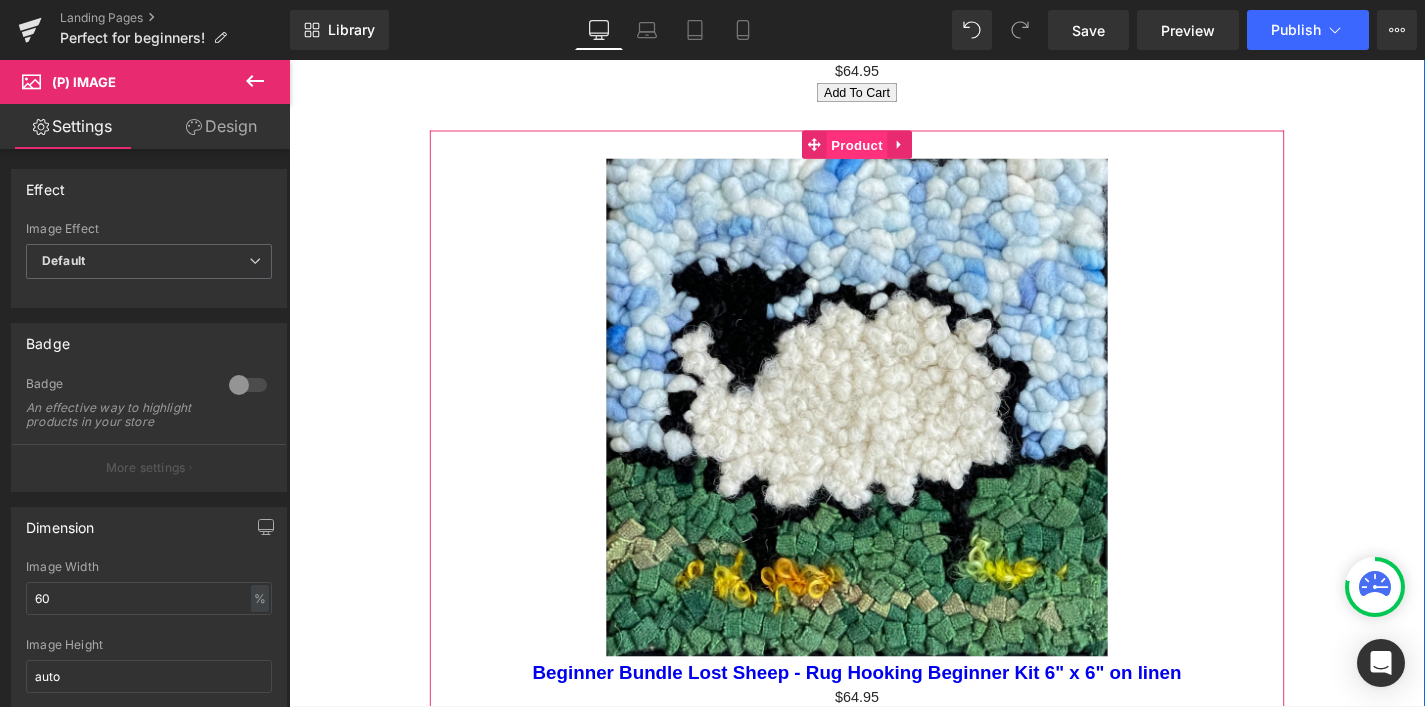 click on "Product" at bounding box center (894, 151) 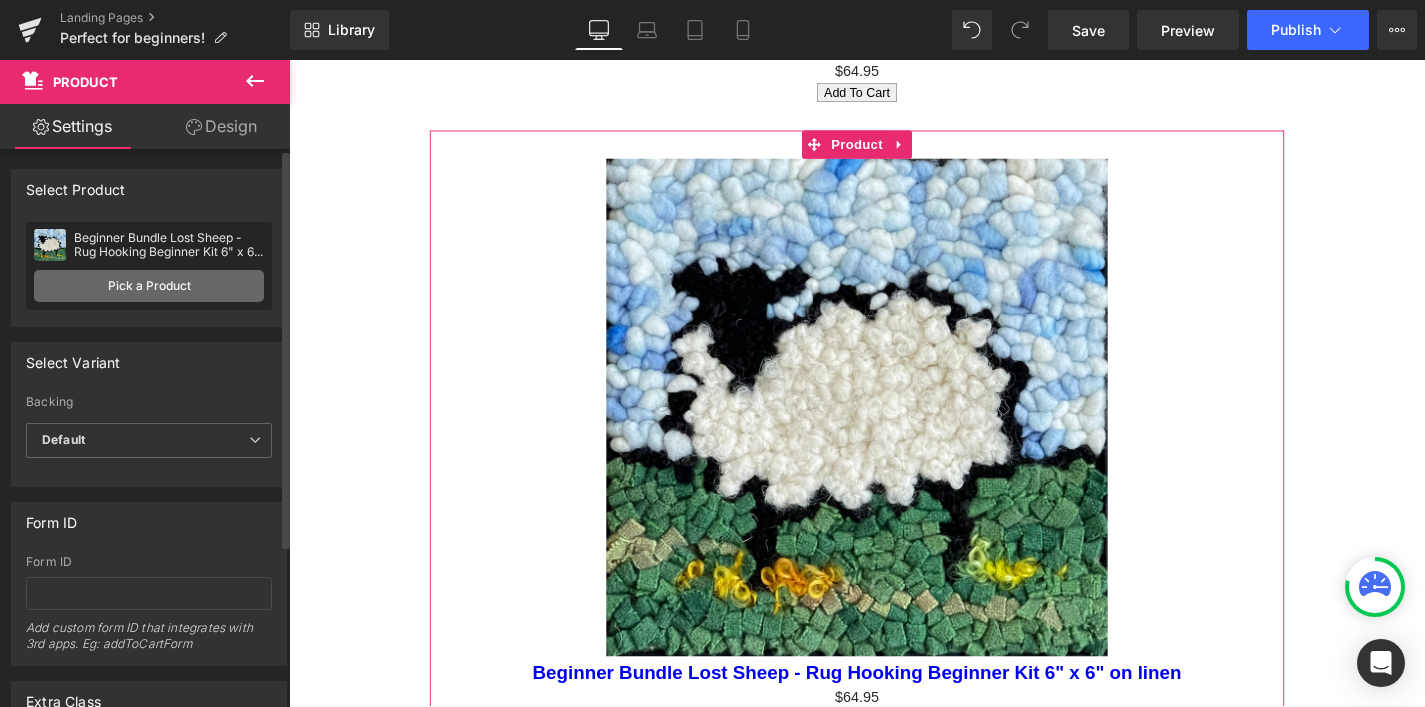 click on "Pick a Product" at bounding box center (149, 286) 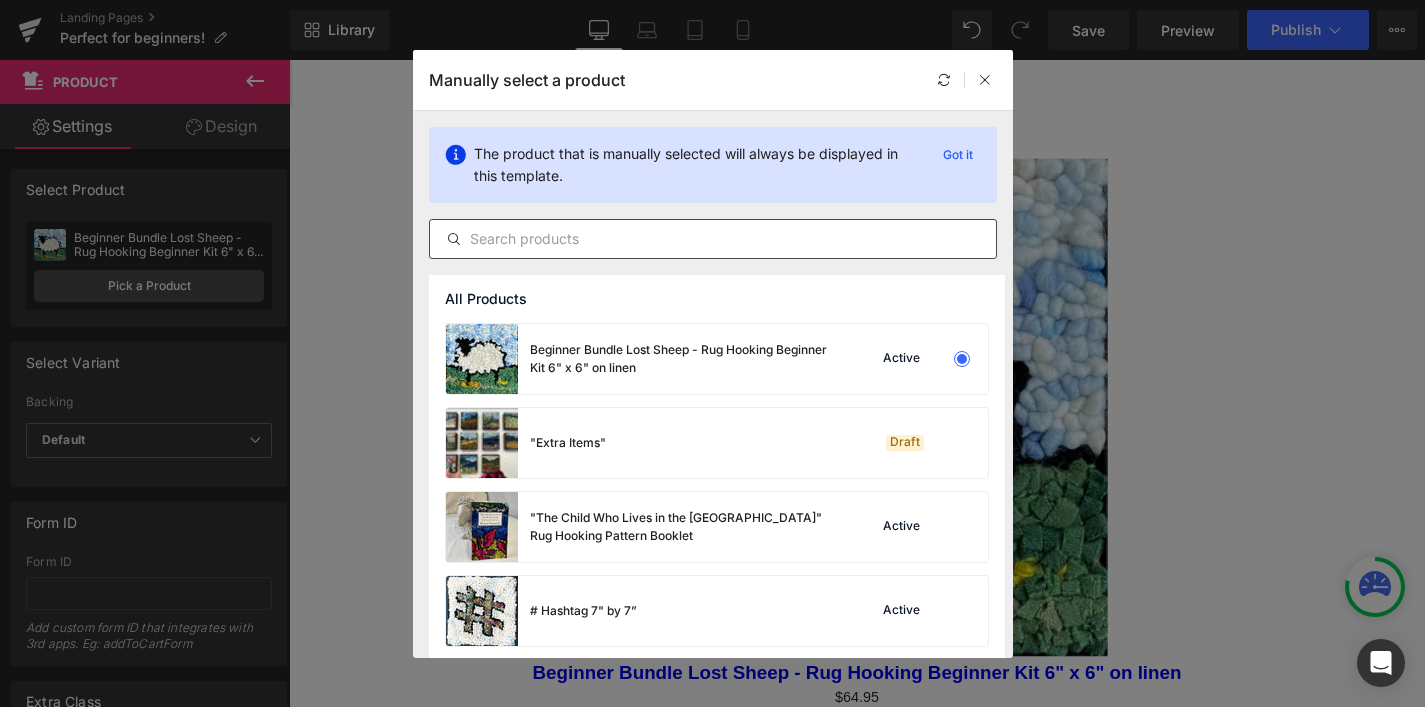 click at bounding box center [713, 239] 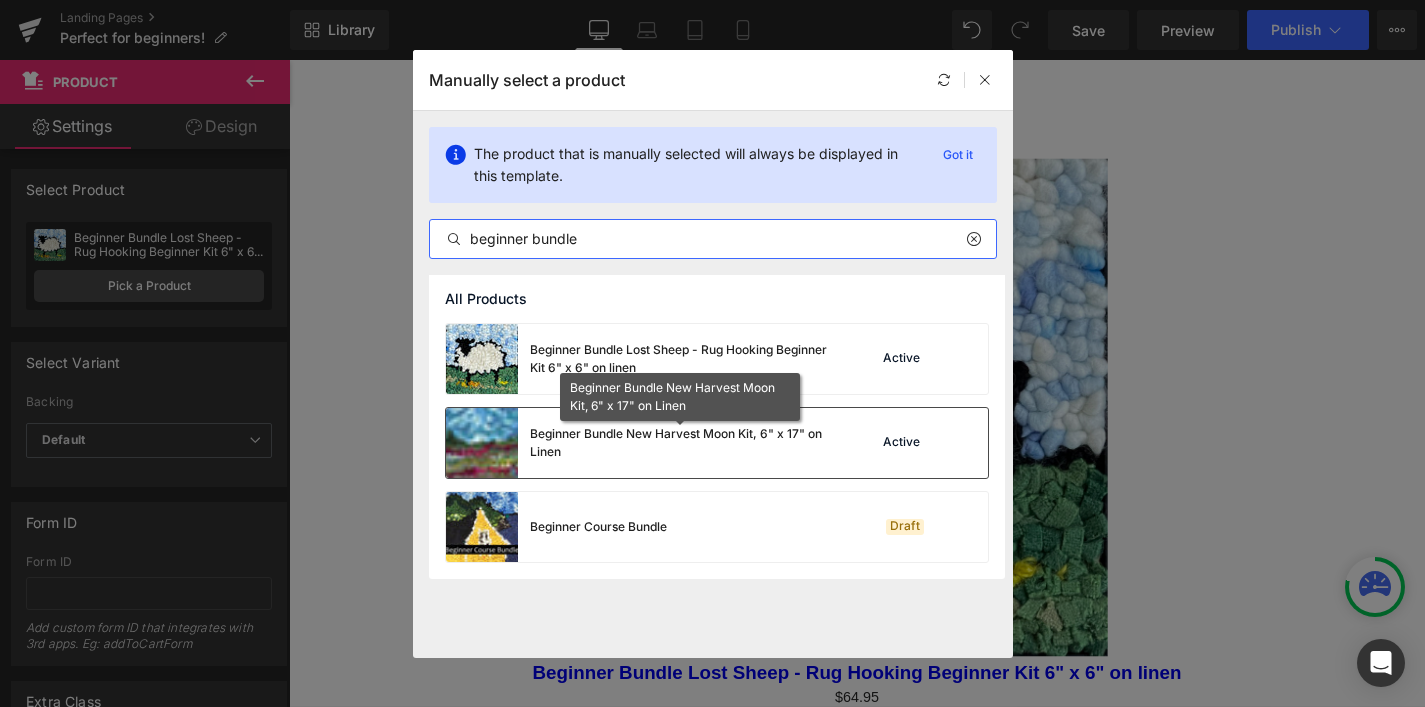 type on "beginner bundle" 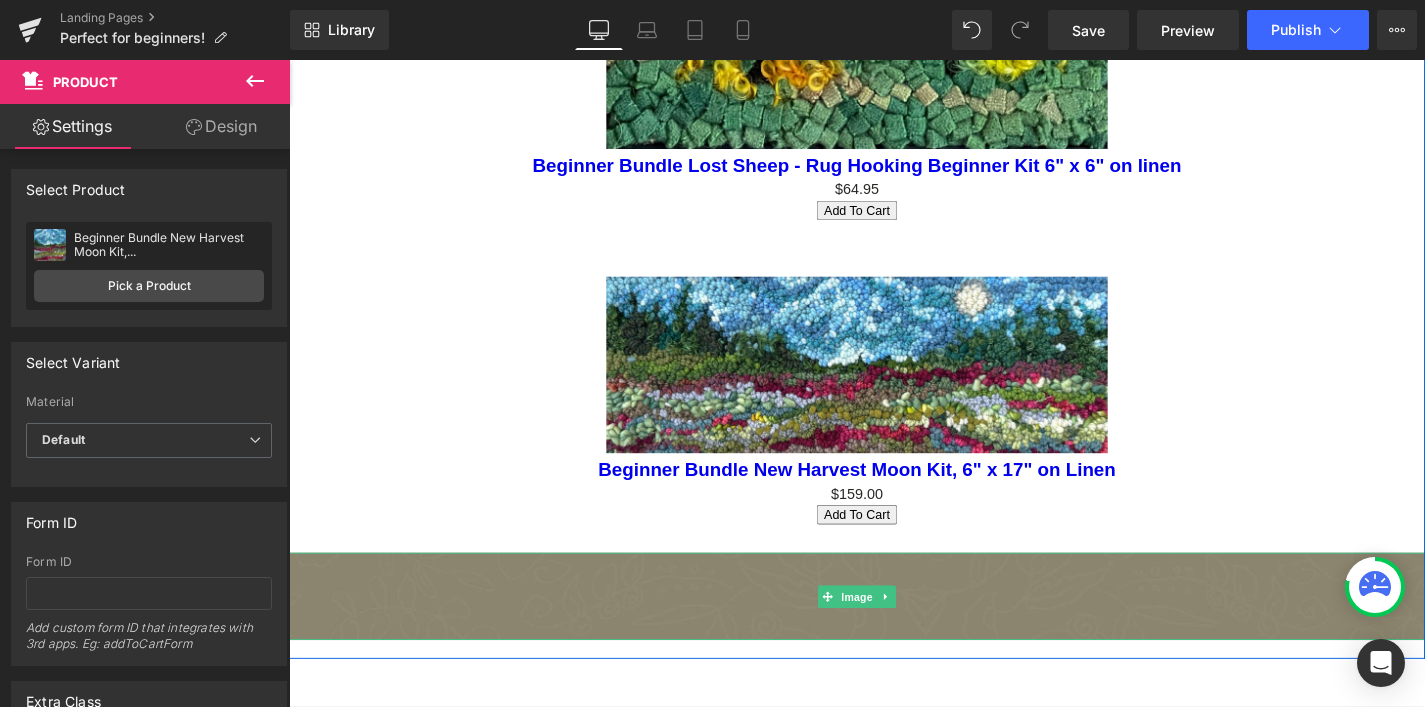 scroll, scrollTop: 1640, scrollLeft: 0, axis: vertical 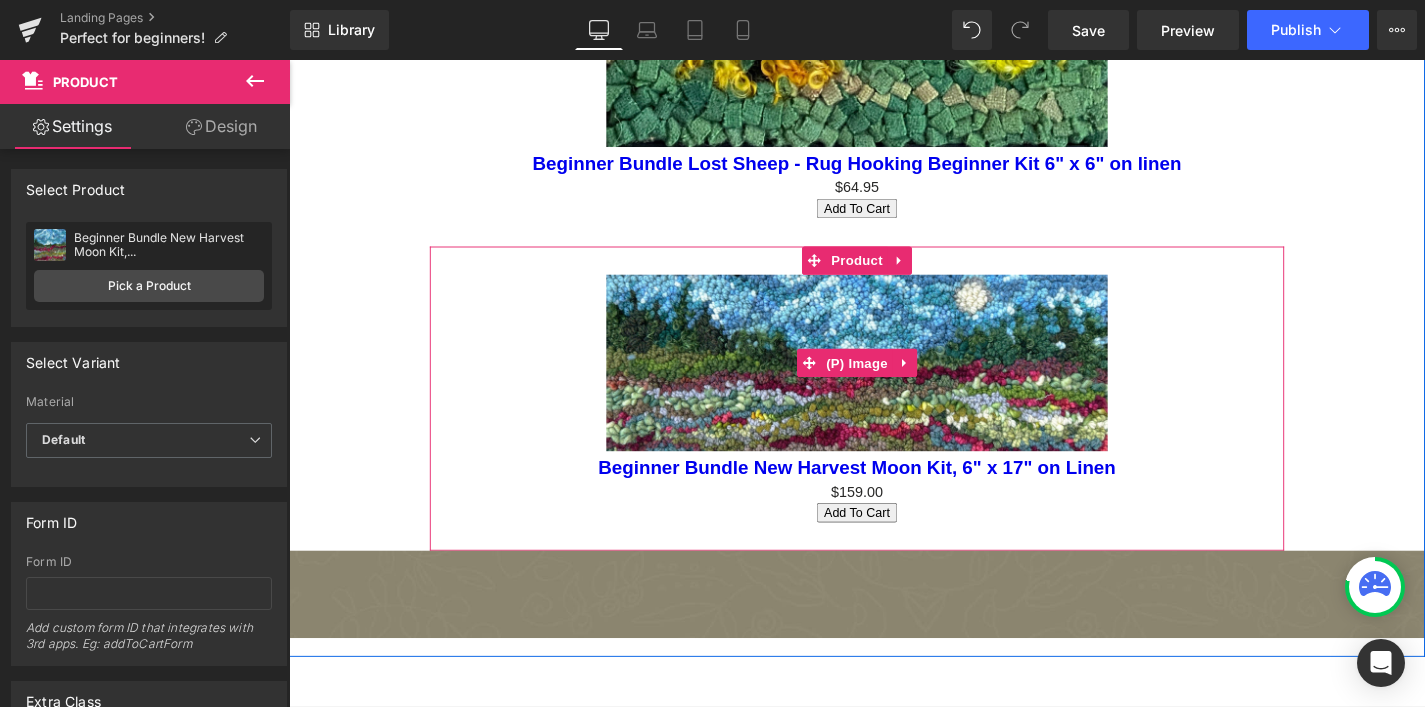 click on "Sale Off" at bounding box center [894, 383] 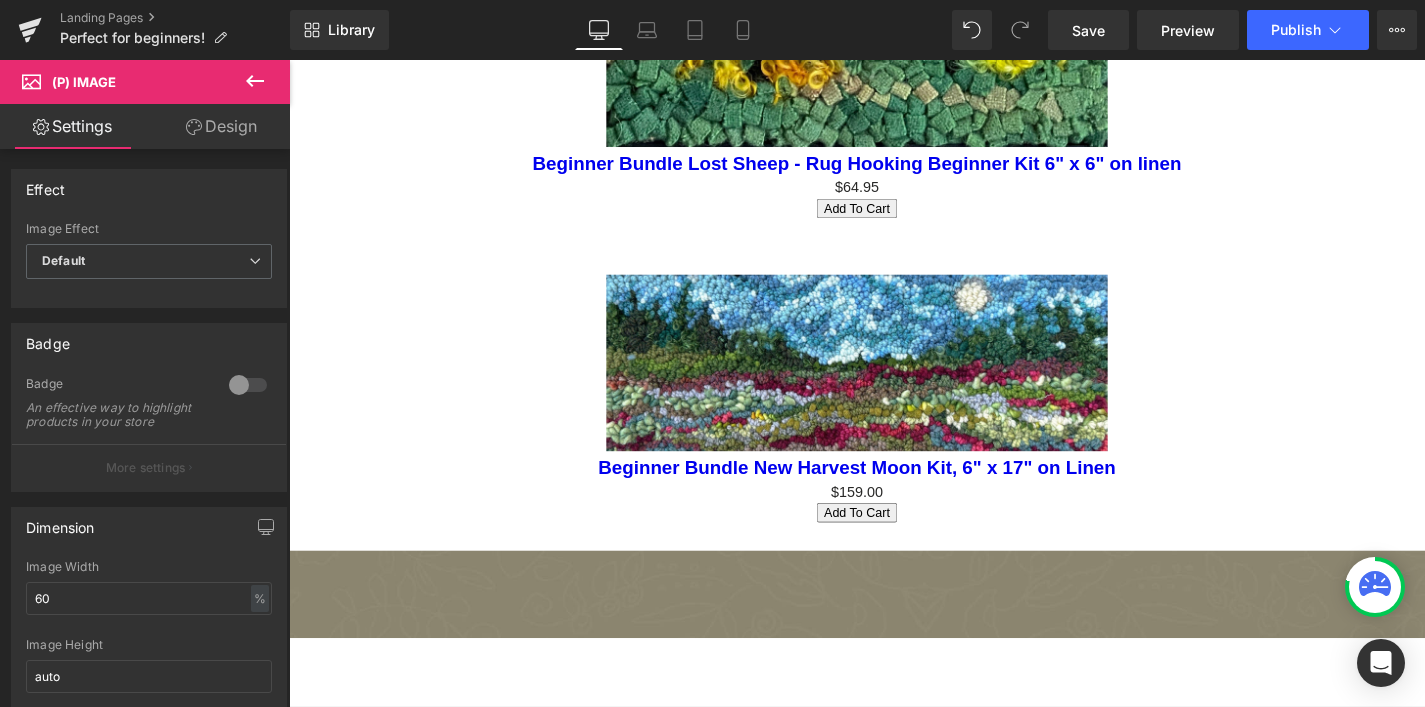click on "Design" at bounding box center [221, 126] 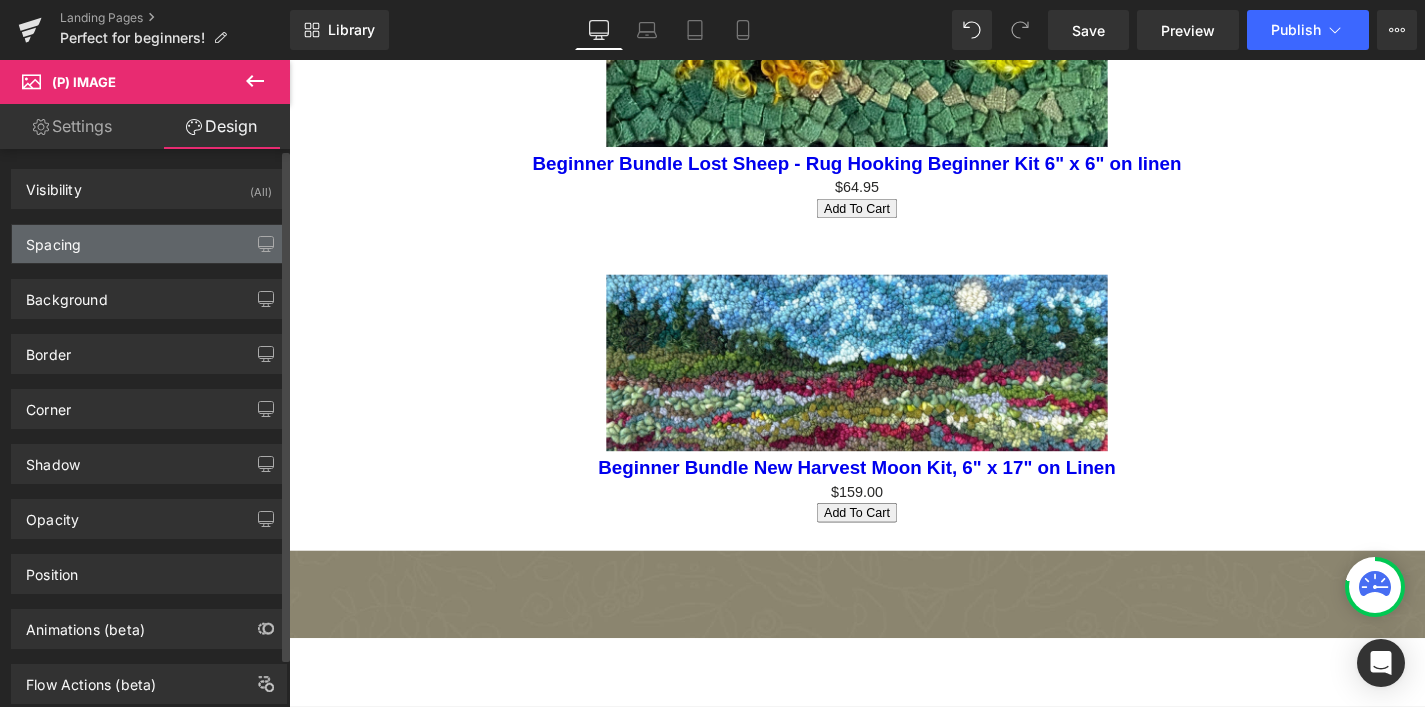 click on "Spacing" at bounding box center [149, 244] 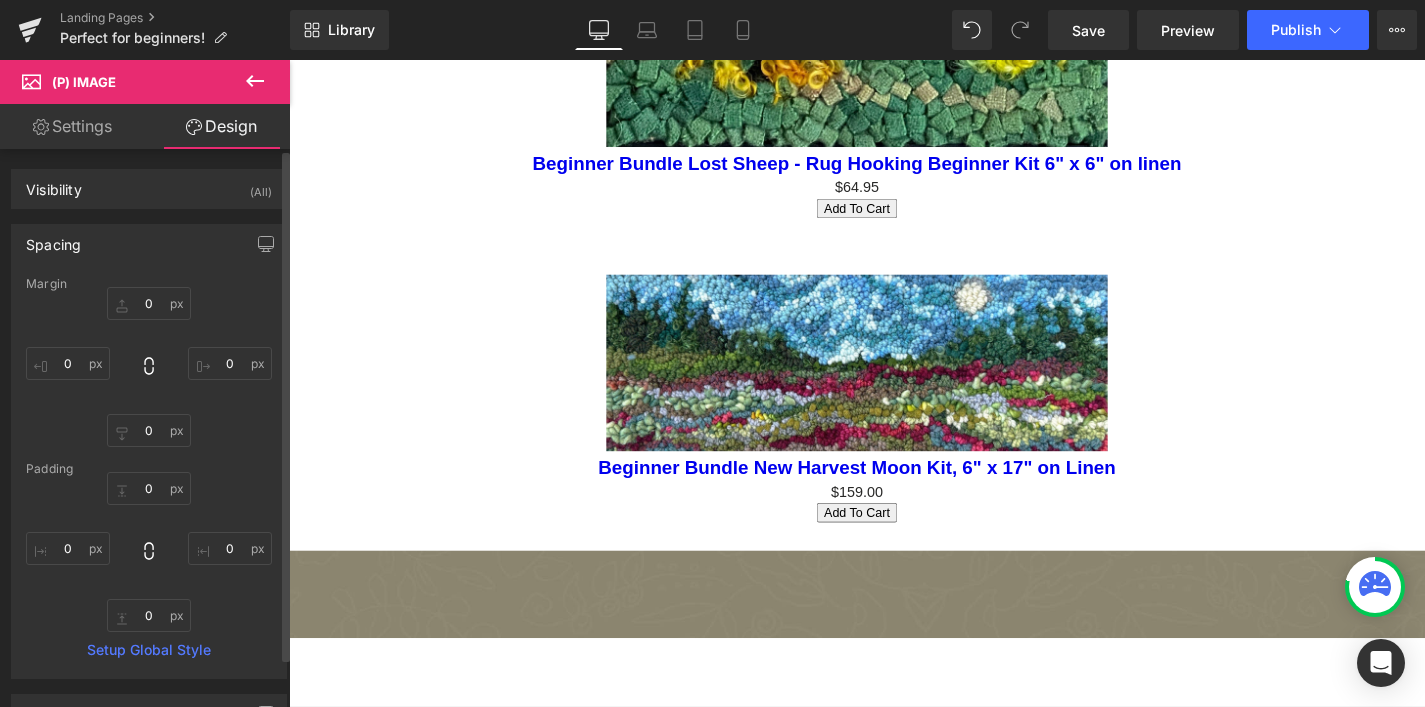 scroll, scrollTop: 1, scrollLeft: 0, axis: vertical 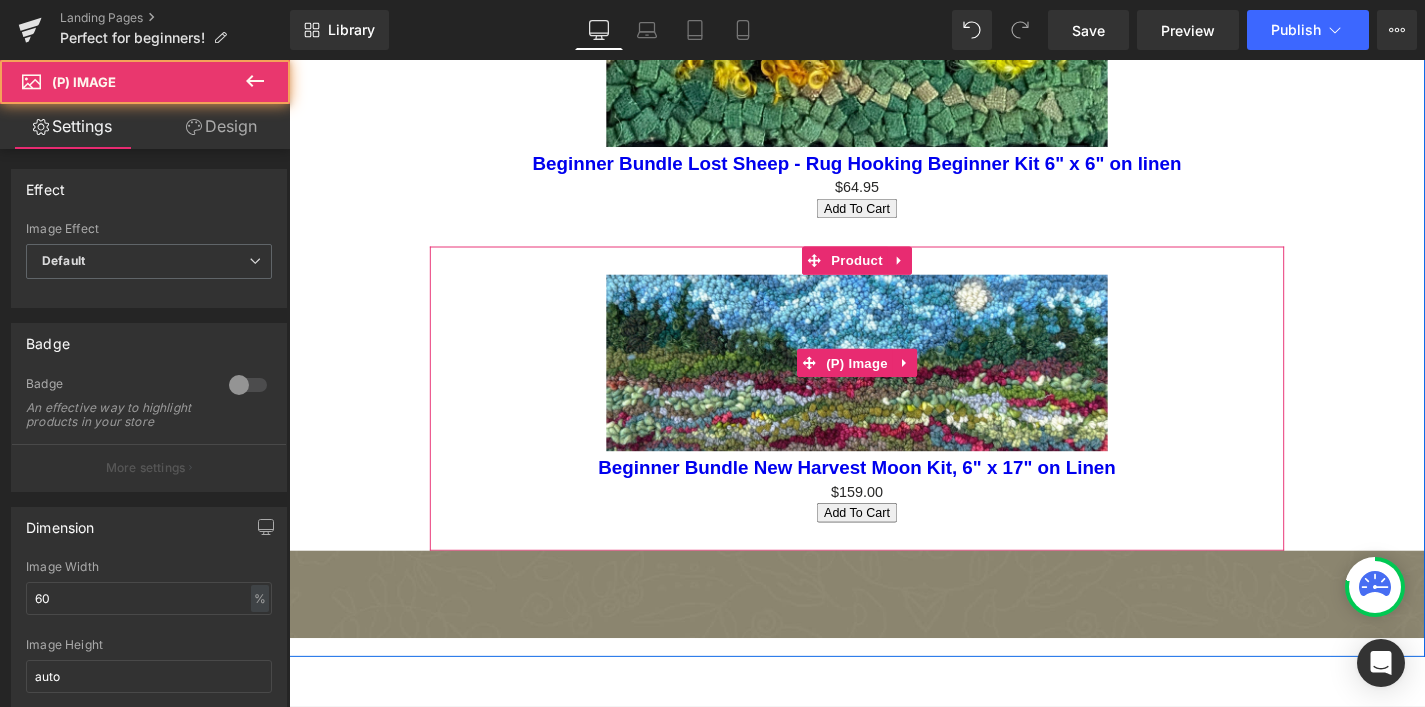 click at bounding box center (894, 383) 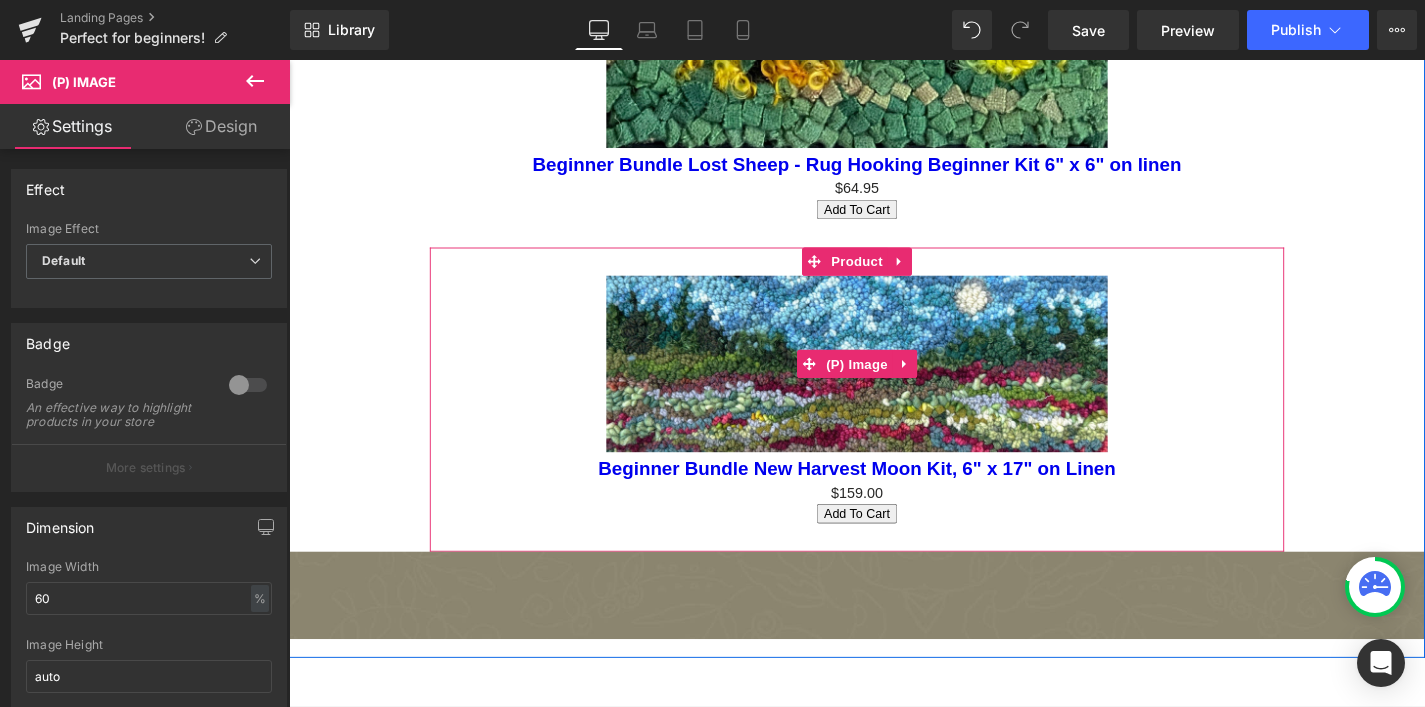 click on "Sale Off" at bounding box center [894, 384] 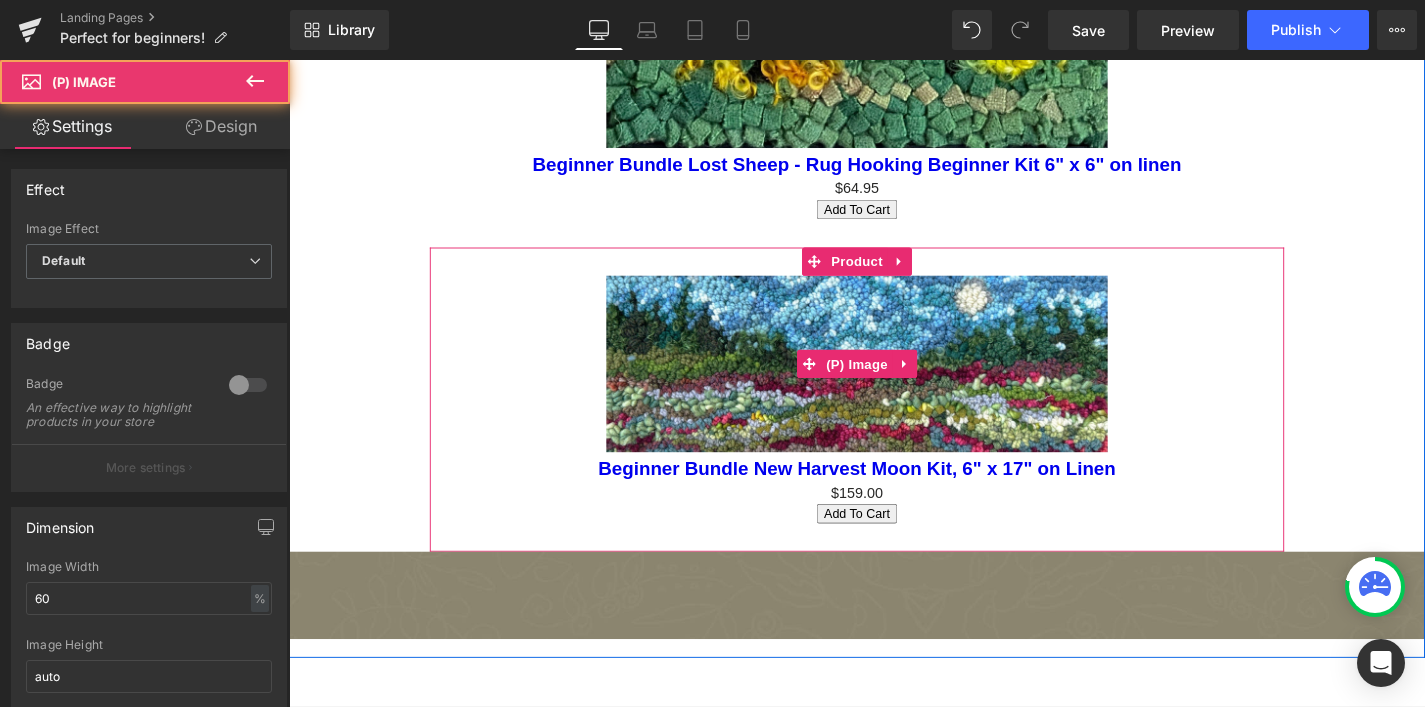 scroll, scrollTop: 1642, scrollLeft: 0, axis: vertical 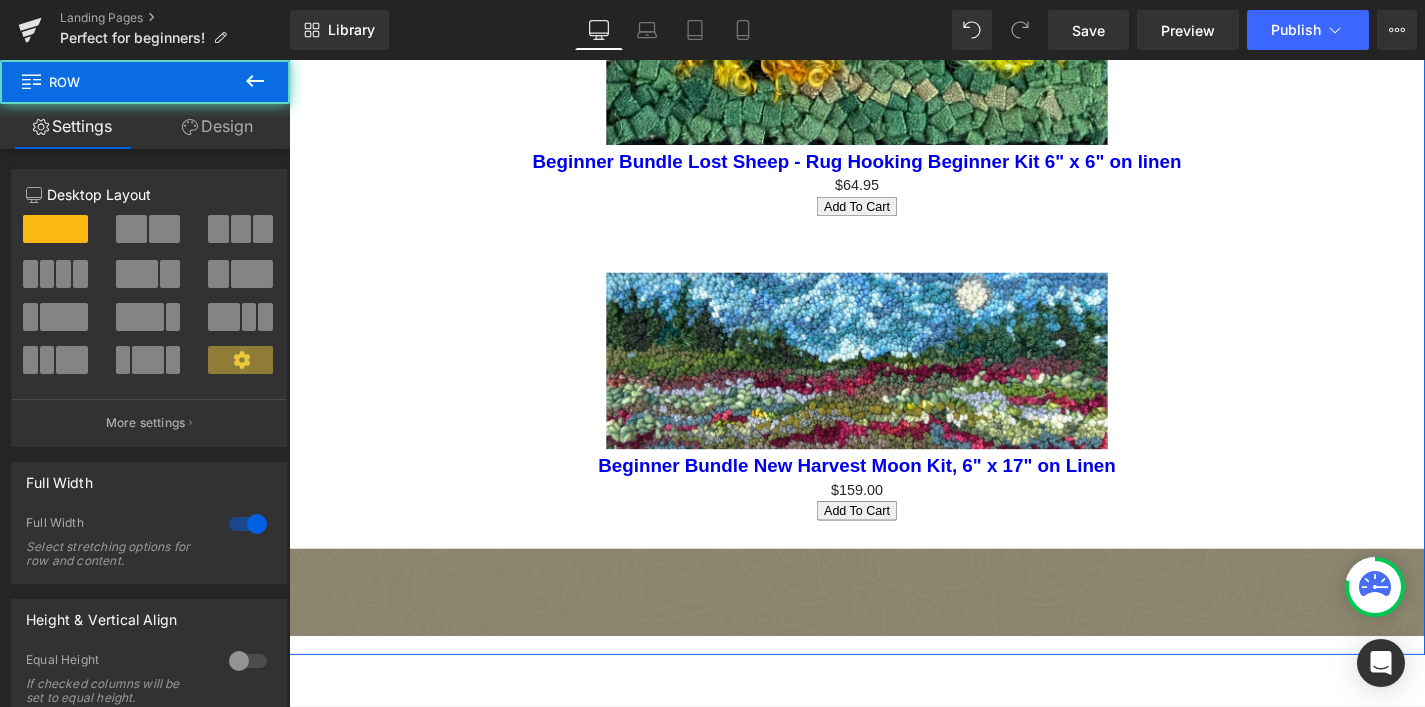 click on "Youtube         Row         PERFECT FOR BEGINNERS,  START RUG HOOKING [DATE]! Text Block         Row         Row         Separator
Sale Off
(P) Image
Beginner Bundle Lost Sheep - Rug Hooking Beginner Kit 6" x 6" on linen
(P) Title
$0
$64.95
(P) Price
Add To Cart
(P) Cart Button
Product" at bounding box center (894, -244) 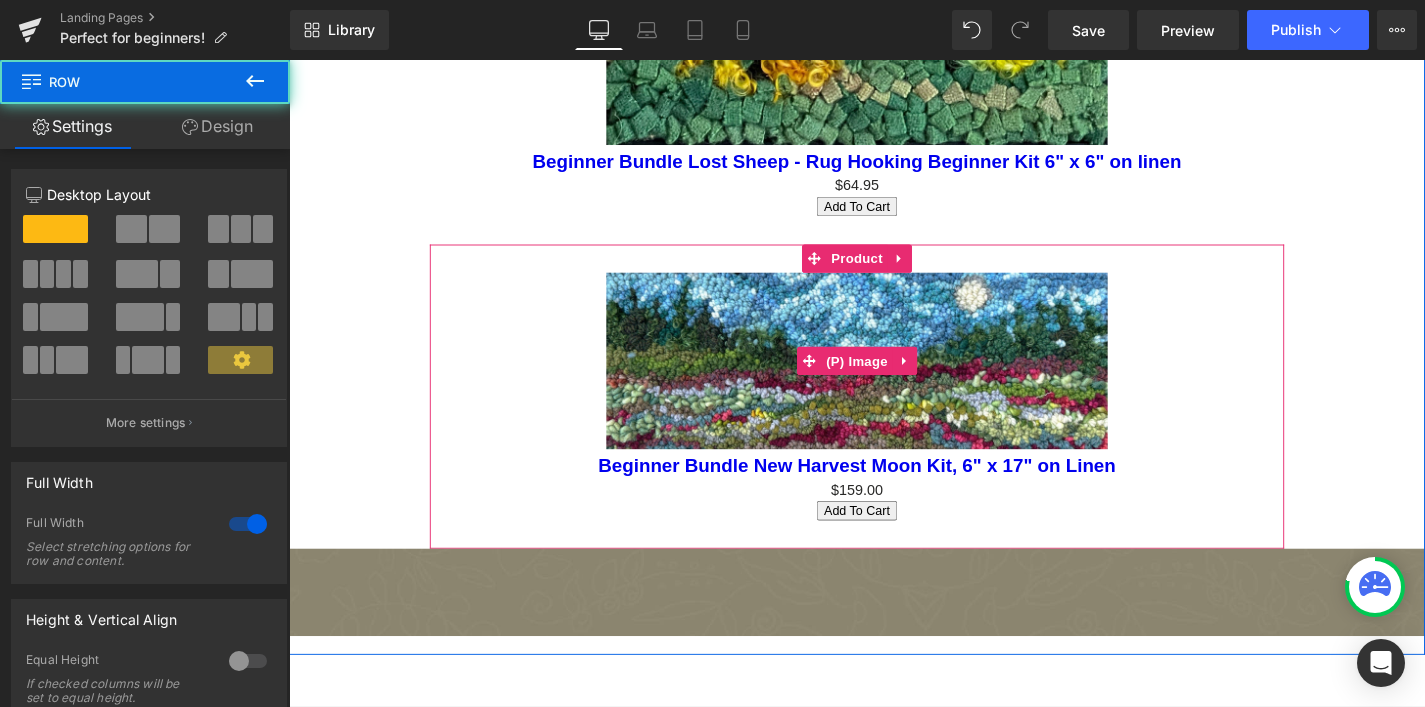 click on "Sale Off" at bounding box center [894, 381] 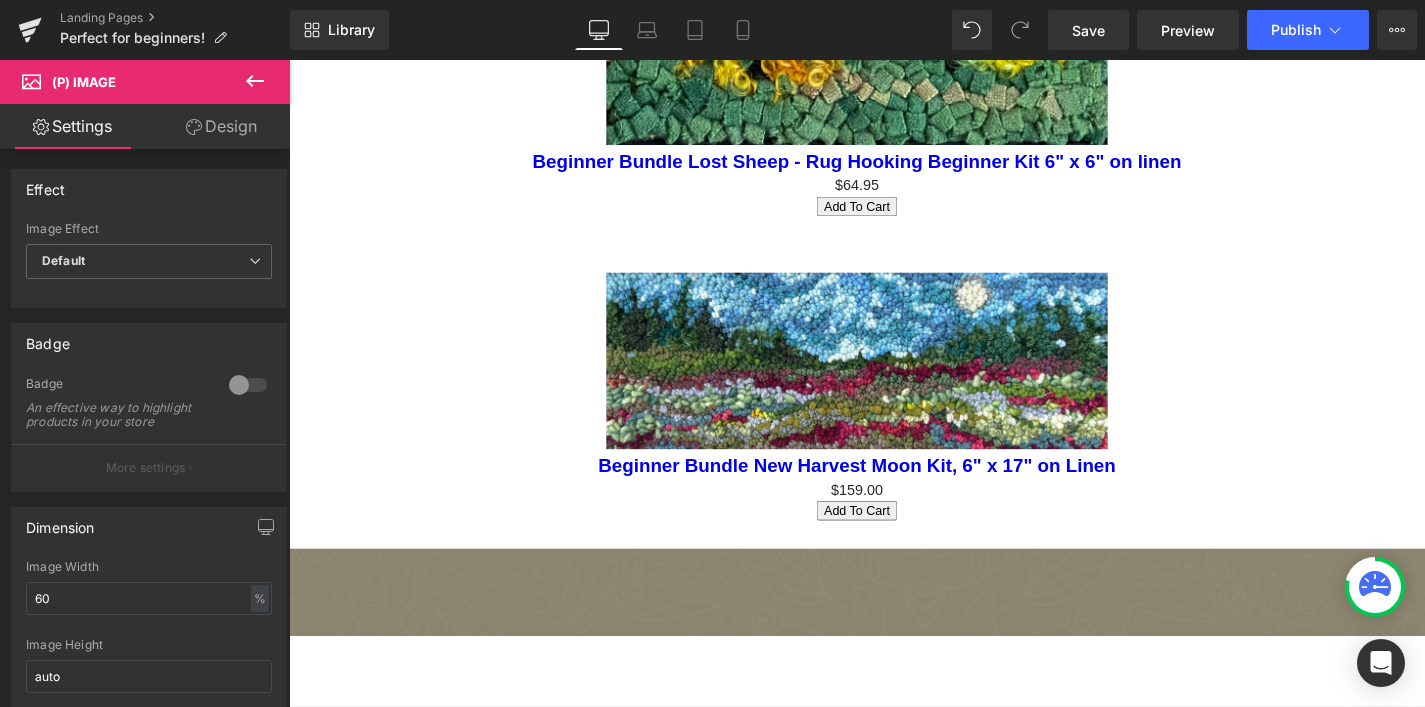 click on "Design" at bounding box center [221, 126] 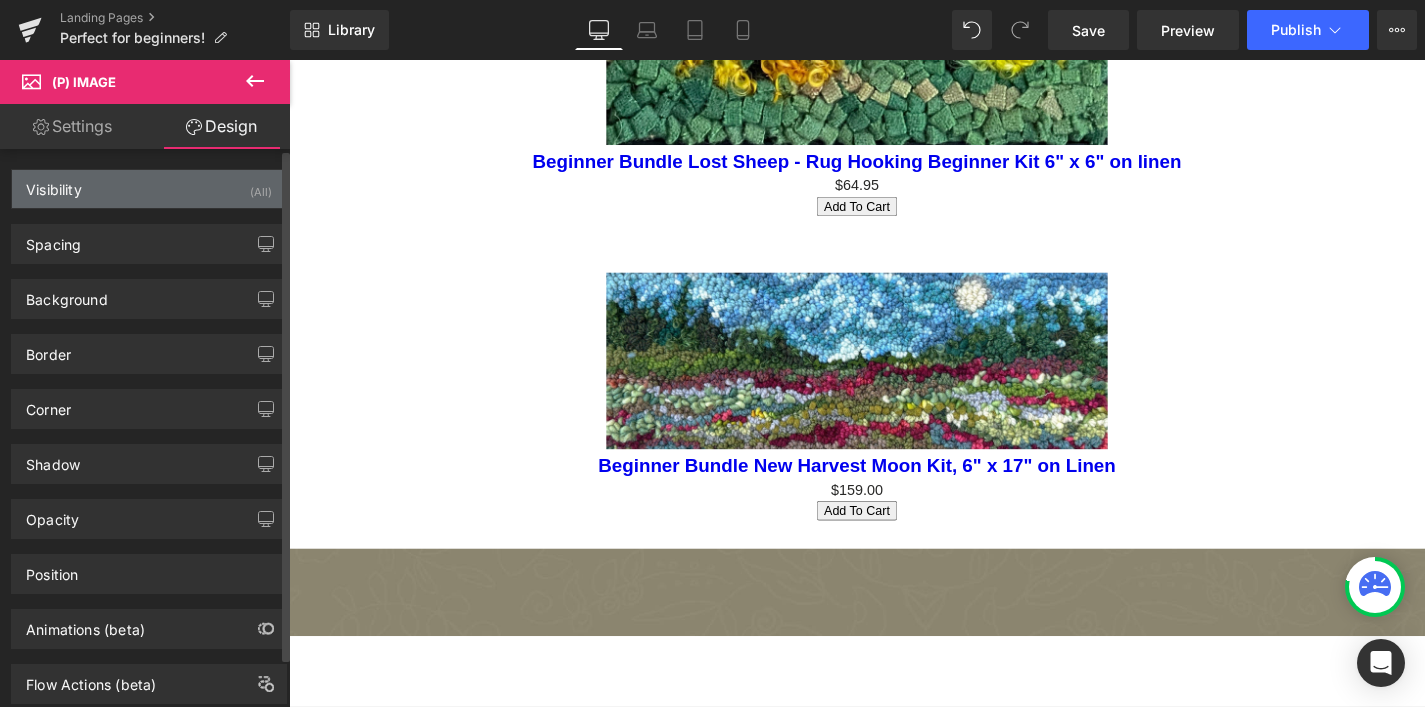 type on "0" 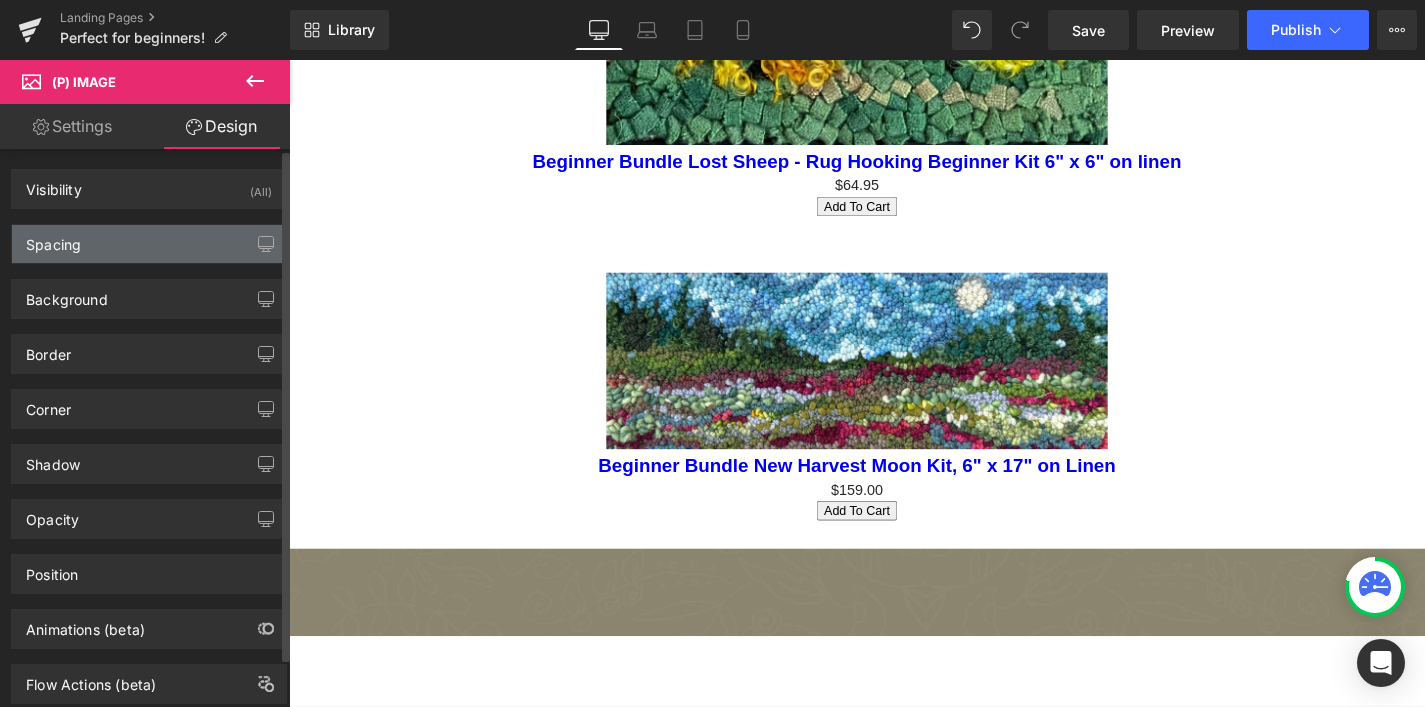 click on "Spacing" at bounding box center [149, 244] 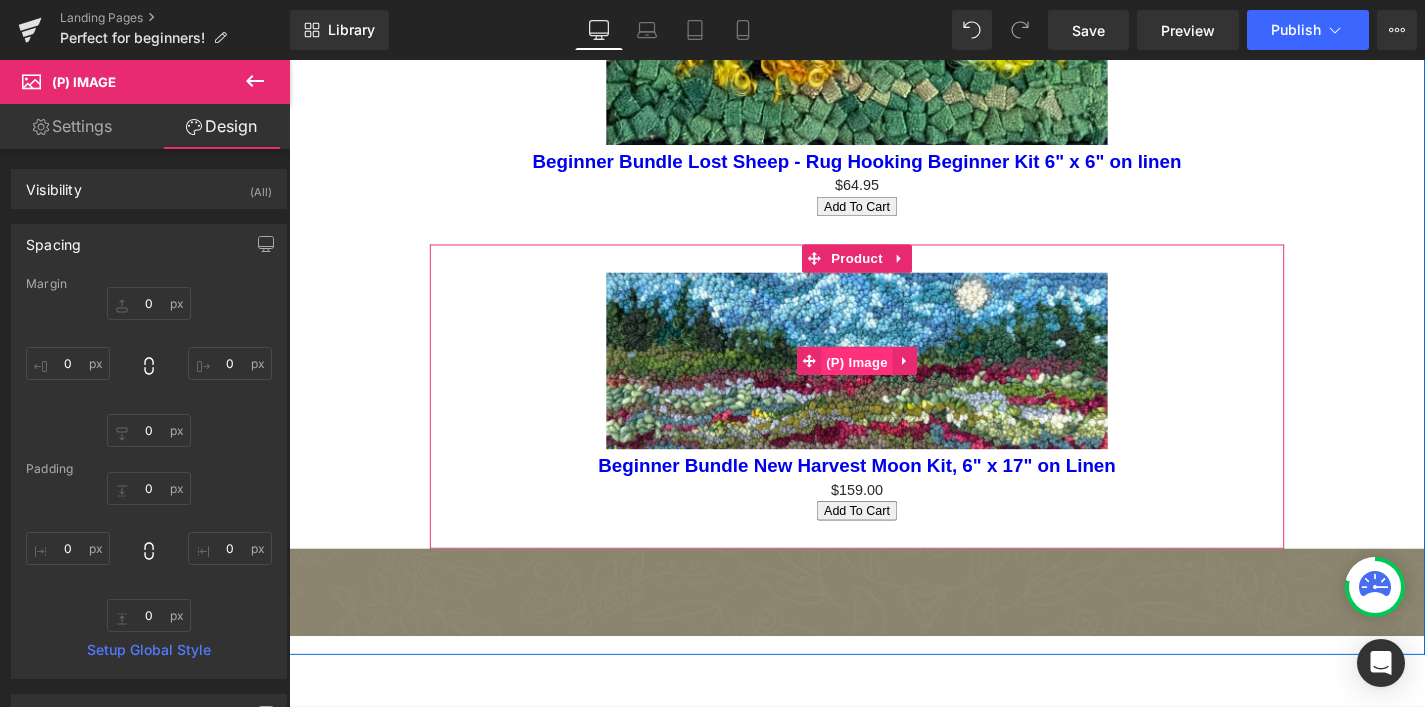 click on "(P) Image" at bounding box center (894, 382) 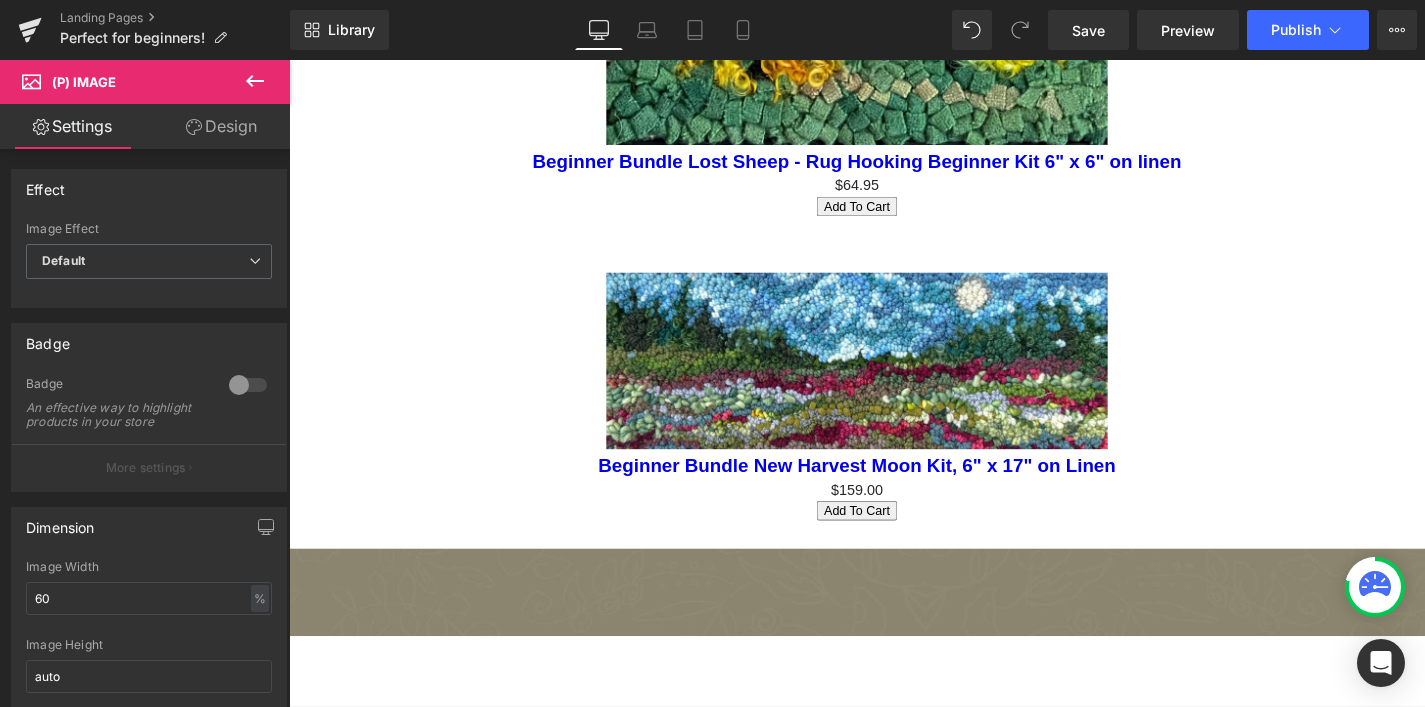 click on "Design" at bounding box center [221, 126] 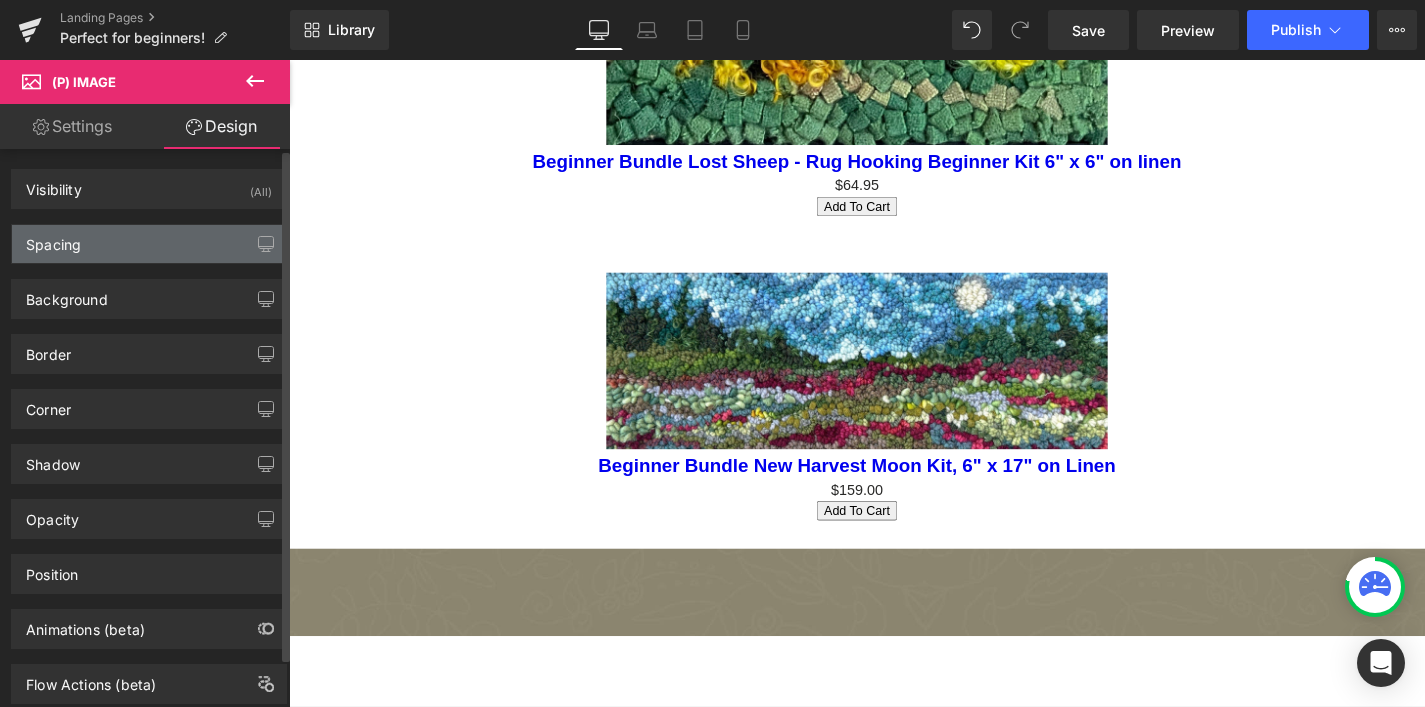 click on "Spacing" at bounding box center [149, 244] 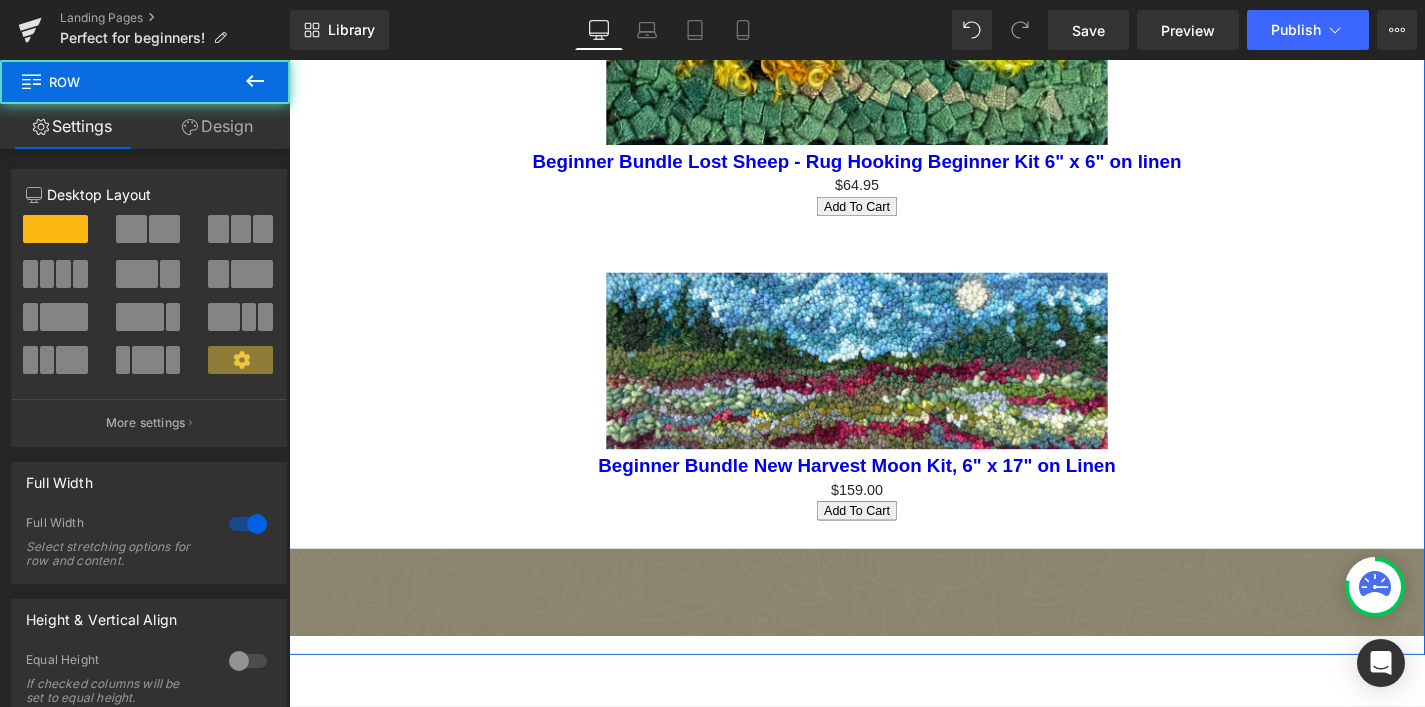 click on "Youtube         Row         PERFECT FOR BEGINNERS,  START RUG HOOKING [DATE]! Text Block         Row         Row         Separator
Sale Off
(P) Image
Beginner Bundle Lost Sheep - Rug Hooking Beginner Kit 6" x 6" on linen
(P) Title
$0
$64.95
(P) Price
Add To Cart
(P) Cart Button
Product" at bounding box center [894, -244] 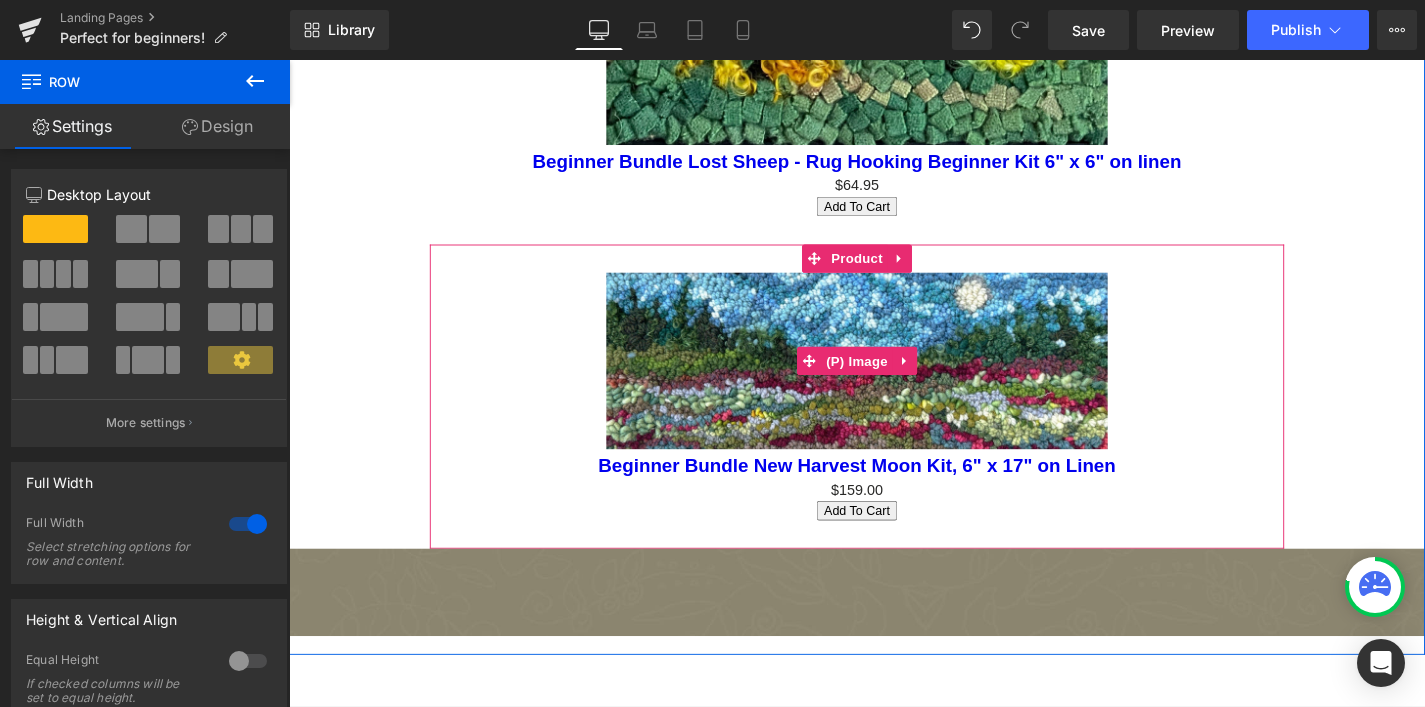 click on "Sale Off" at bounding box center [894, 381] 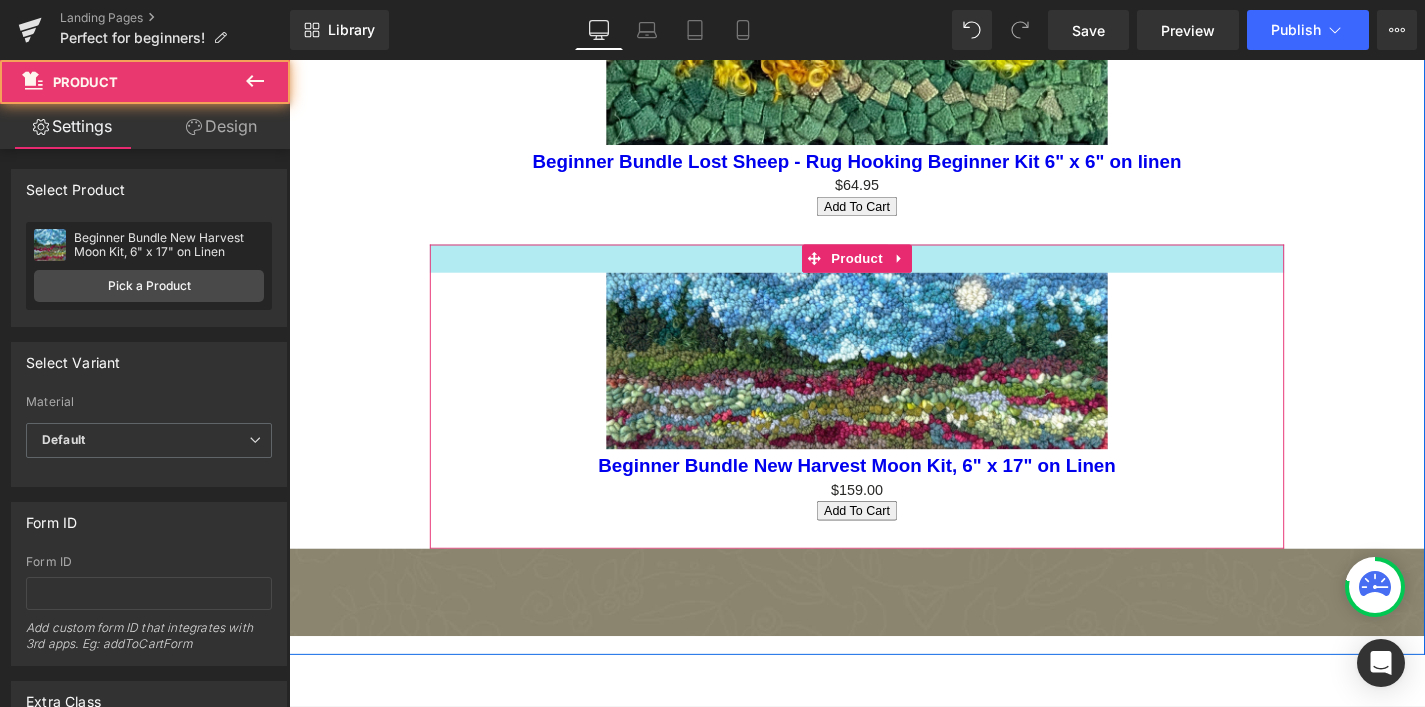 click at bounding box center [894, 272] 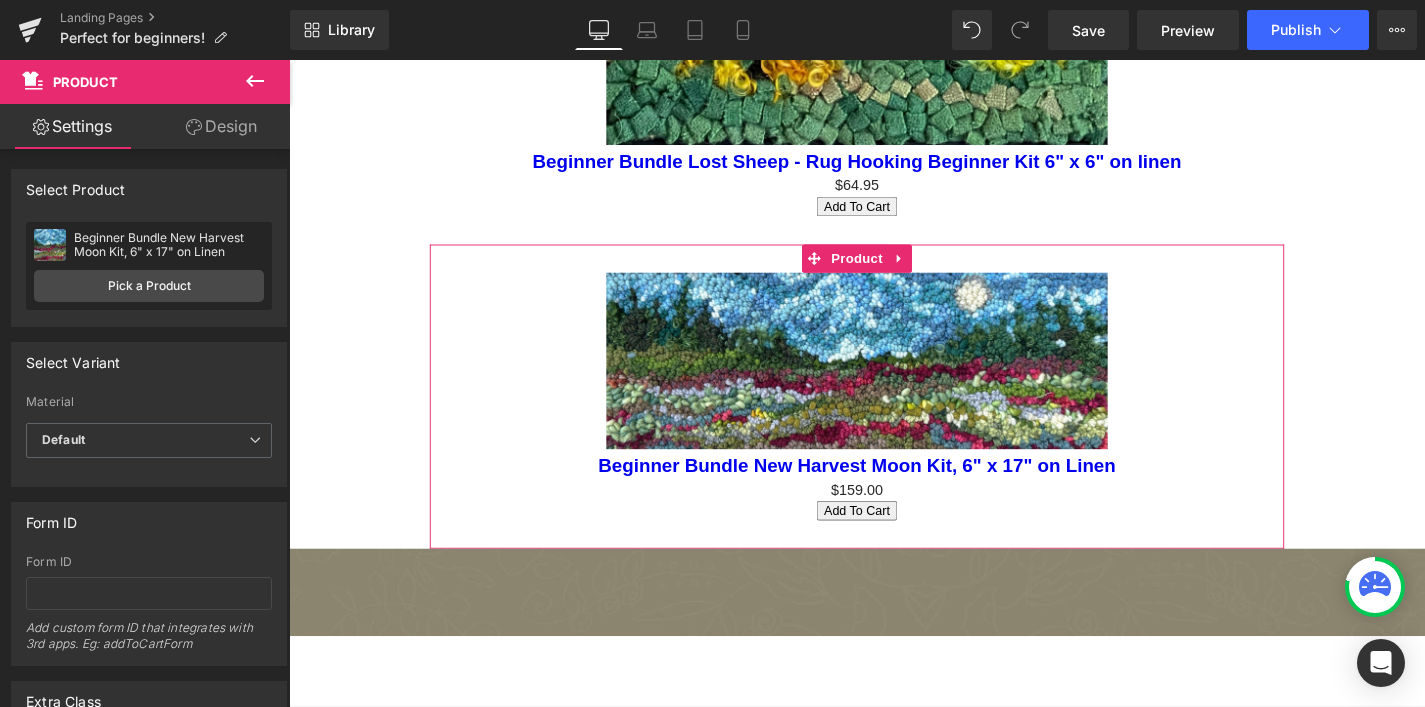 drag, startPoint x: 207, startPoint y: 122, endPoint x: 196, endPoint y: 148, distance: 28.231188 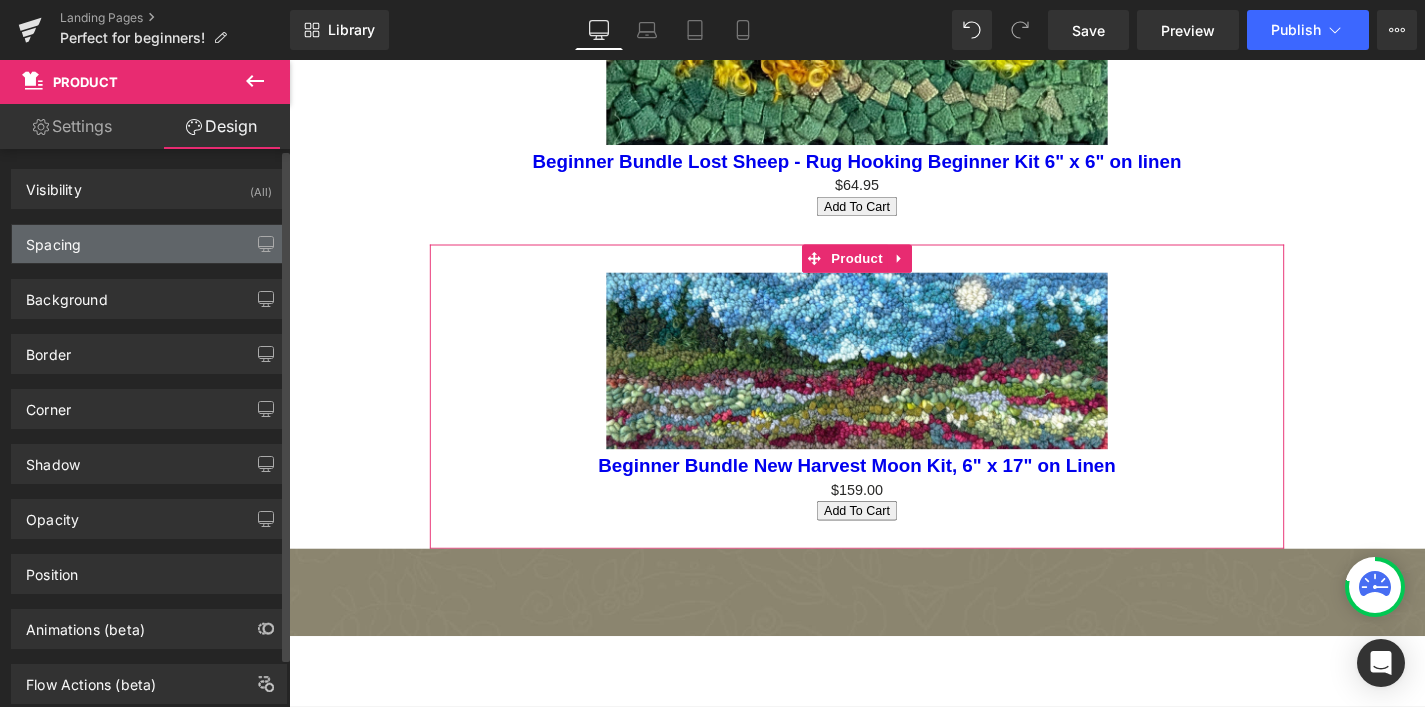click on "Spacing" at bounding box center (149, 244) 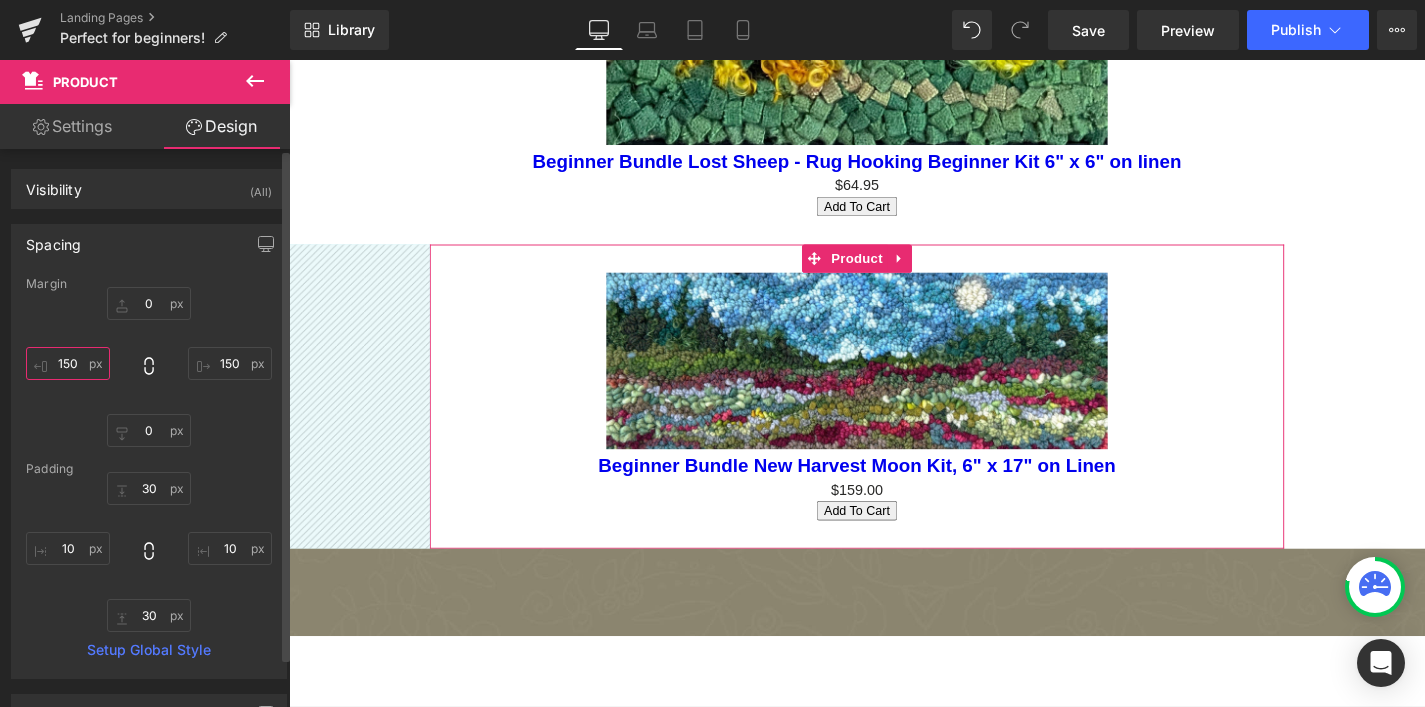 click on "150" at bounding box center [68, 363] 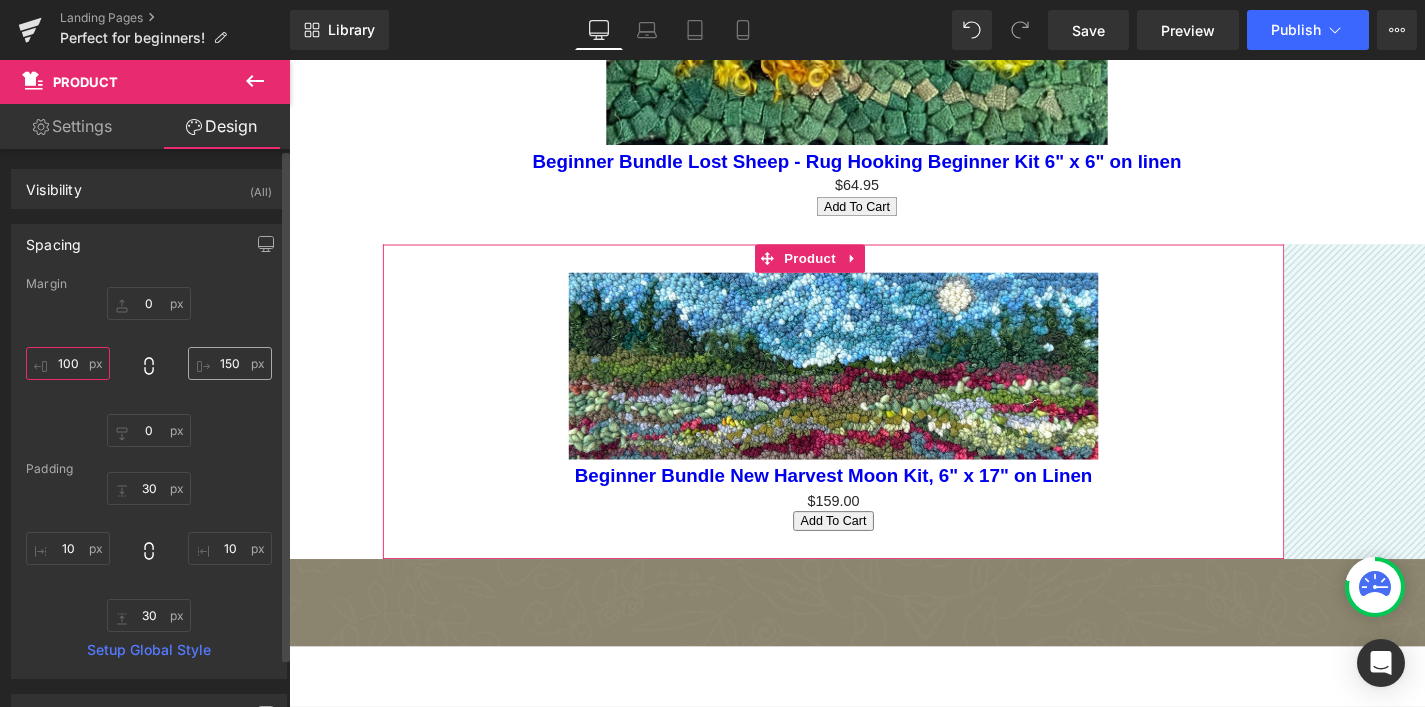 type on "100" 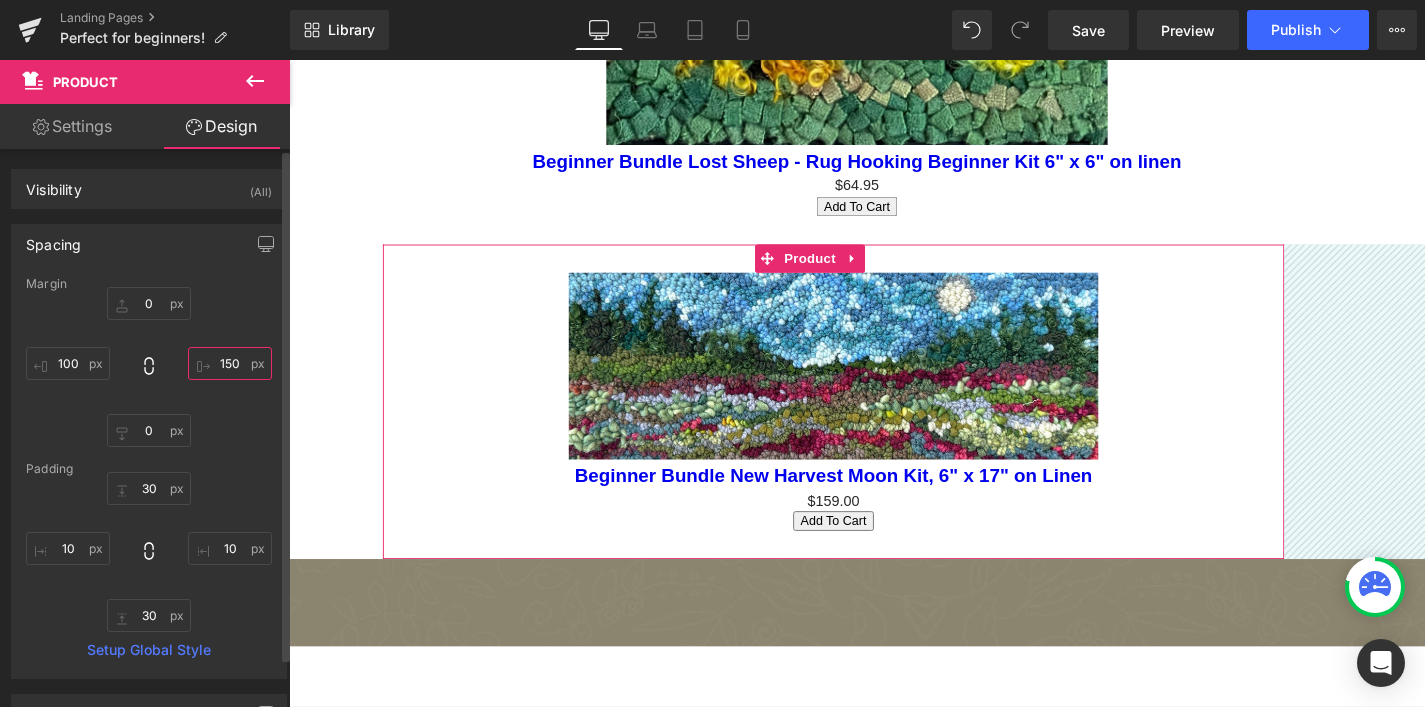 click on "150" at bounding box center [230, 363] 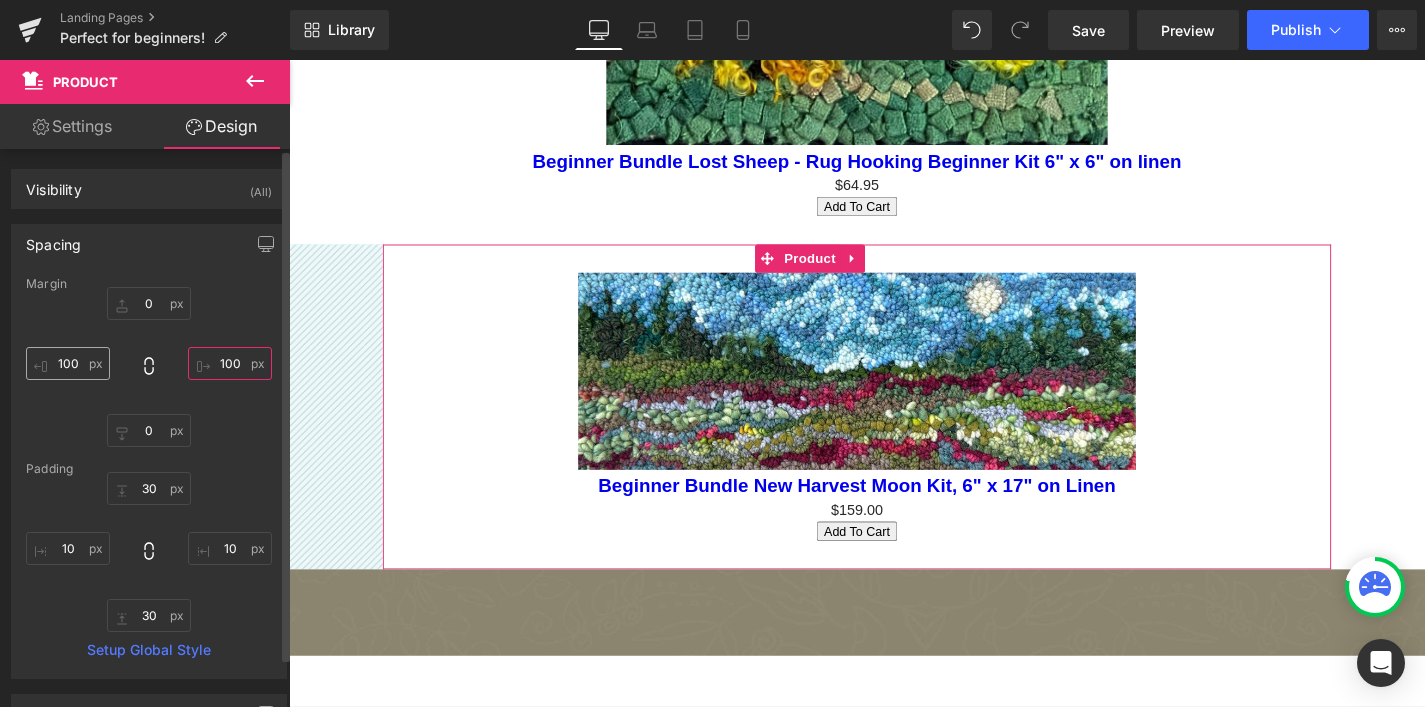 type on "100" 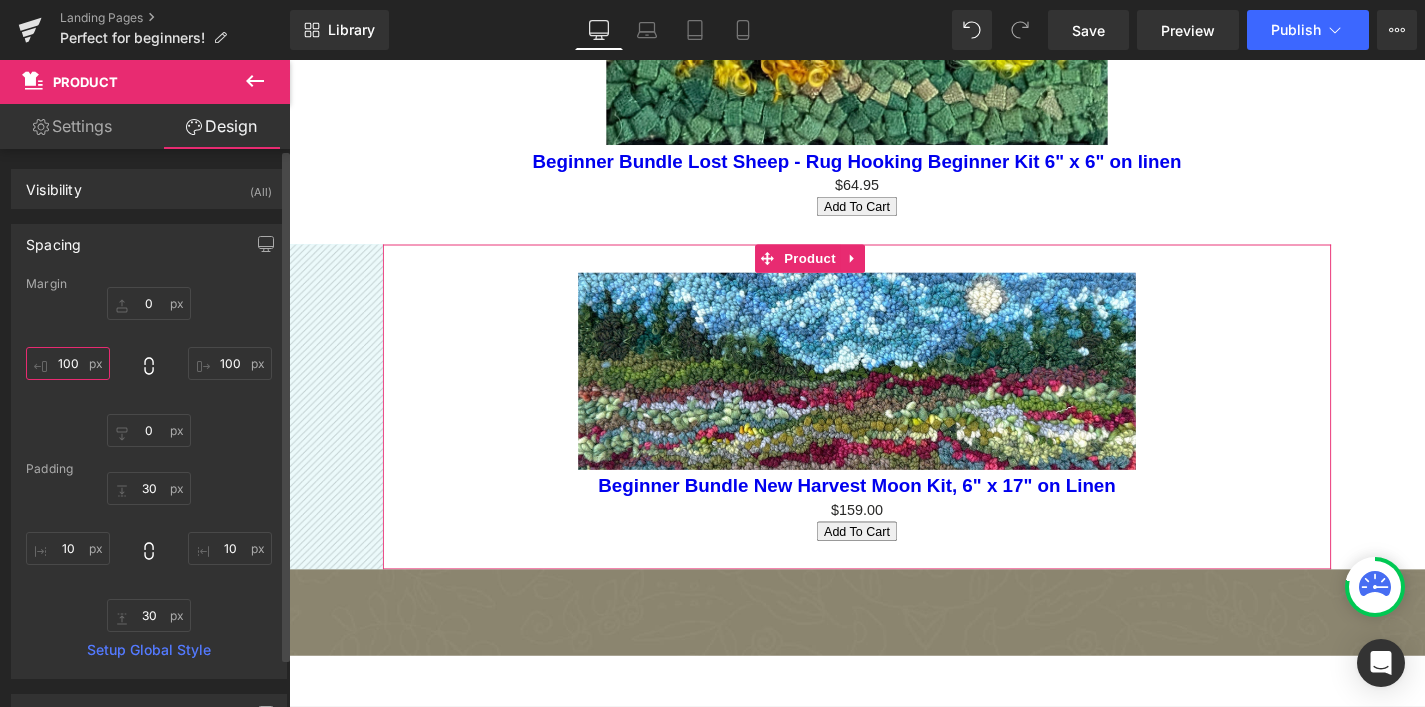 drag, startPoint x: 72, startPoint y: 361, endPoint x: 85, endPoint y: 361, distance: 13 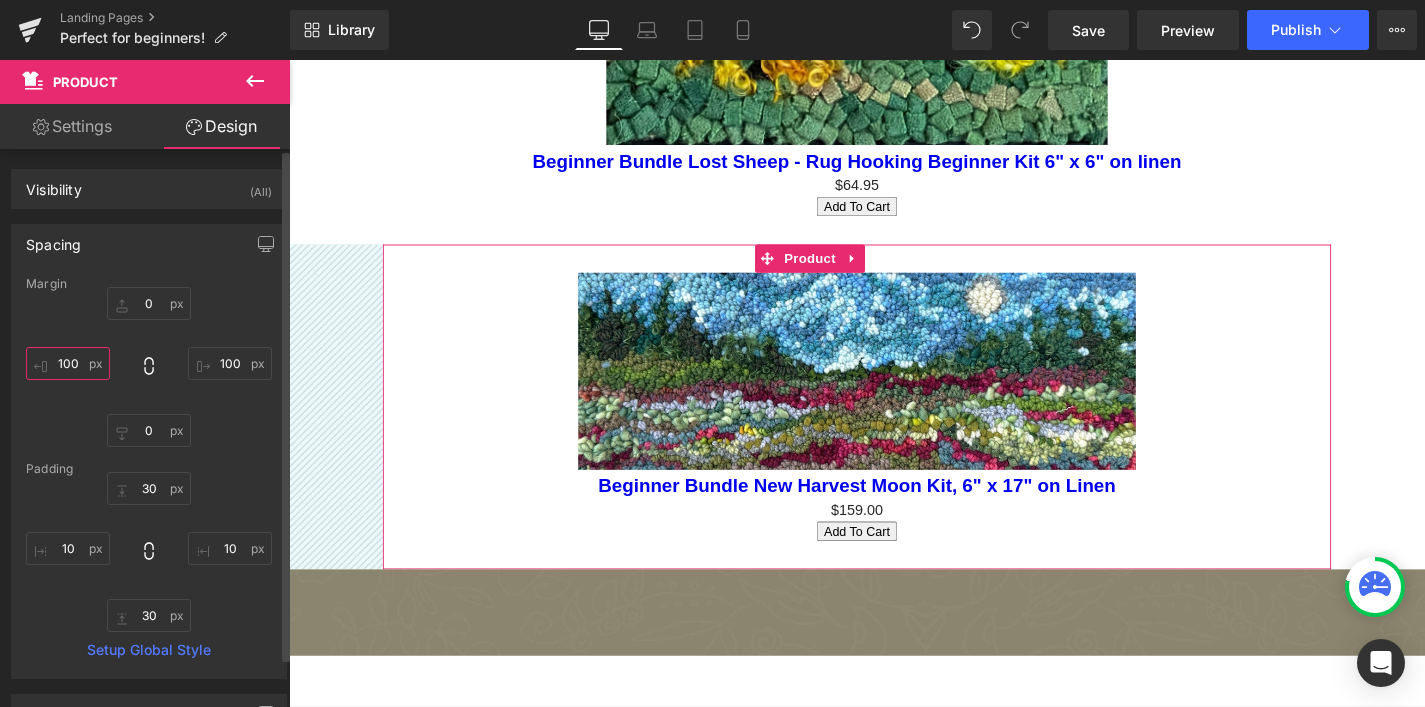 click on "100" at bounding box center [68, 363] 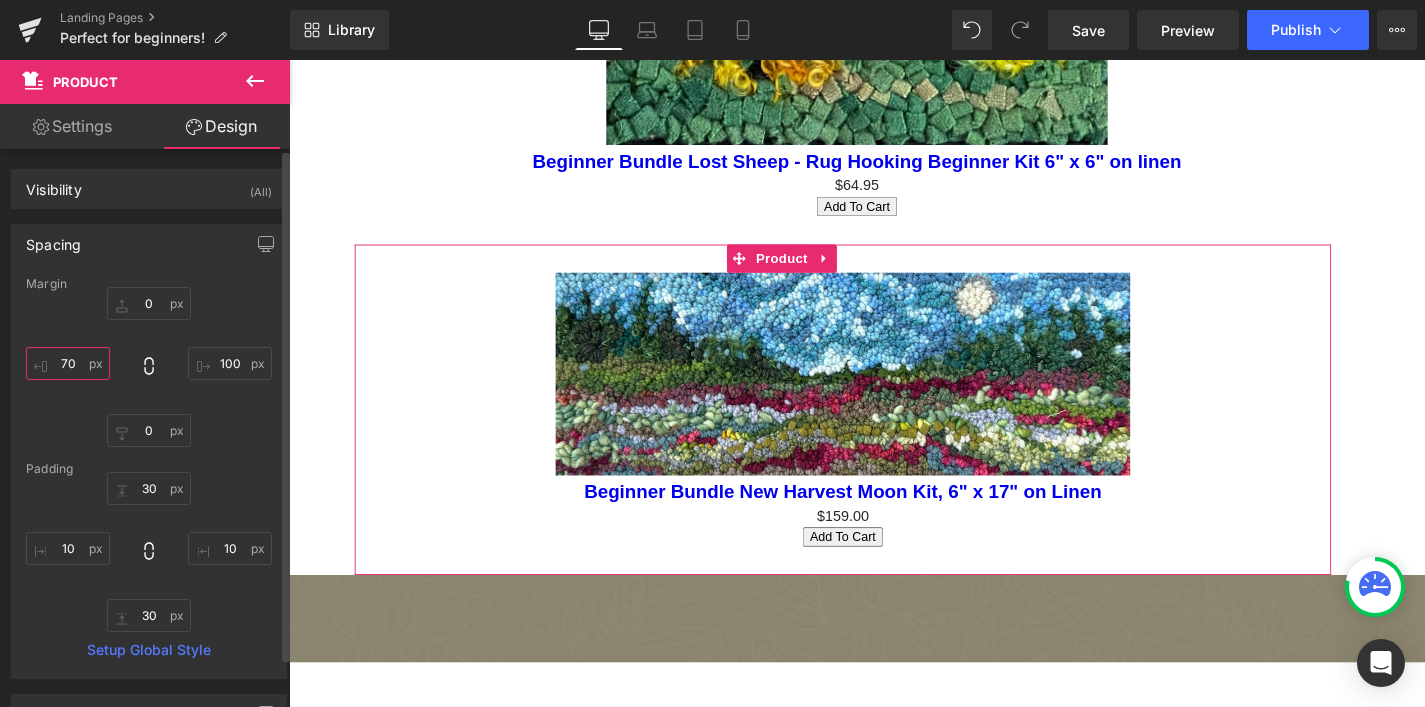 scroll, scrollTop: 10, scrollLeft: 0, axis: vertical 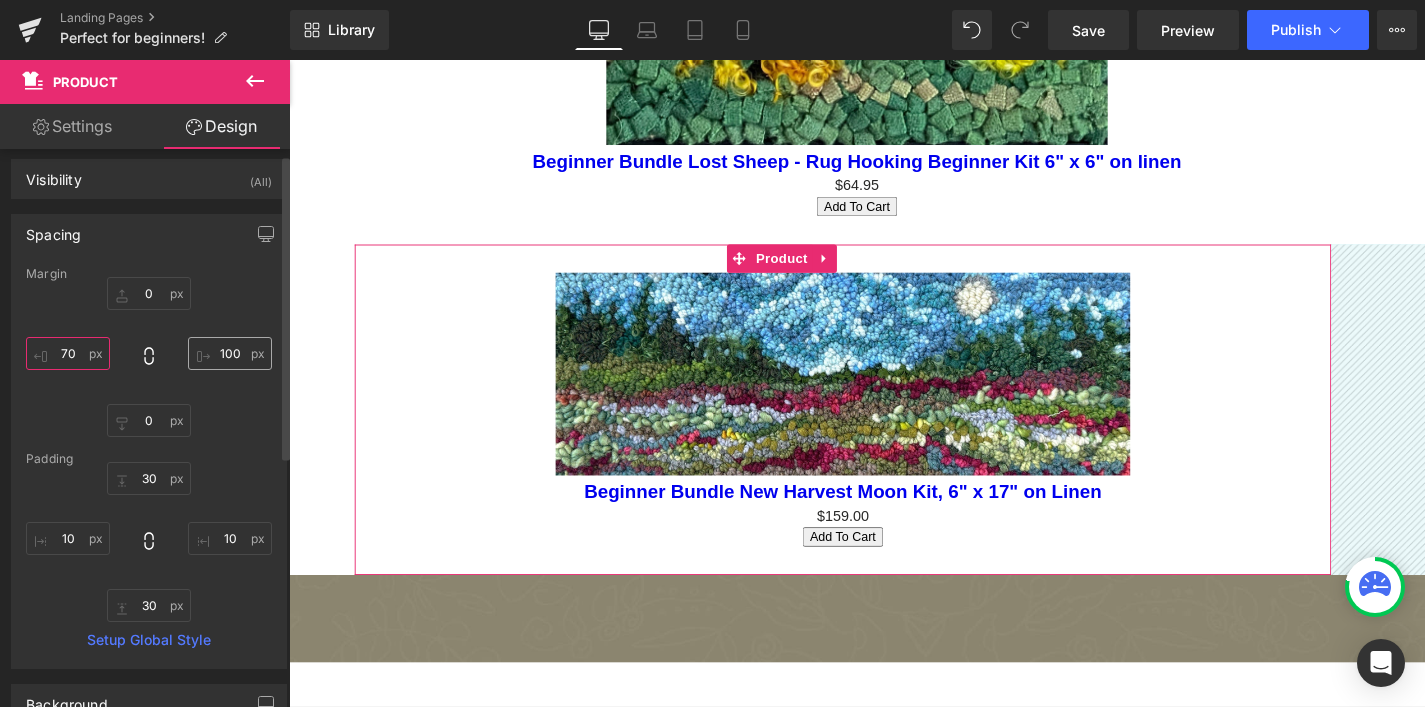 type on "70" 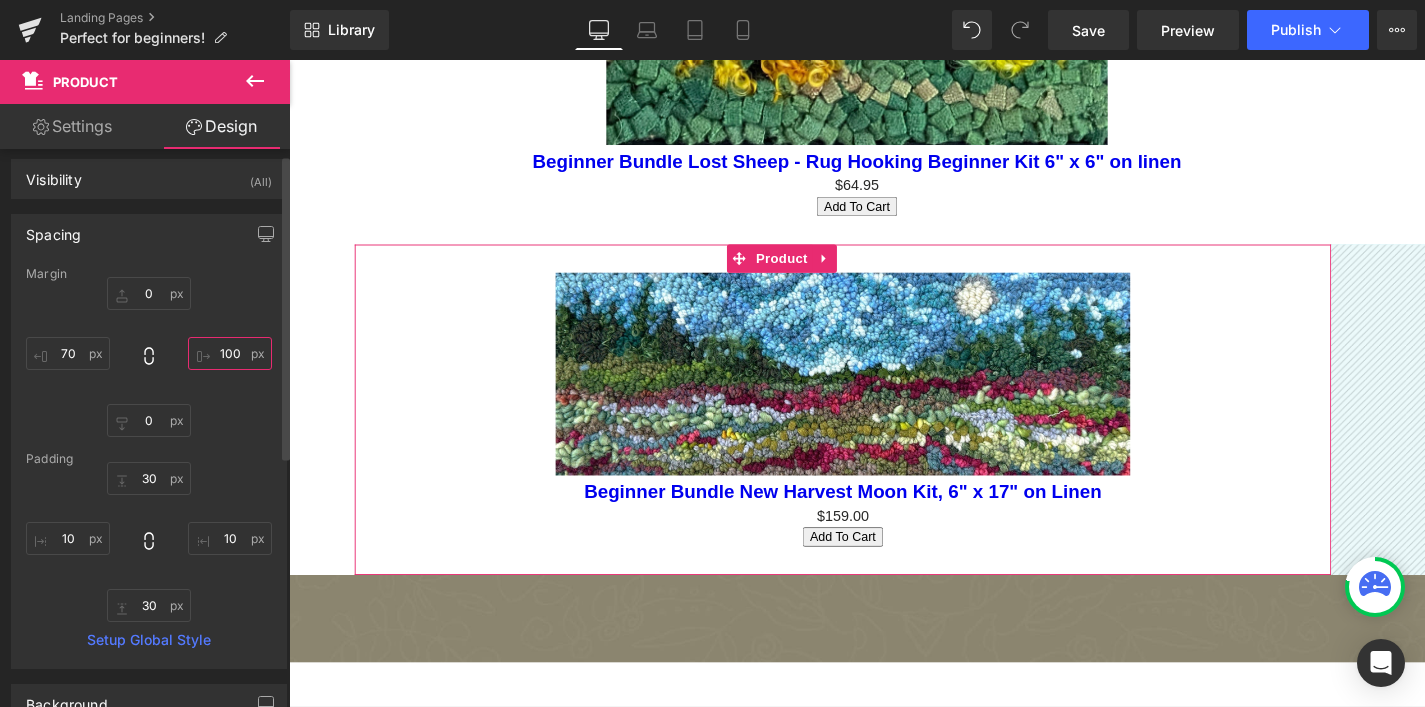 click on "100" at bounding box center [230, 353] 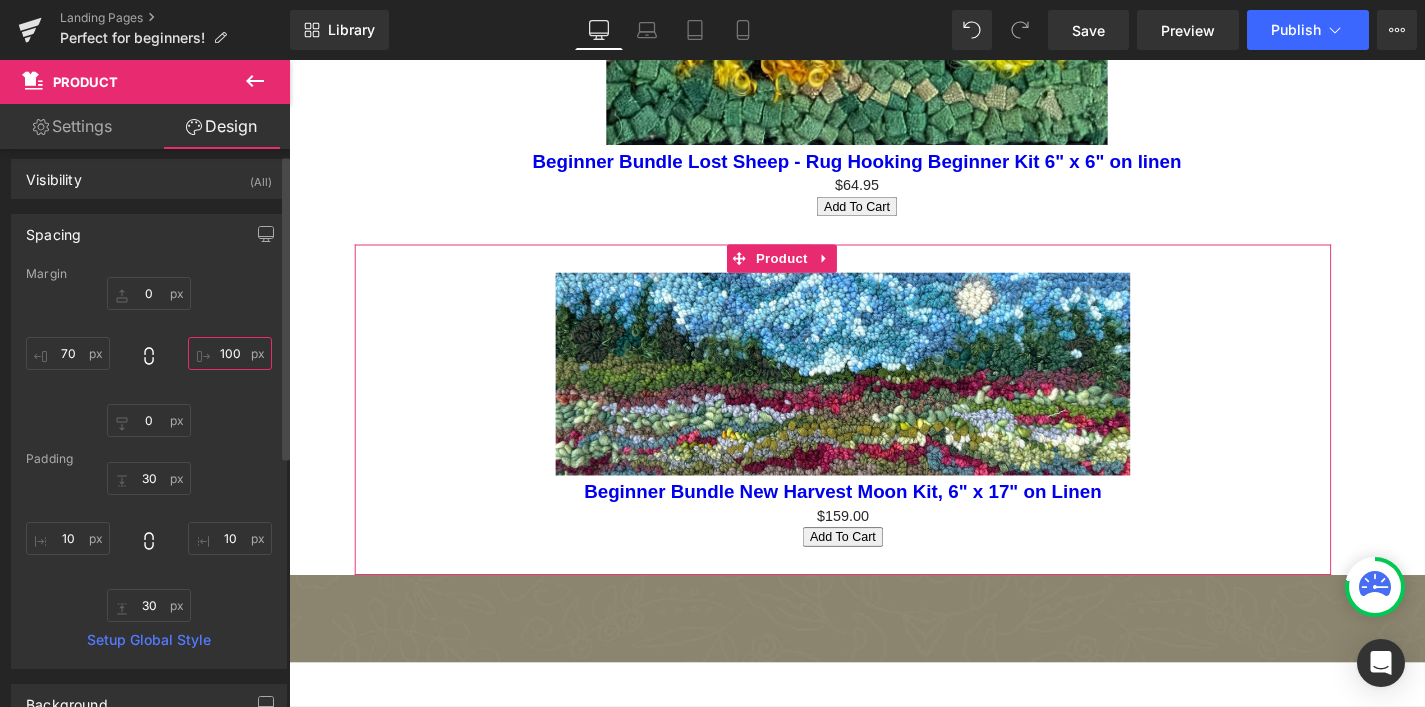 click on "100" at bounding box center (230, 353) 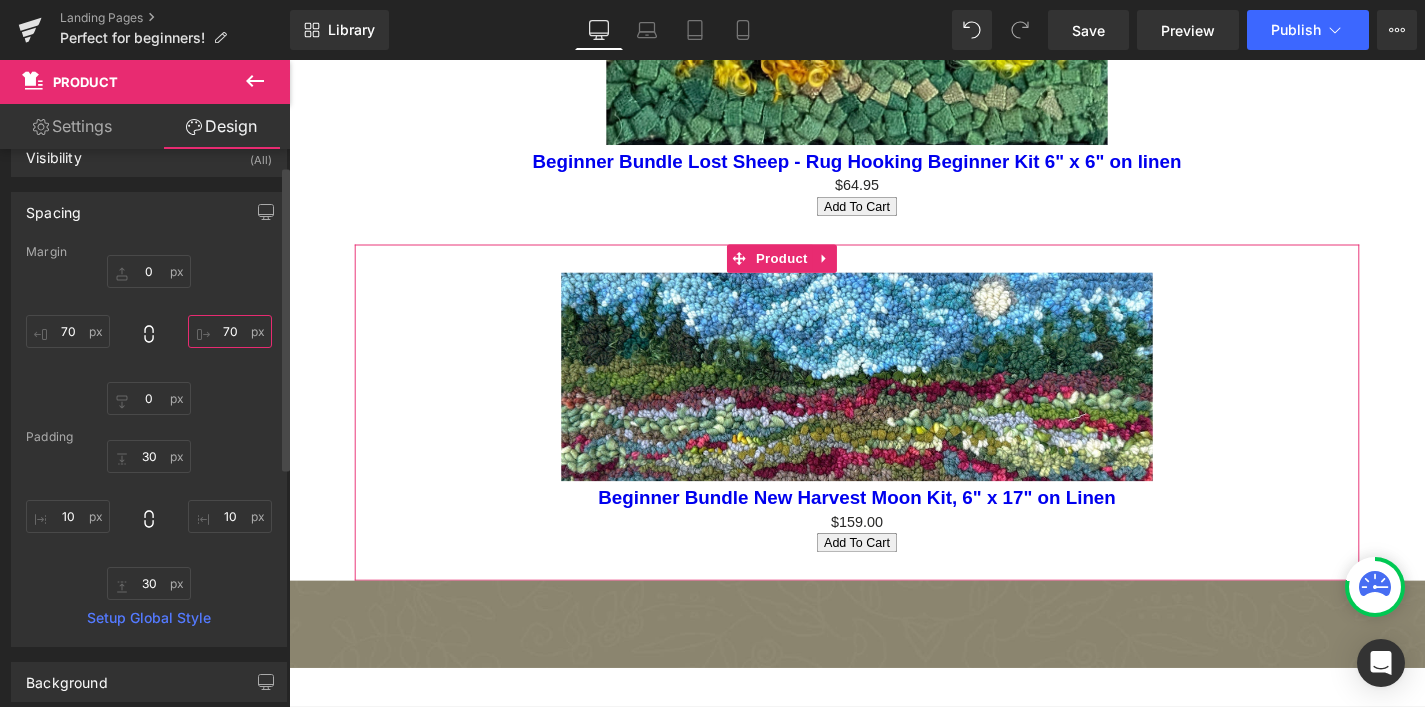 scroll, scrollTop: 36, scrollLeft: 0, axis: vertical 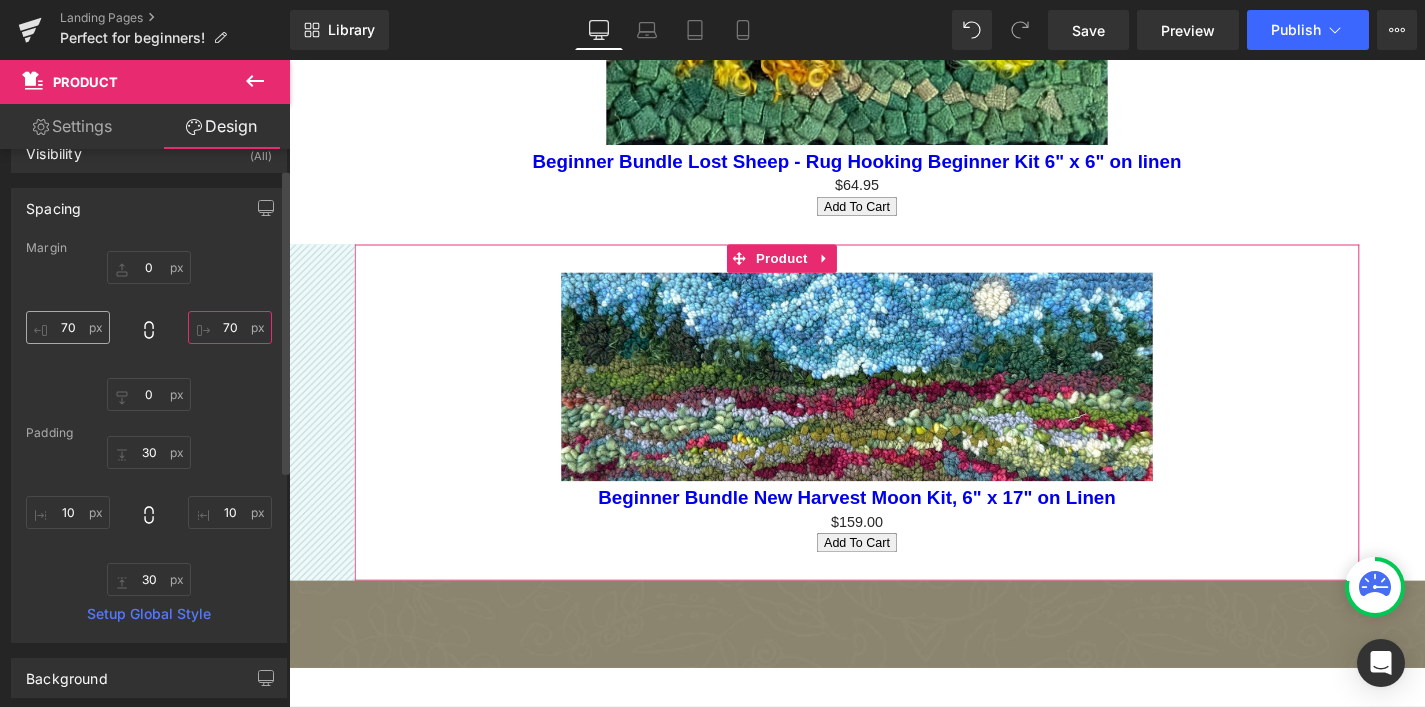 type on "70" 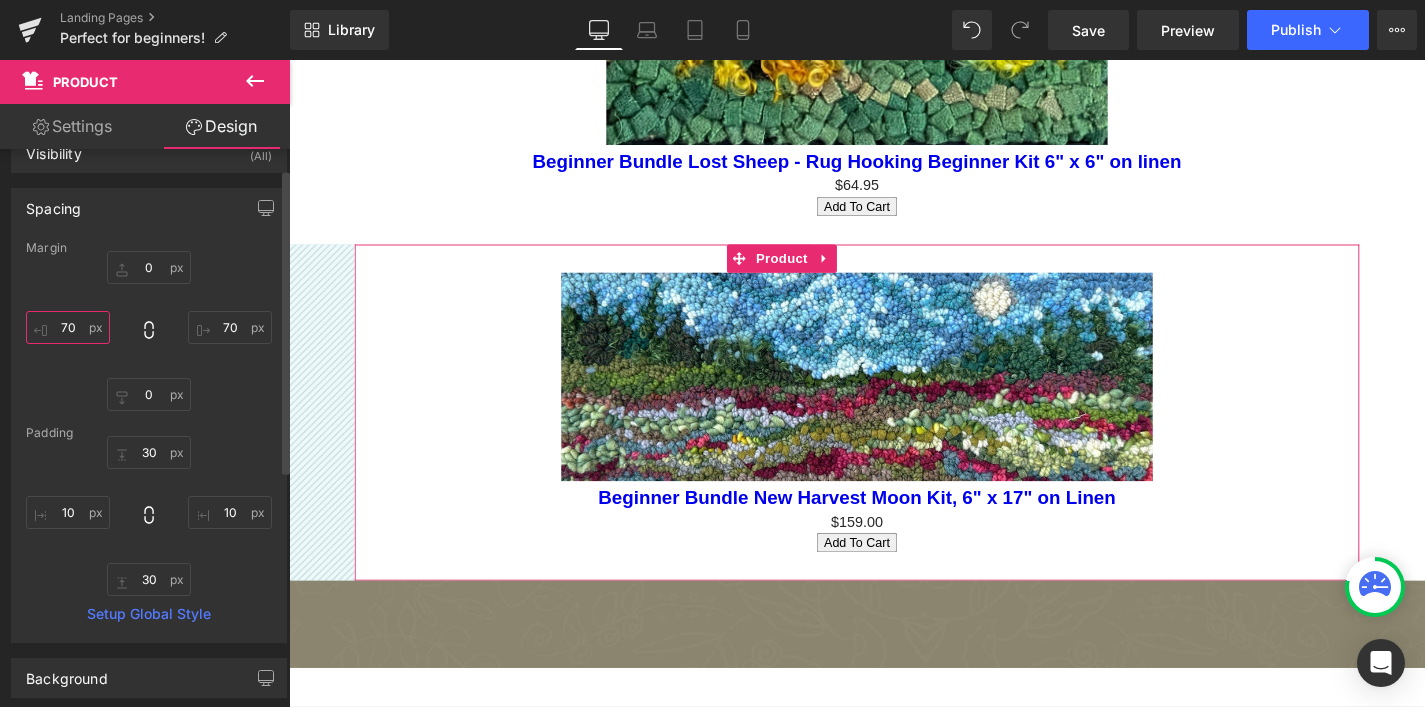 click on "70" at bounding box center (68, 327) 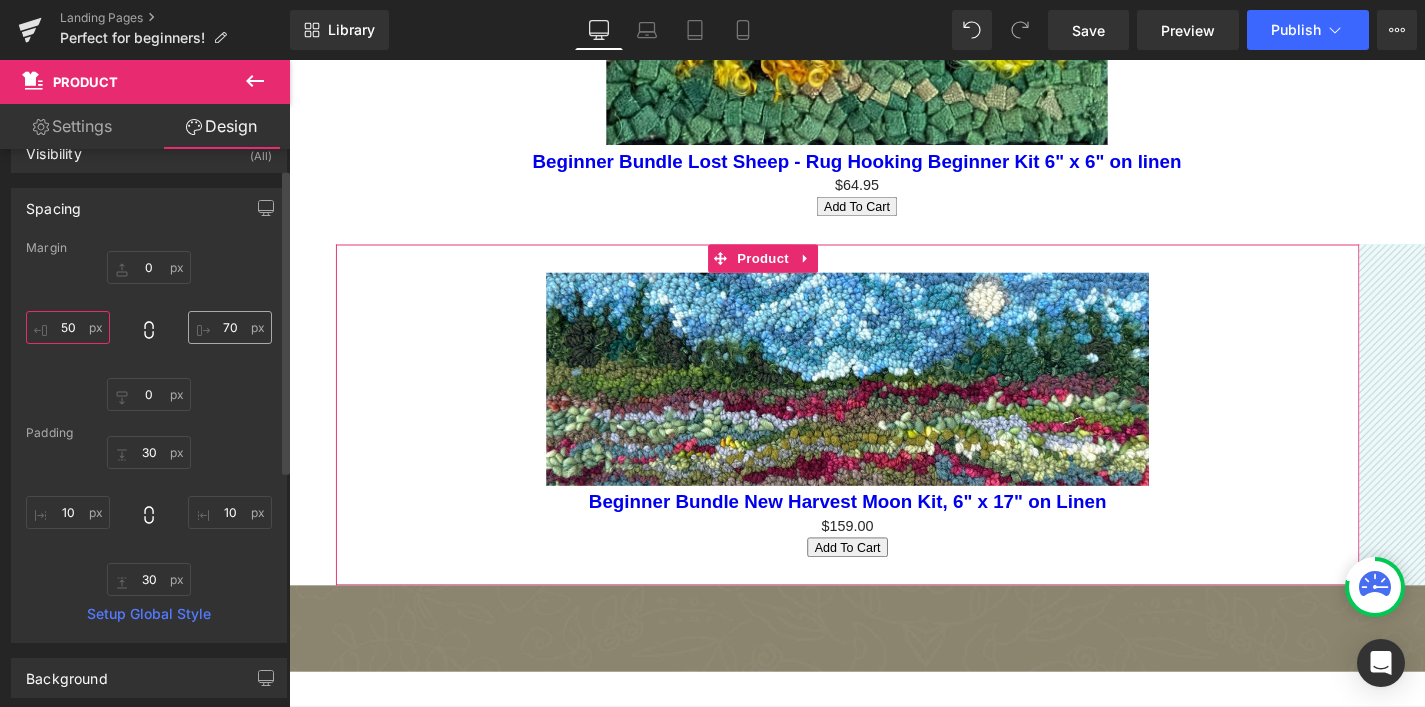 type on "50" 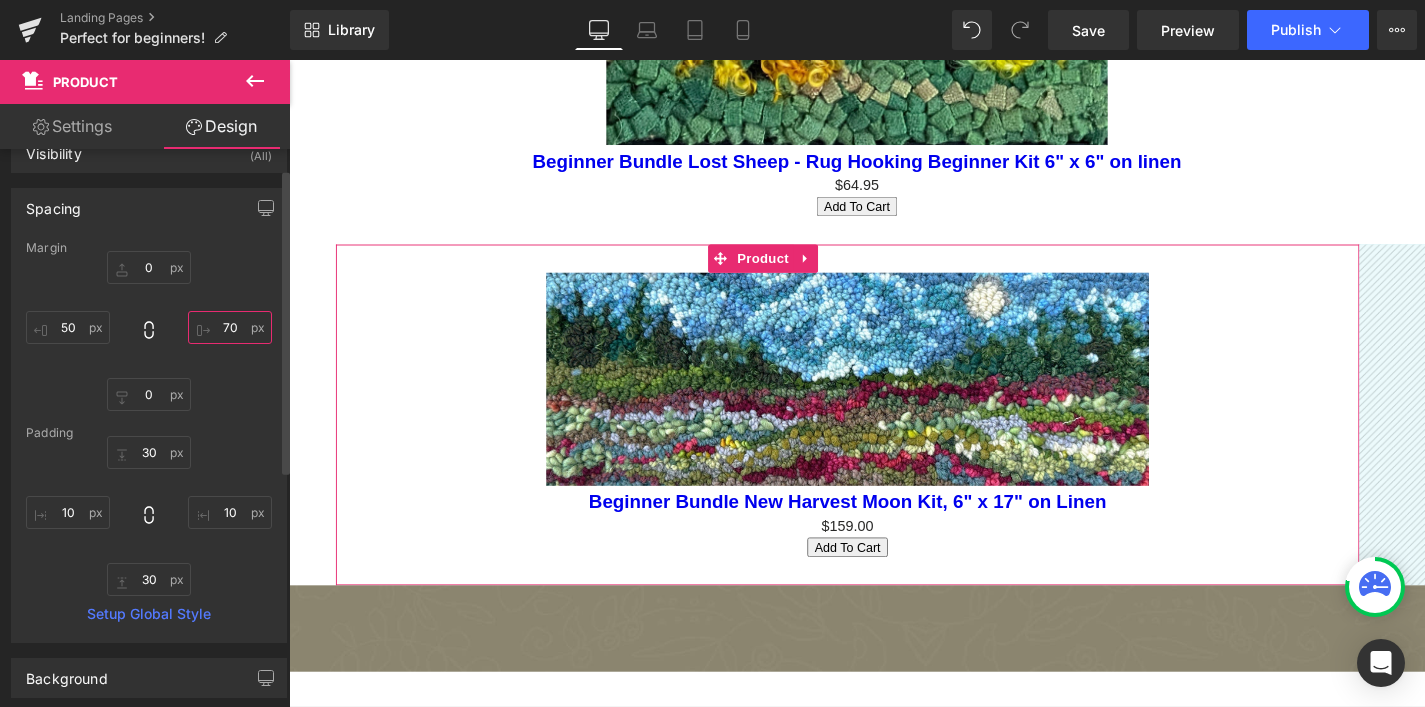 click on "70" at bounding box center (230, 327) 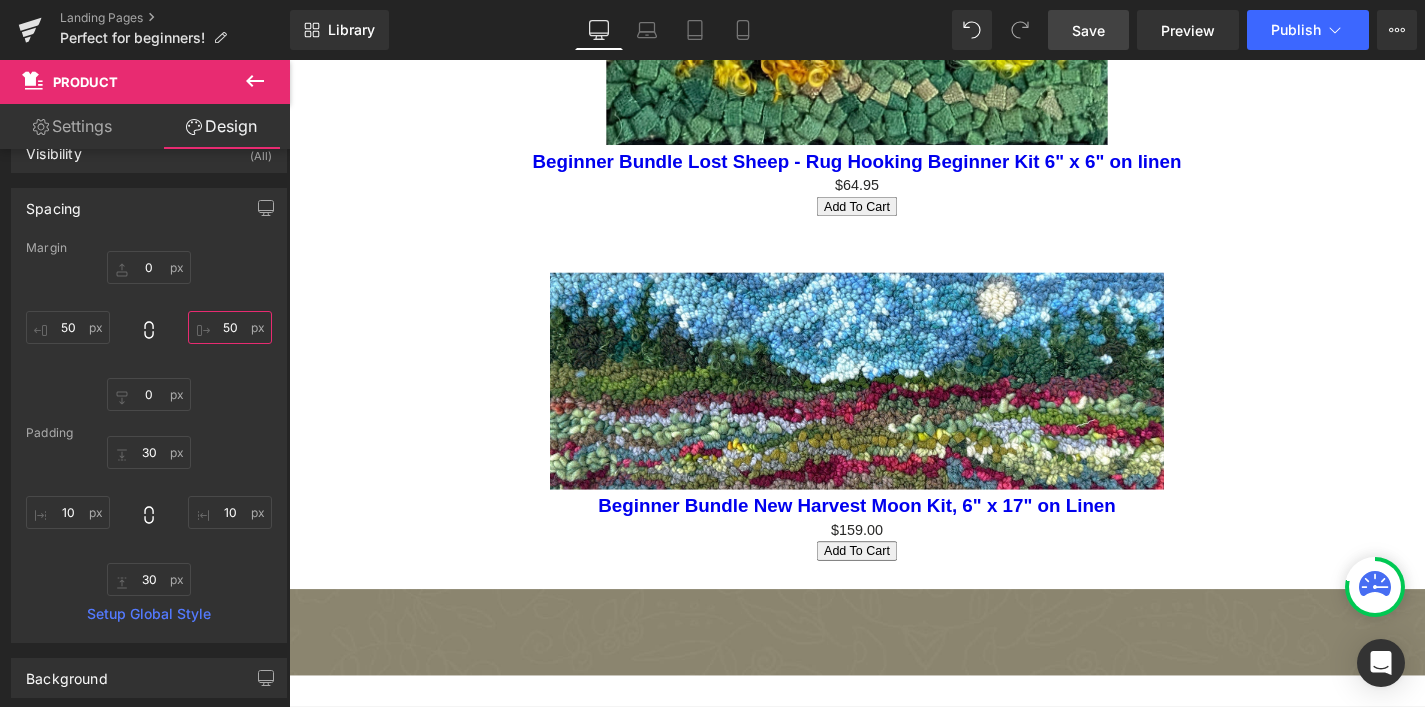 type on "50" 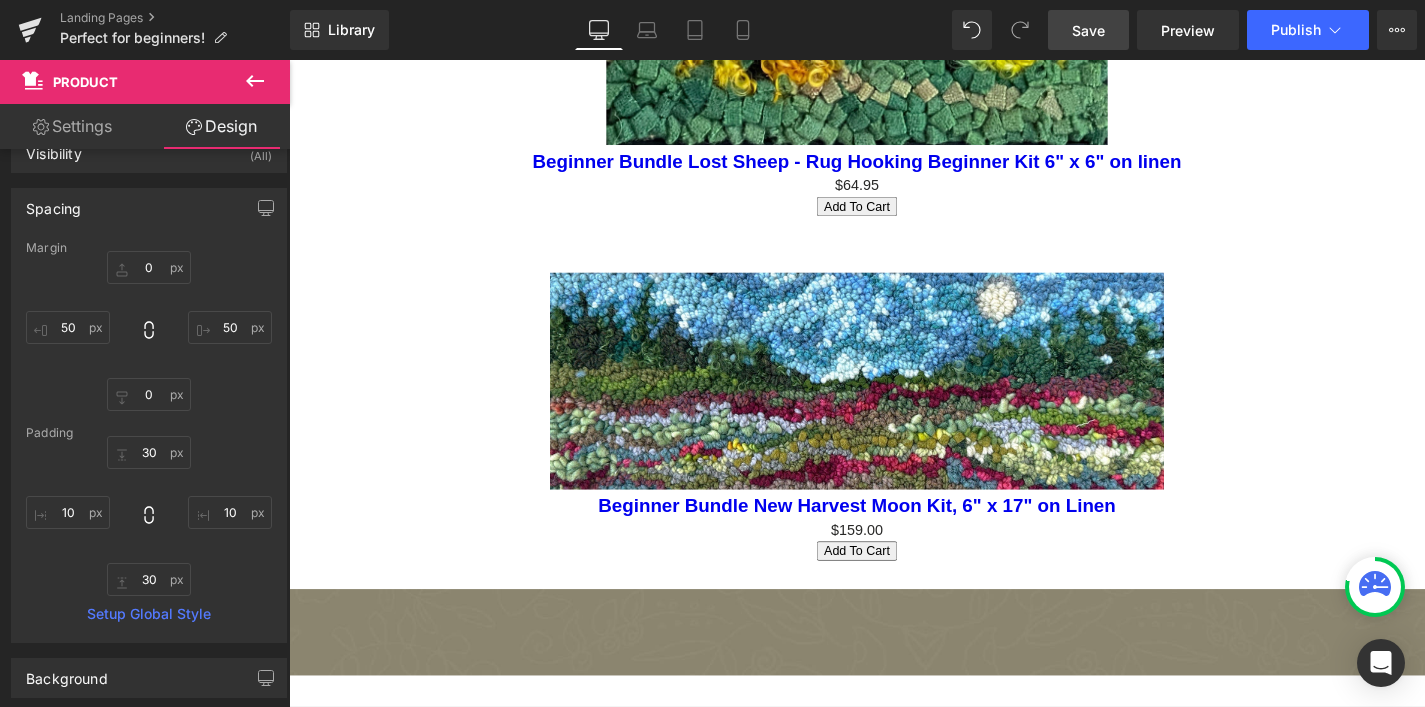 drag, startPoint x: 1087, startPoint y: 28, endPoint x: 1088, endPoint y: 49, distance: 21.023796 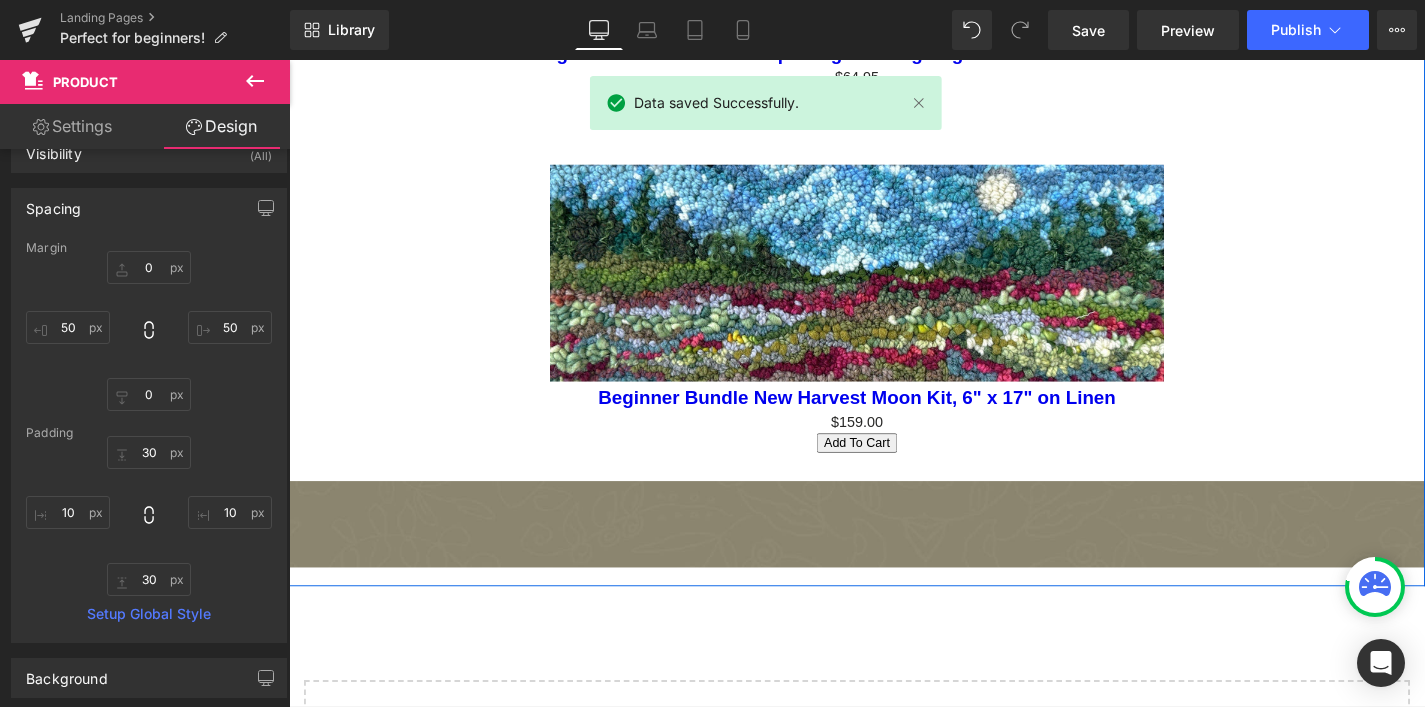 scroll, scrollTop: 1757, scrollLeft: 0, axis: vertical 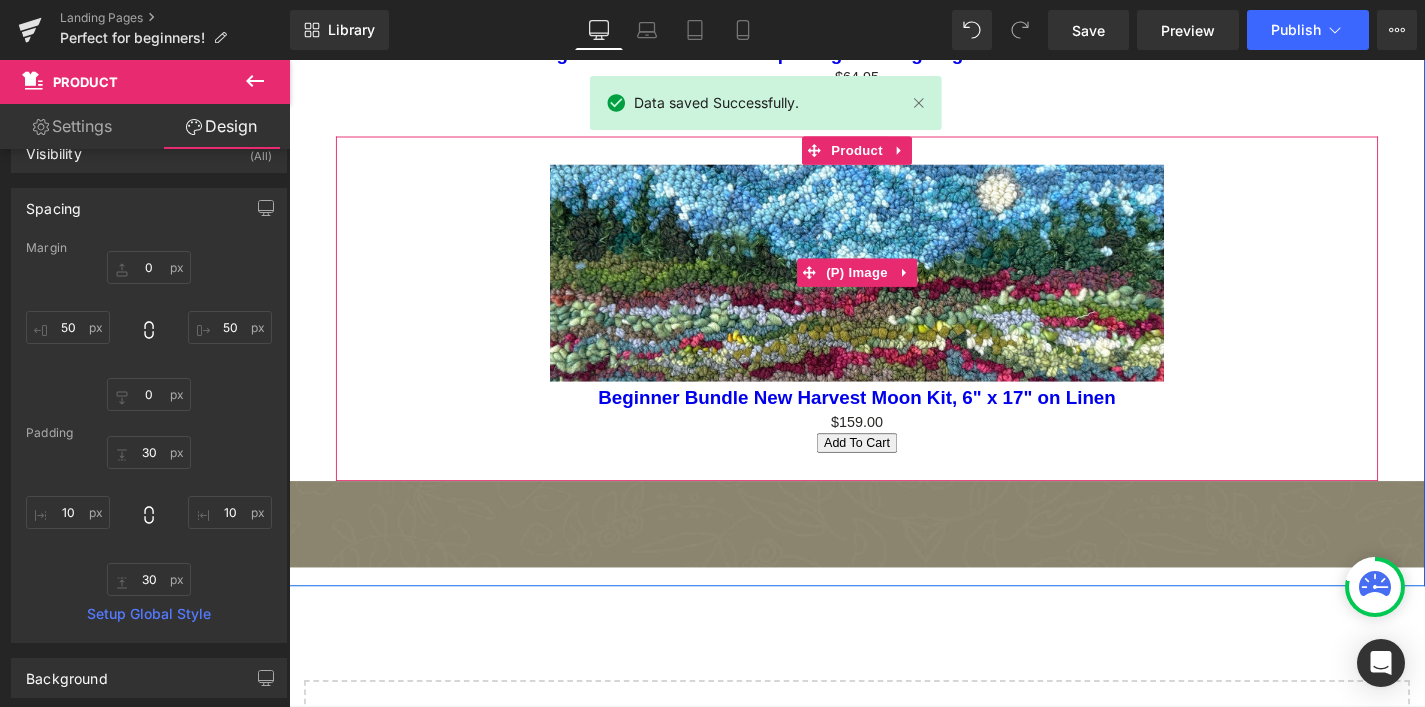 click on "Sale Off" at bounding box center [894, 287] 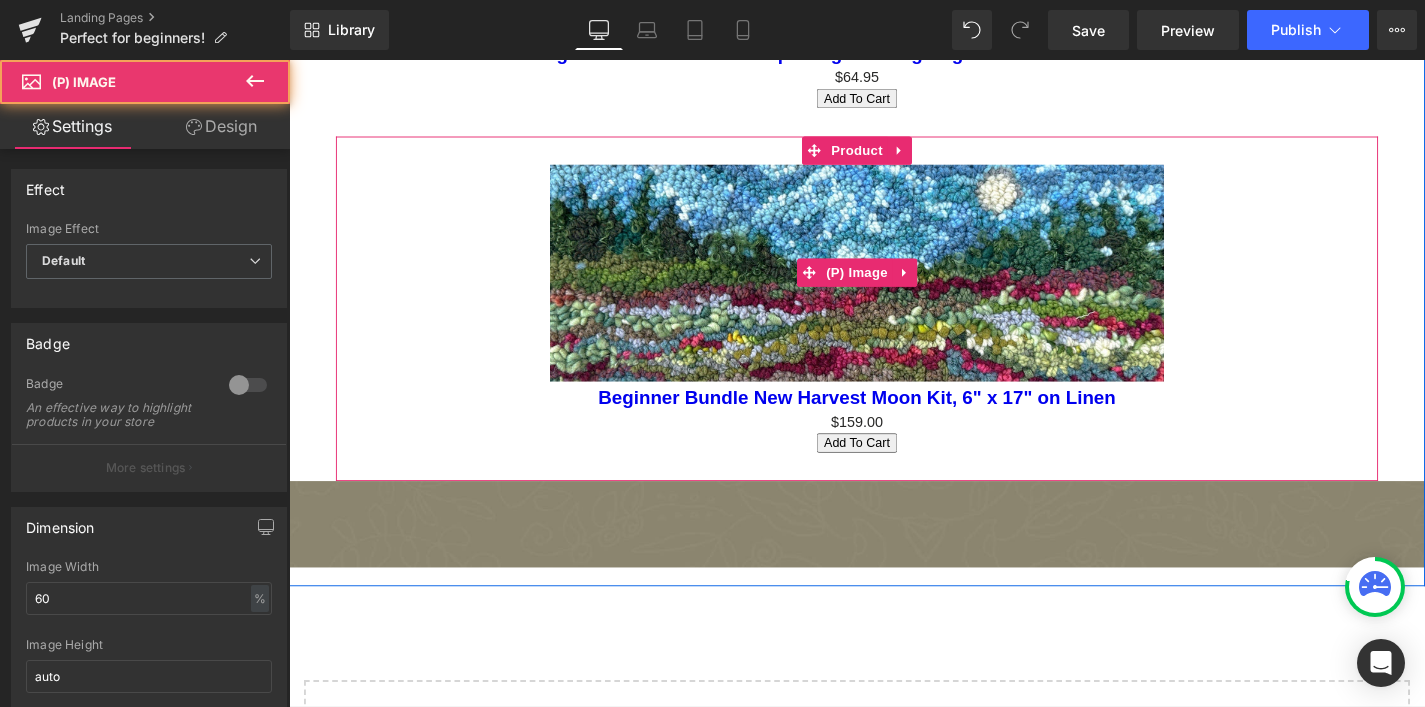 click at bounding box center (894, 287) 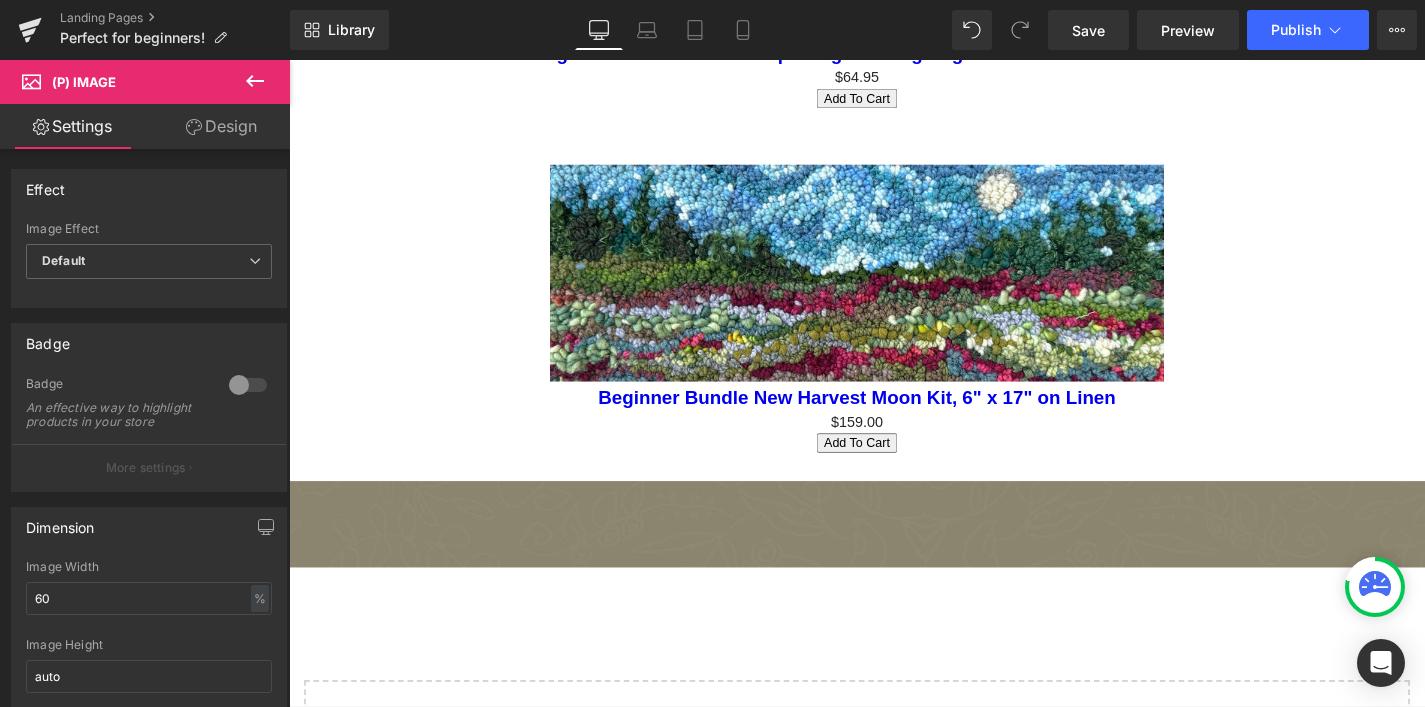 click on "Design" at bounding box center (221, 126) 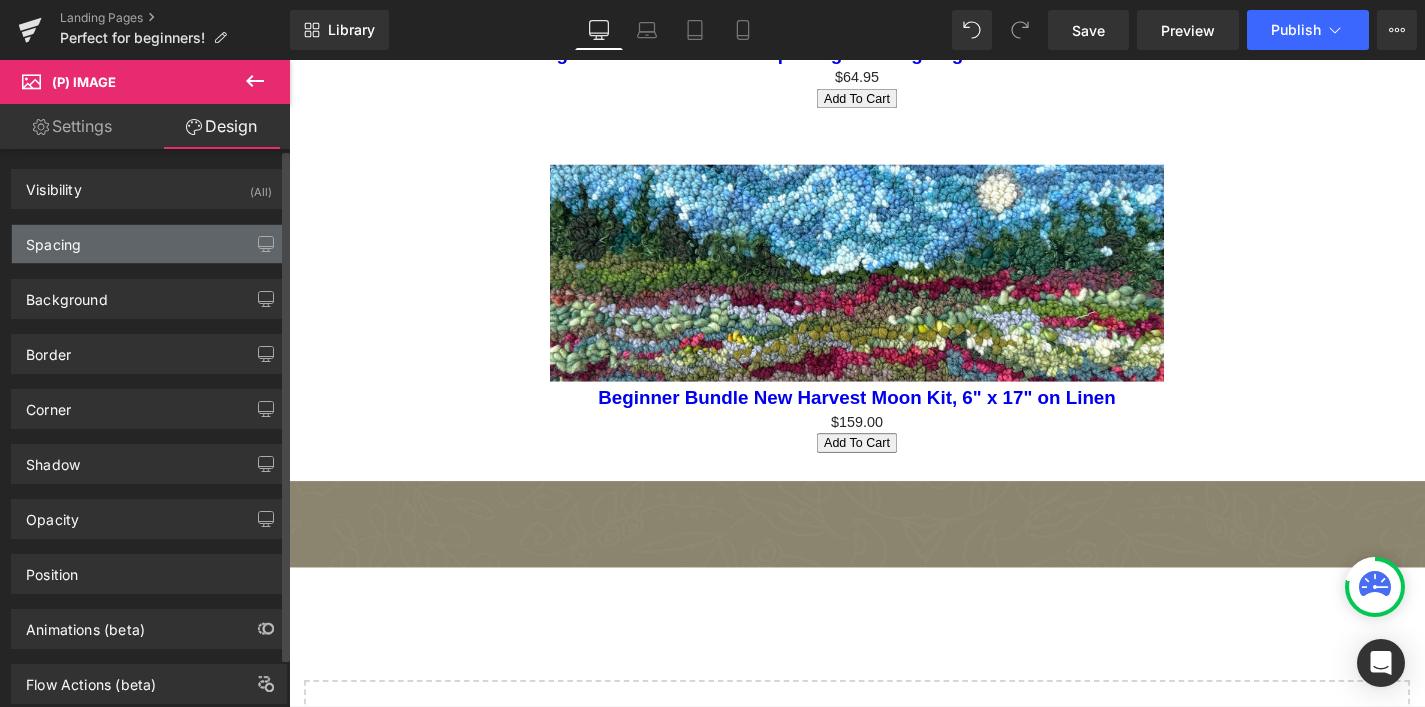 click on "Spacing" at bounding box center (149, 244) 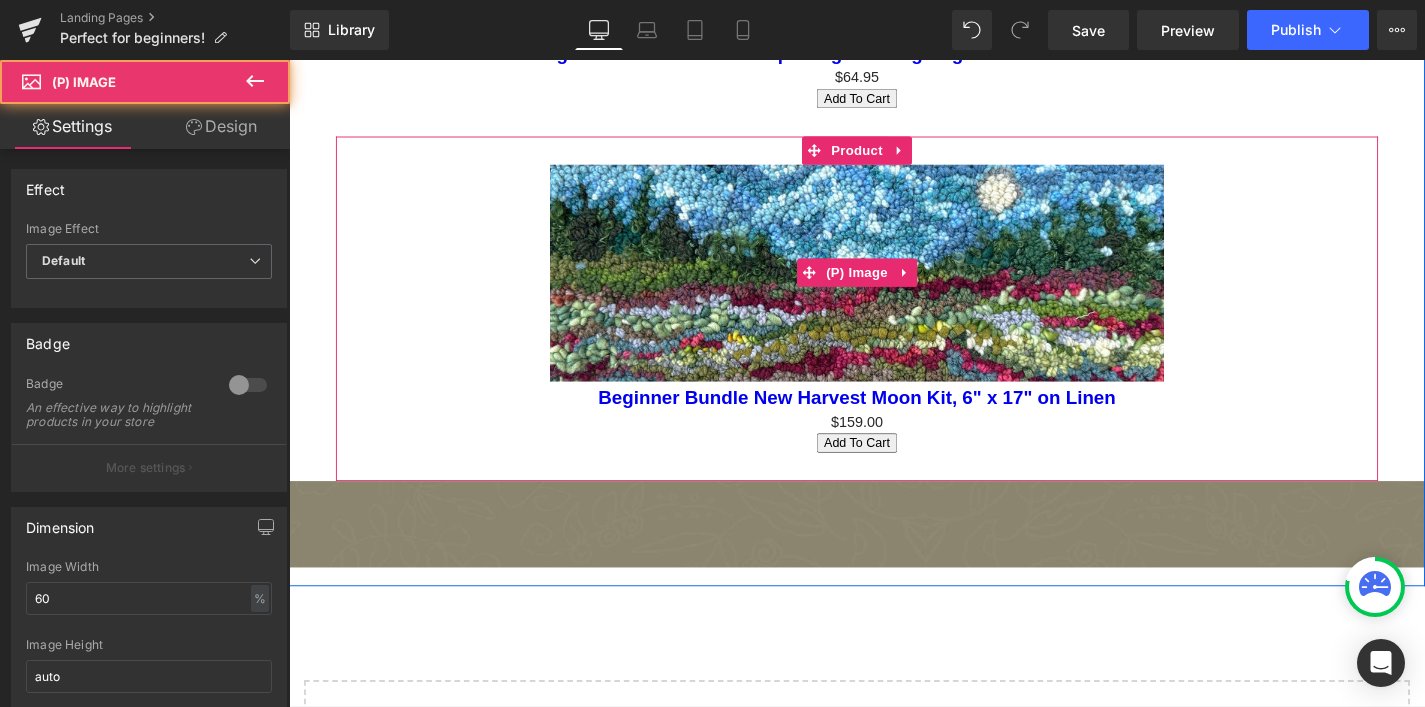 click at bounding box center (894, 287) 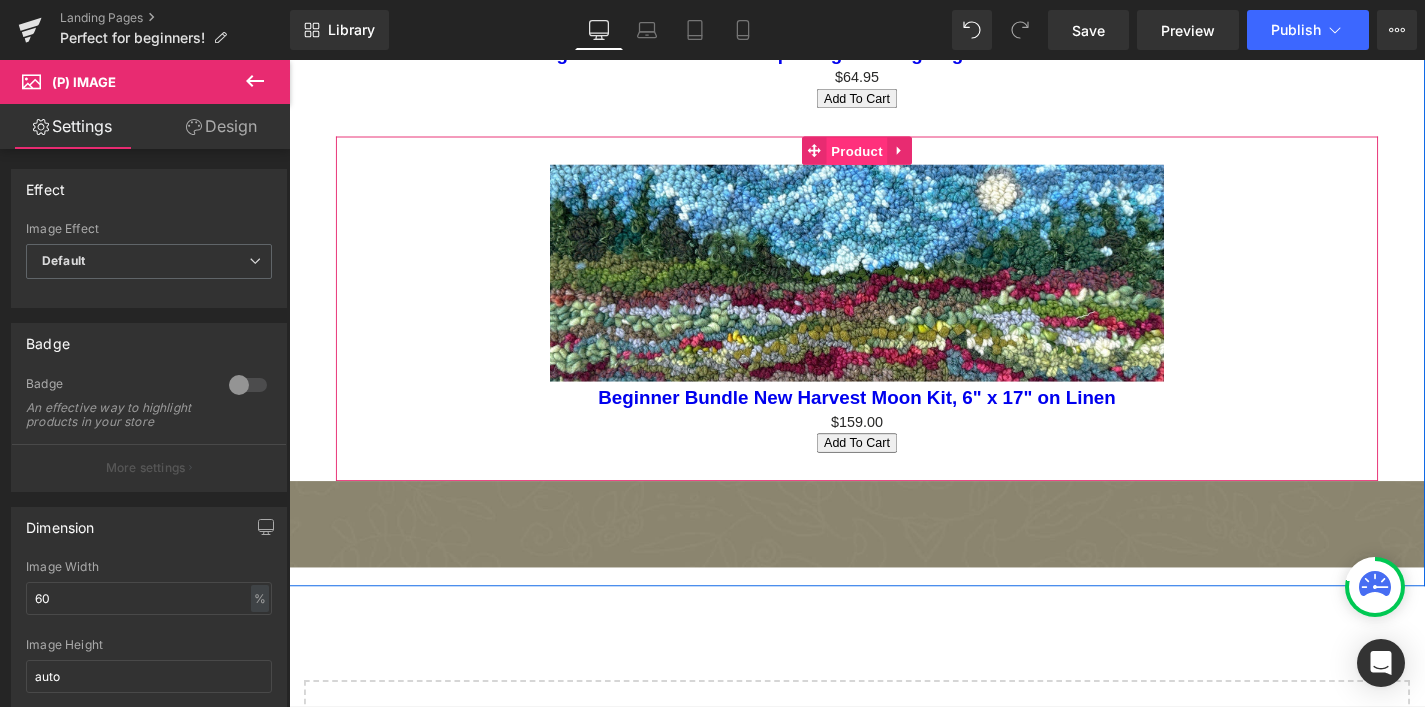 click on "Product" at bounding box center (894, 158) 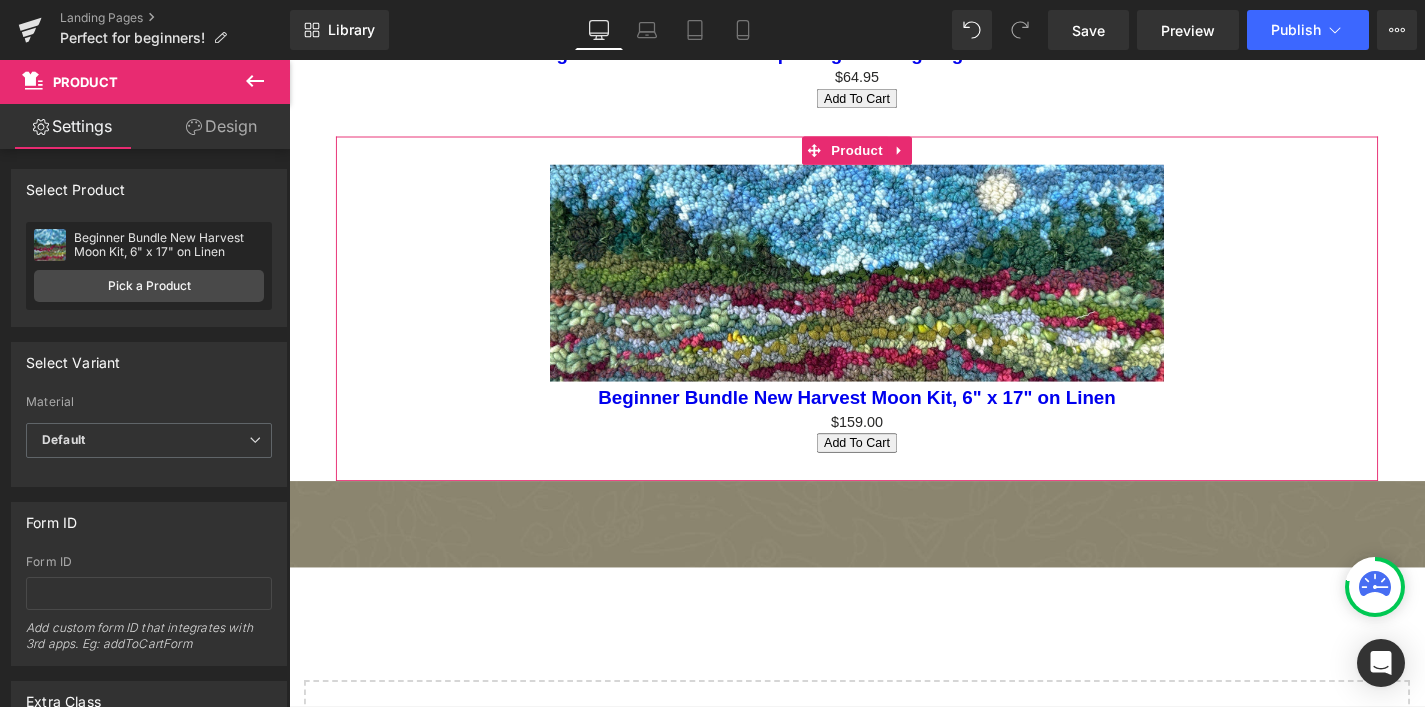 click 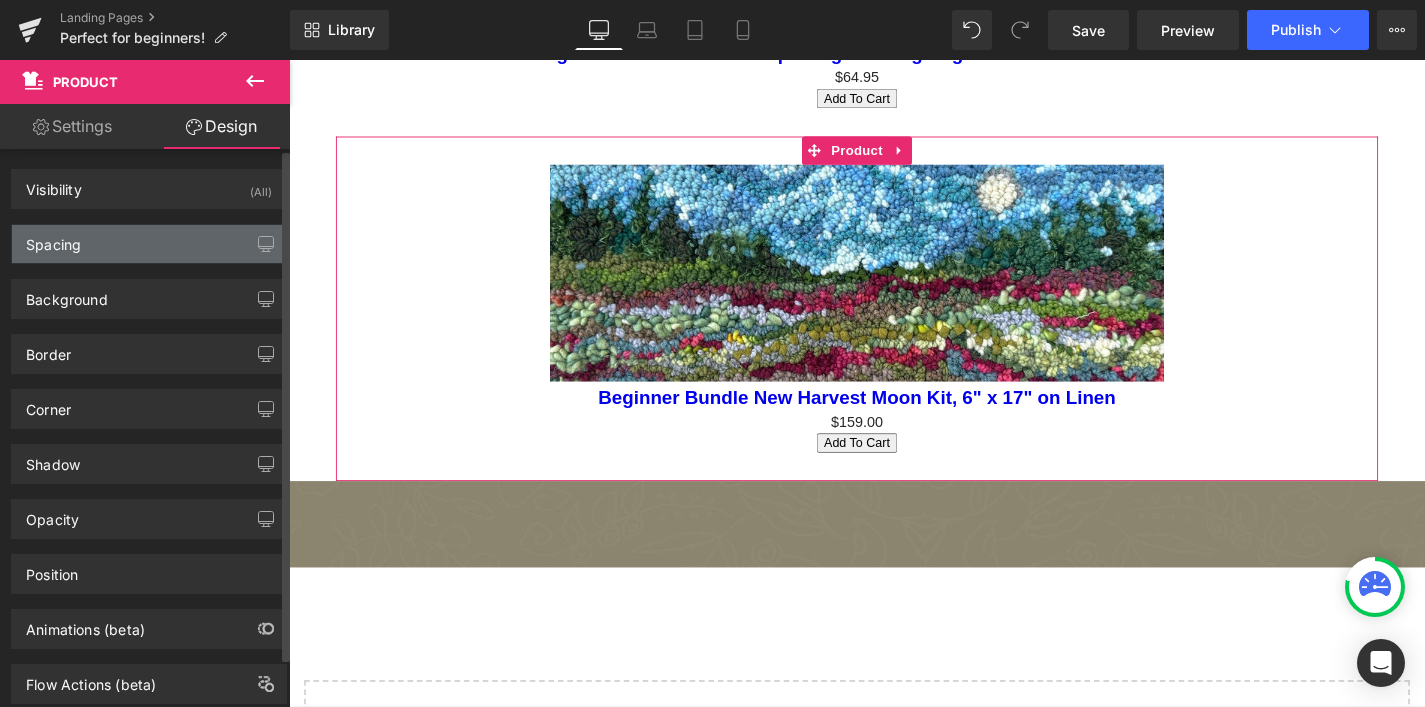 click on "Spacing" at bounding box center (149, 244) 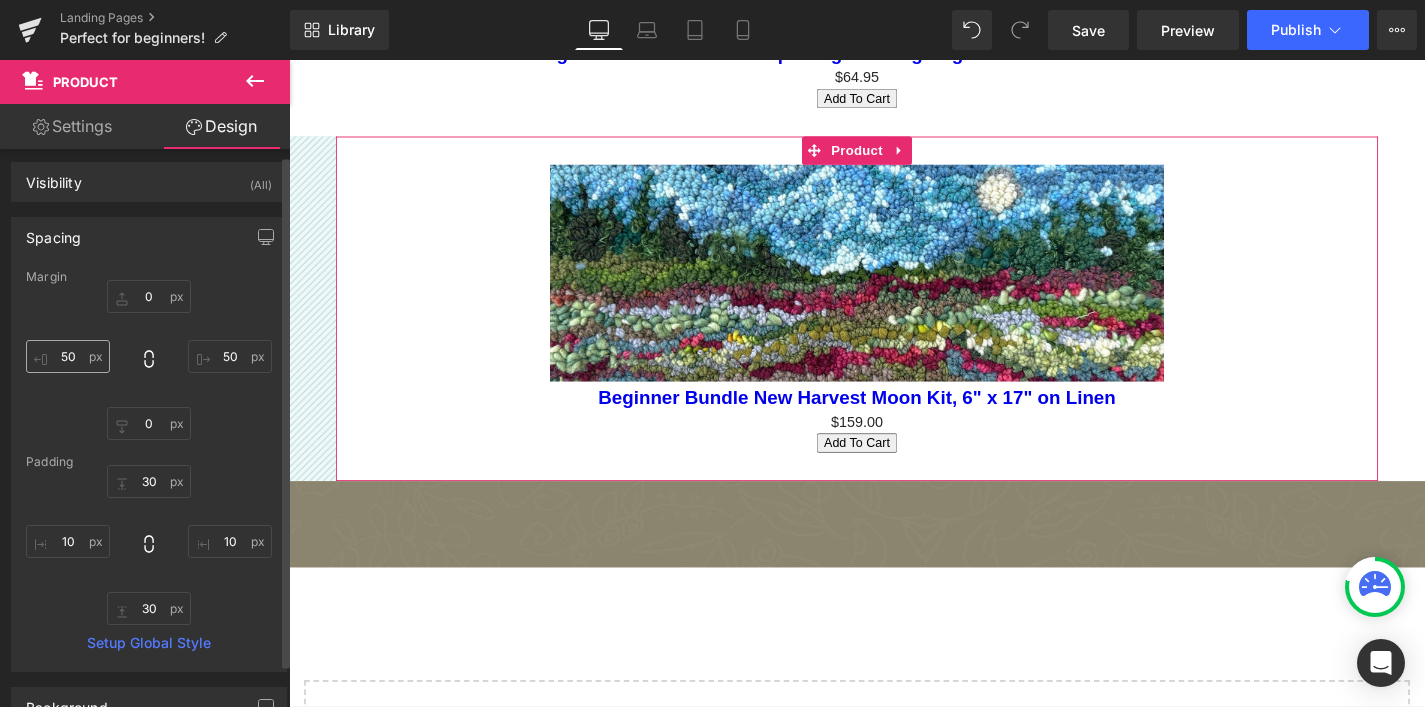 scroll, scrollTop: 4, scrollLeft: 0, axis: vertical 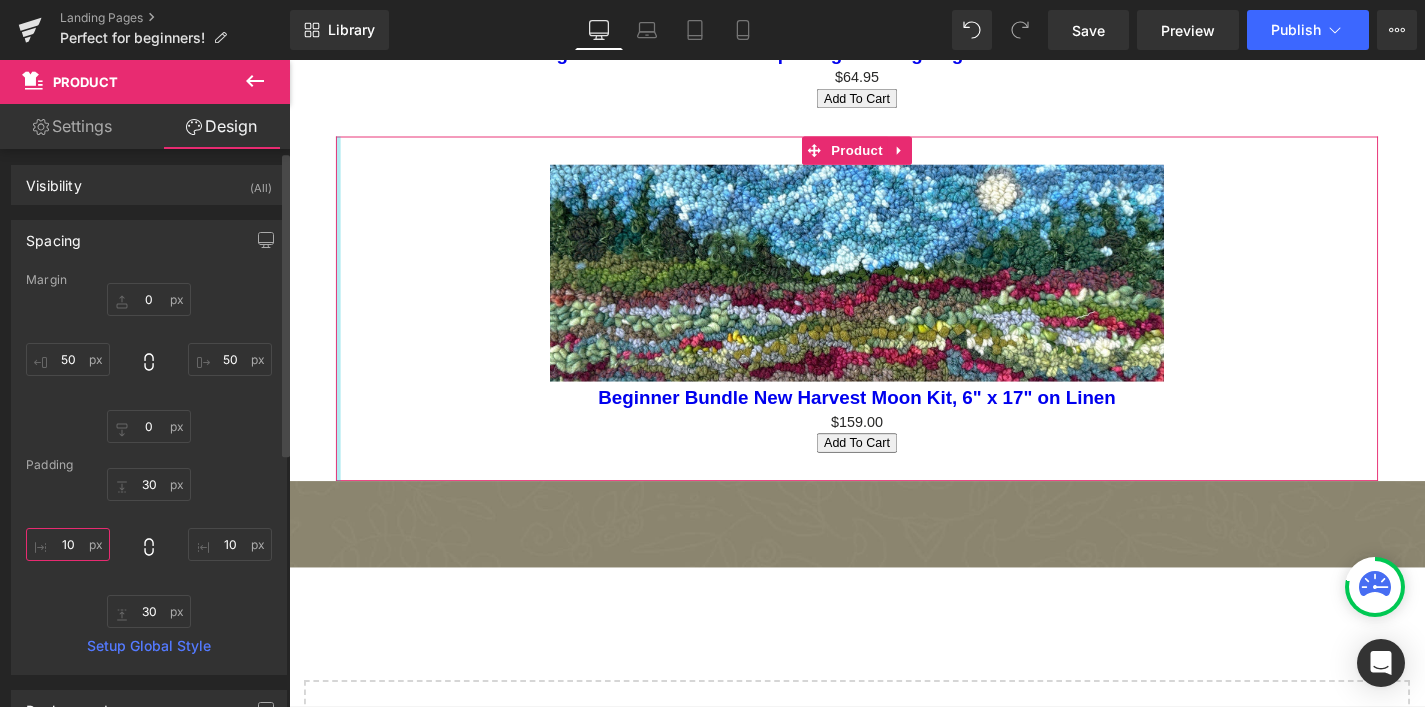 drag, startPoint x: 73, startPoint y: 539, endPoint x: 13, endPoint y: 541, distance: 60.033325 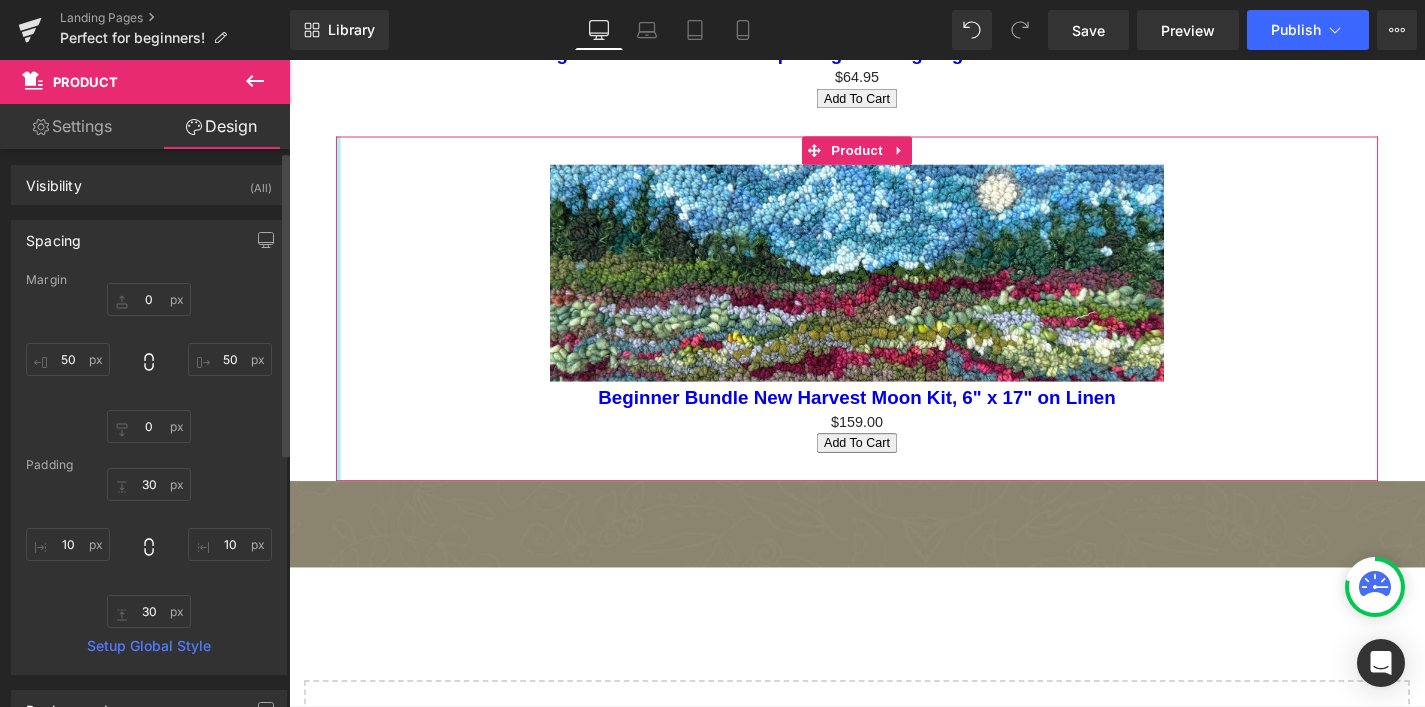 click on "Margin
0px 0
50px 50
0px 0
50px 50
[GEOGRAPHIC_DATA]
30px 30
10px 10
30px 30
10px 10
Setup Global Style" at bounding box center (149, 473) 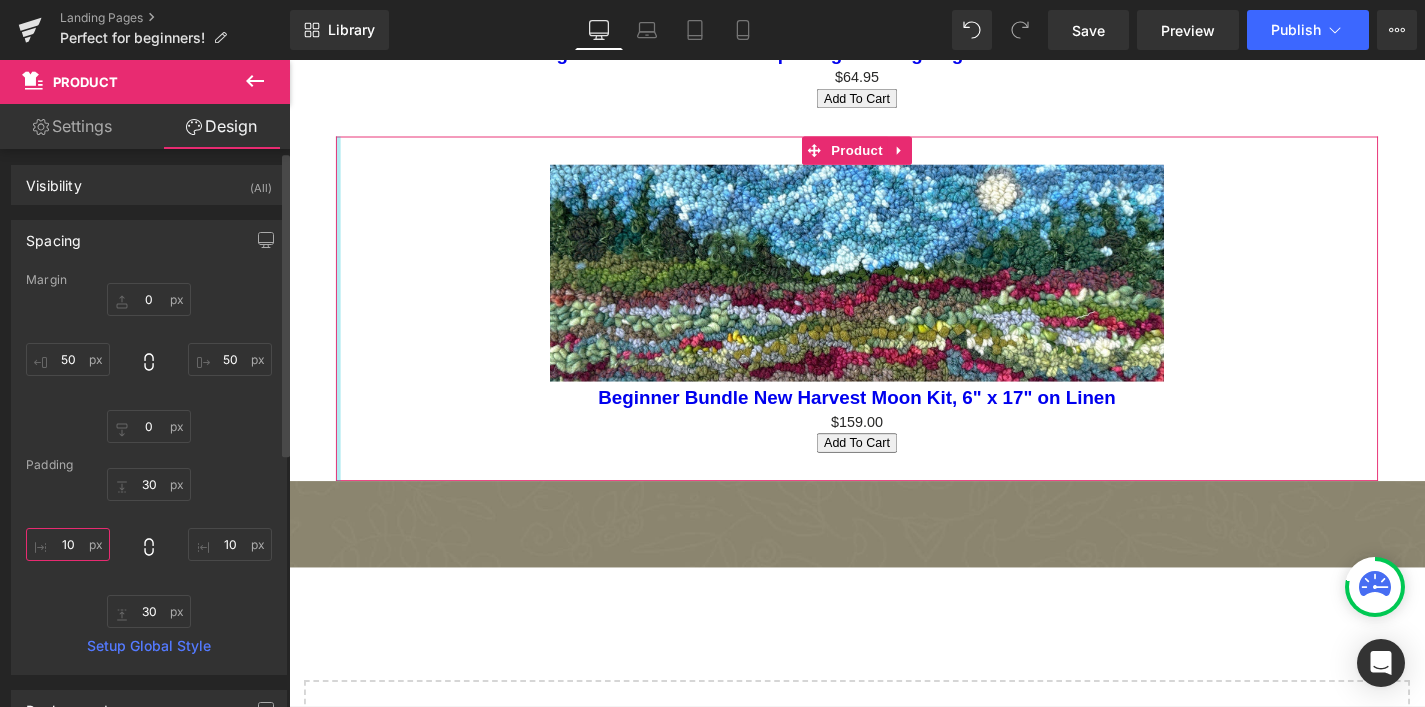 click on "10" at bounding box center (68, 544) 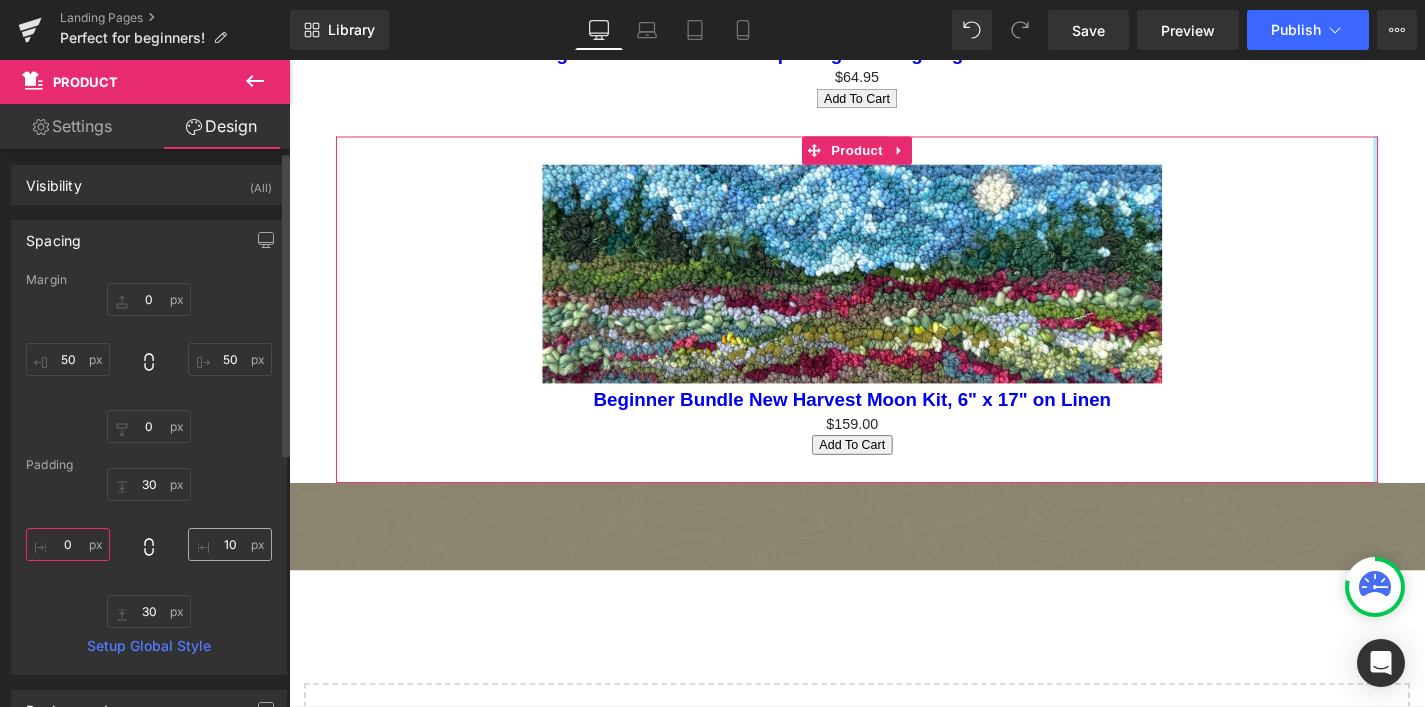 type on "0" 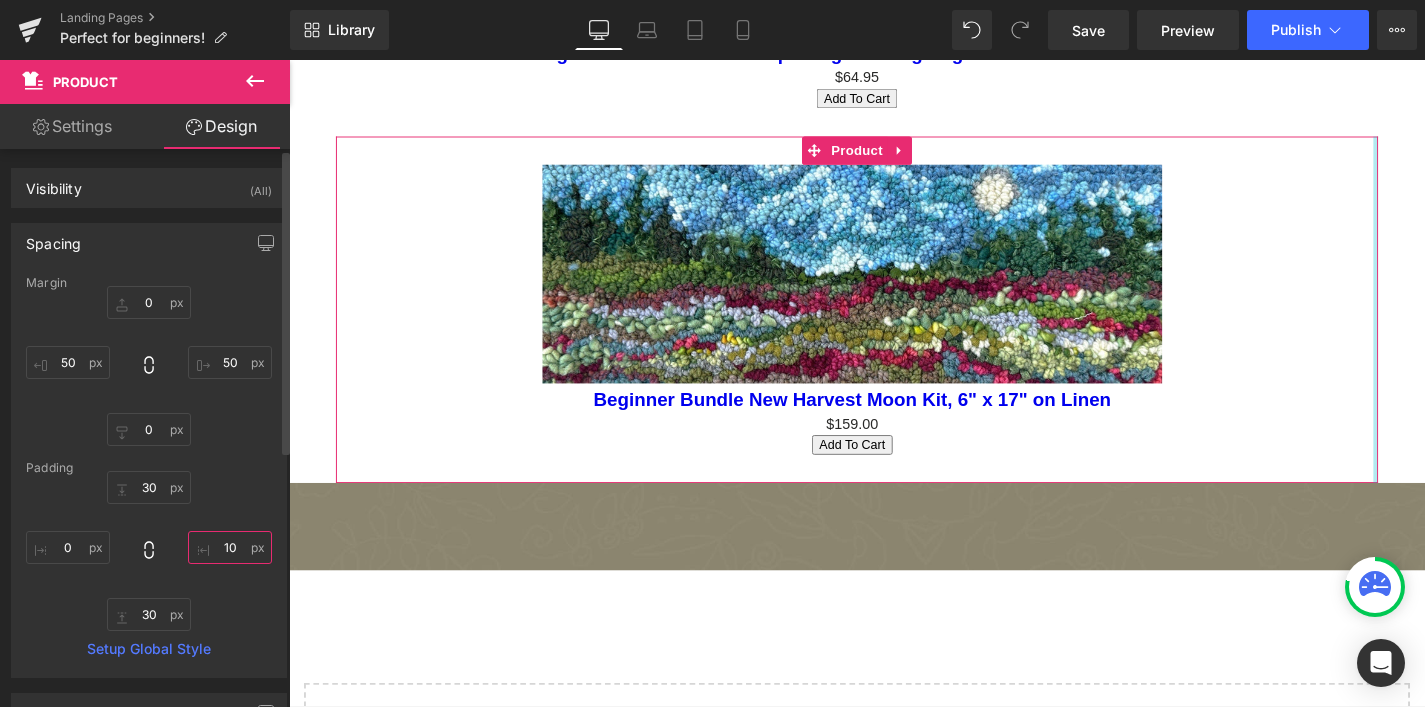 click on "10" at bounding box center (230, 547) 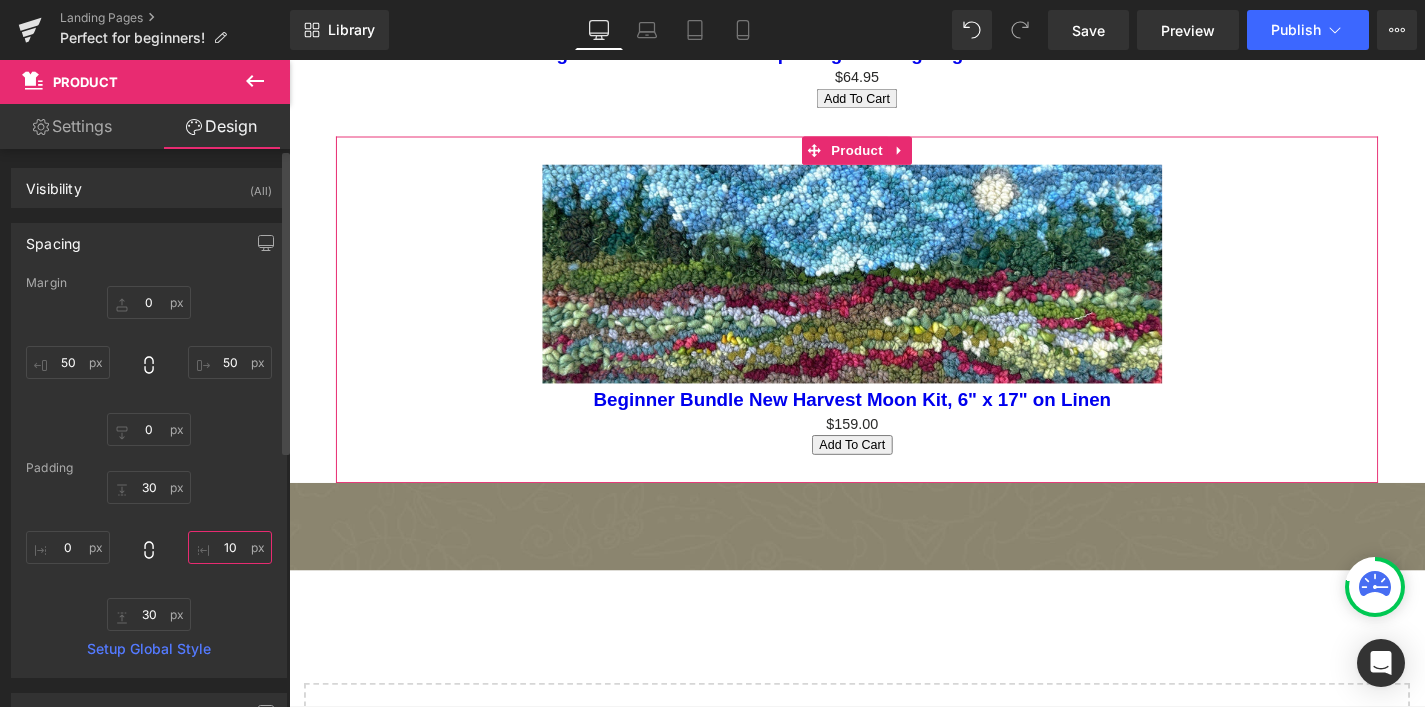click on "10" at bounding box center [230, 547] 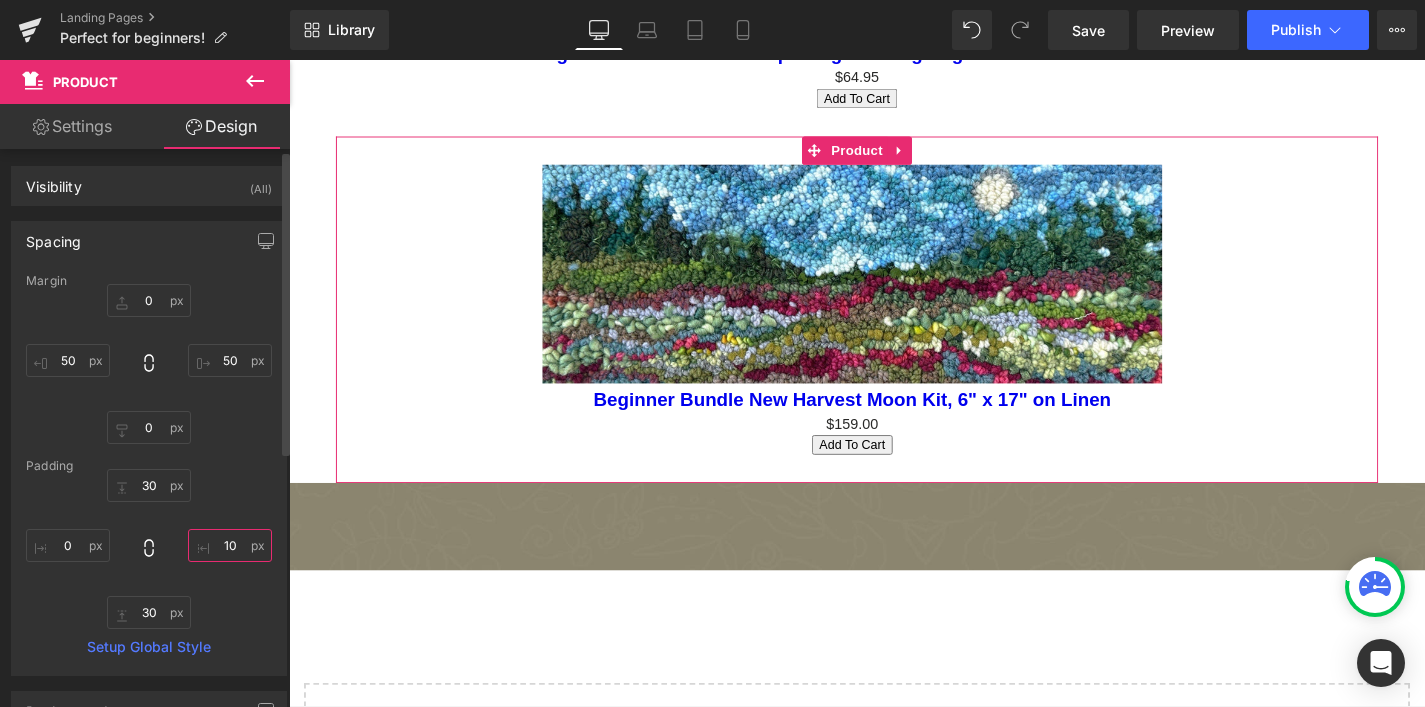 scroll, scrollTop: 2, scrollLeft: 0, axis: vertical 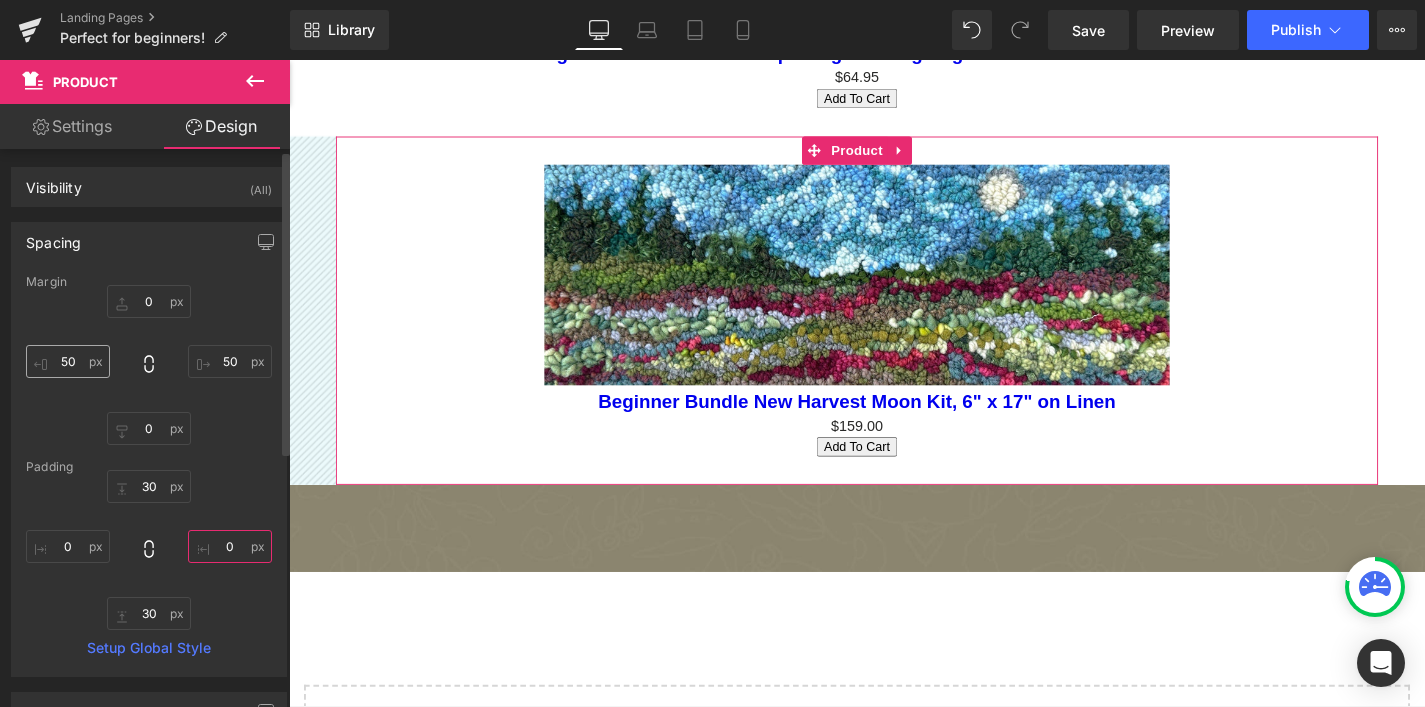 type on "0" 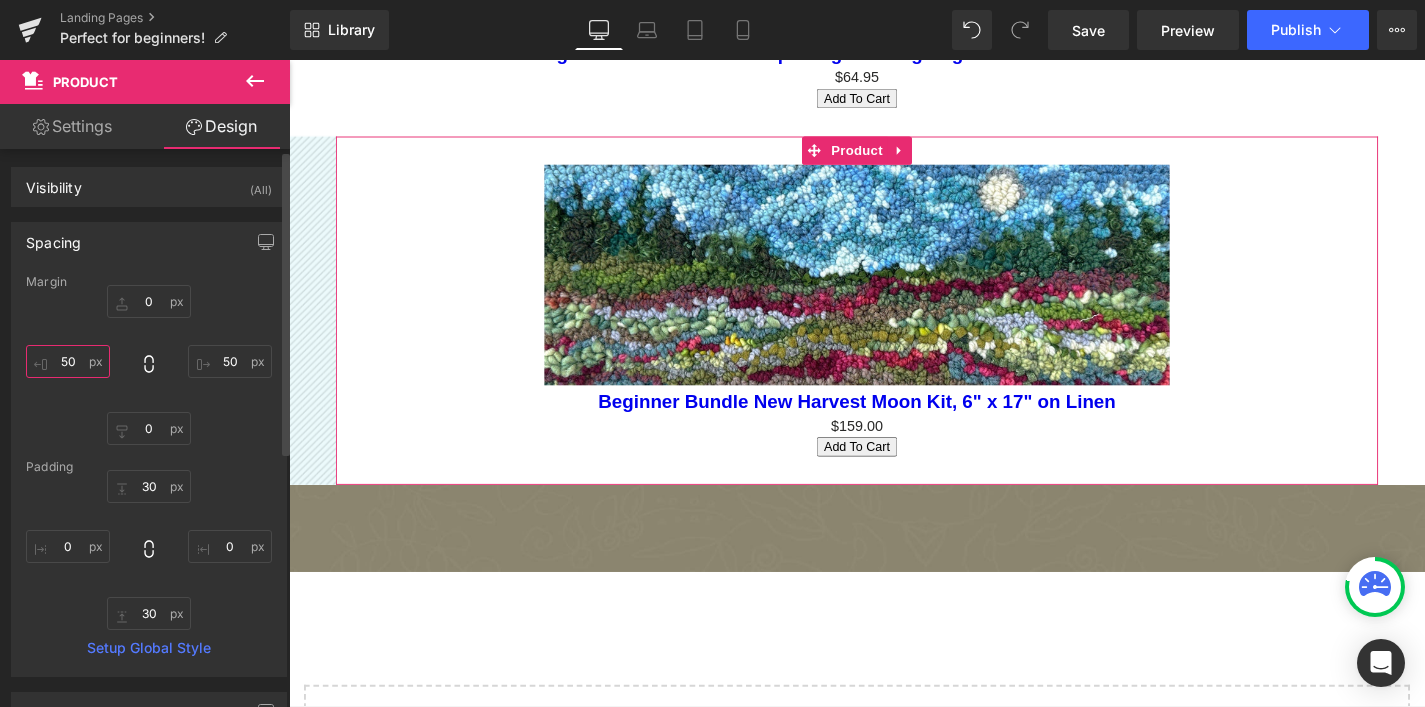 click on "50" at bounding box center [68, 361] 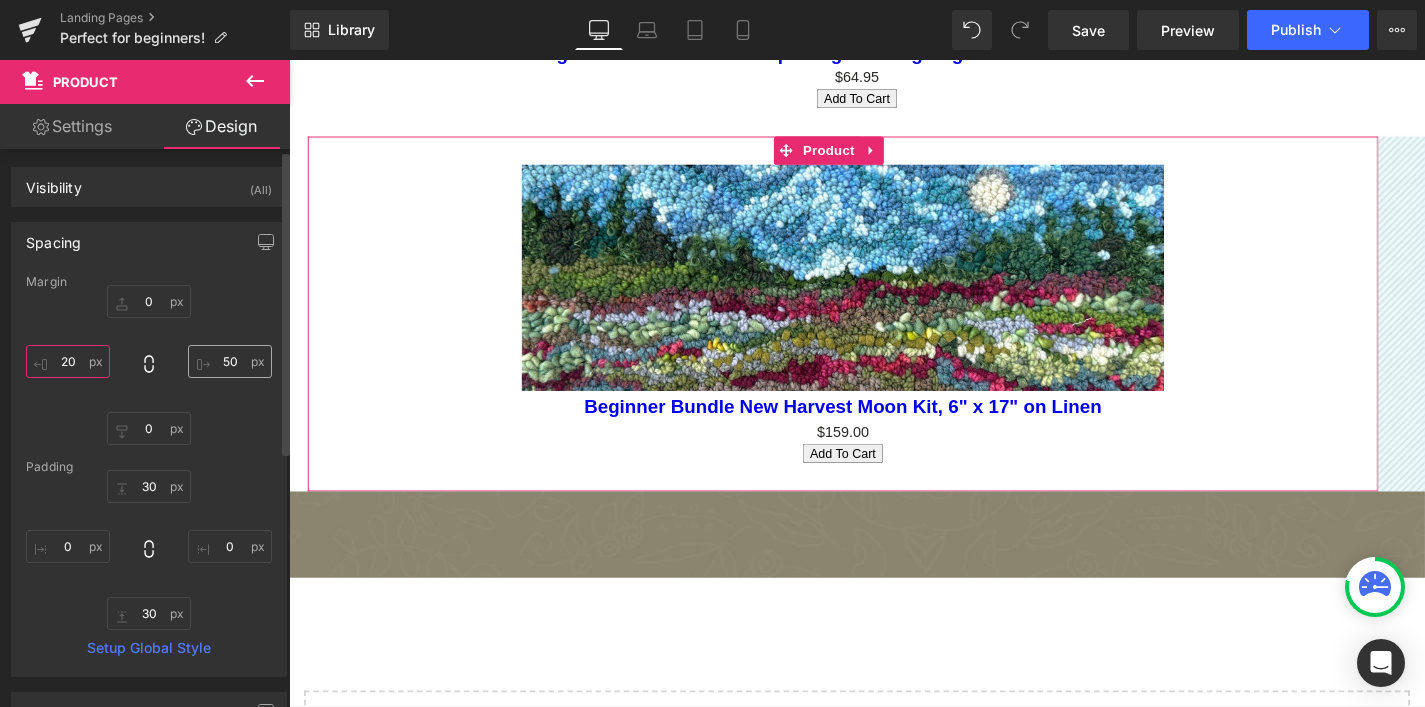 type on "20" 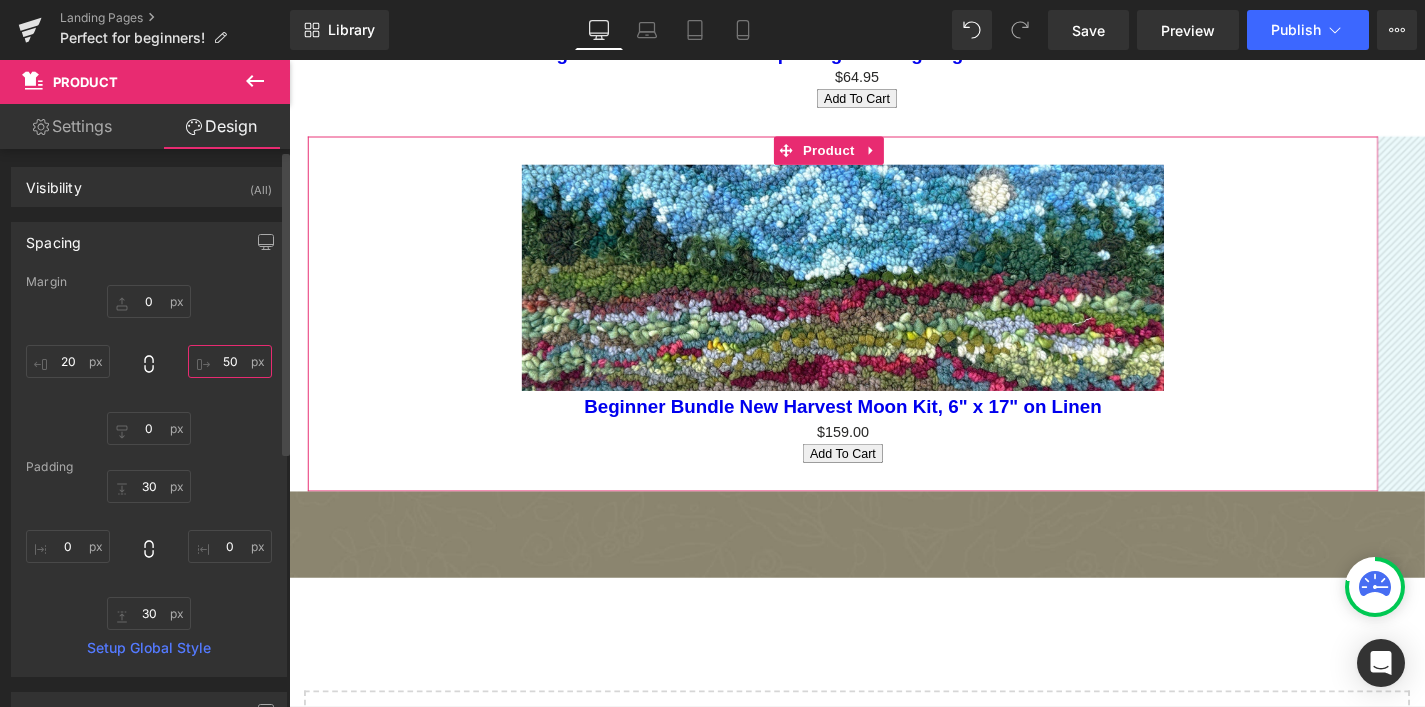 click on "50" at bounding box center [230, 361] 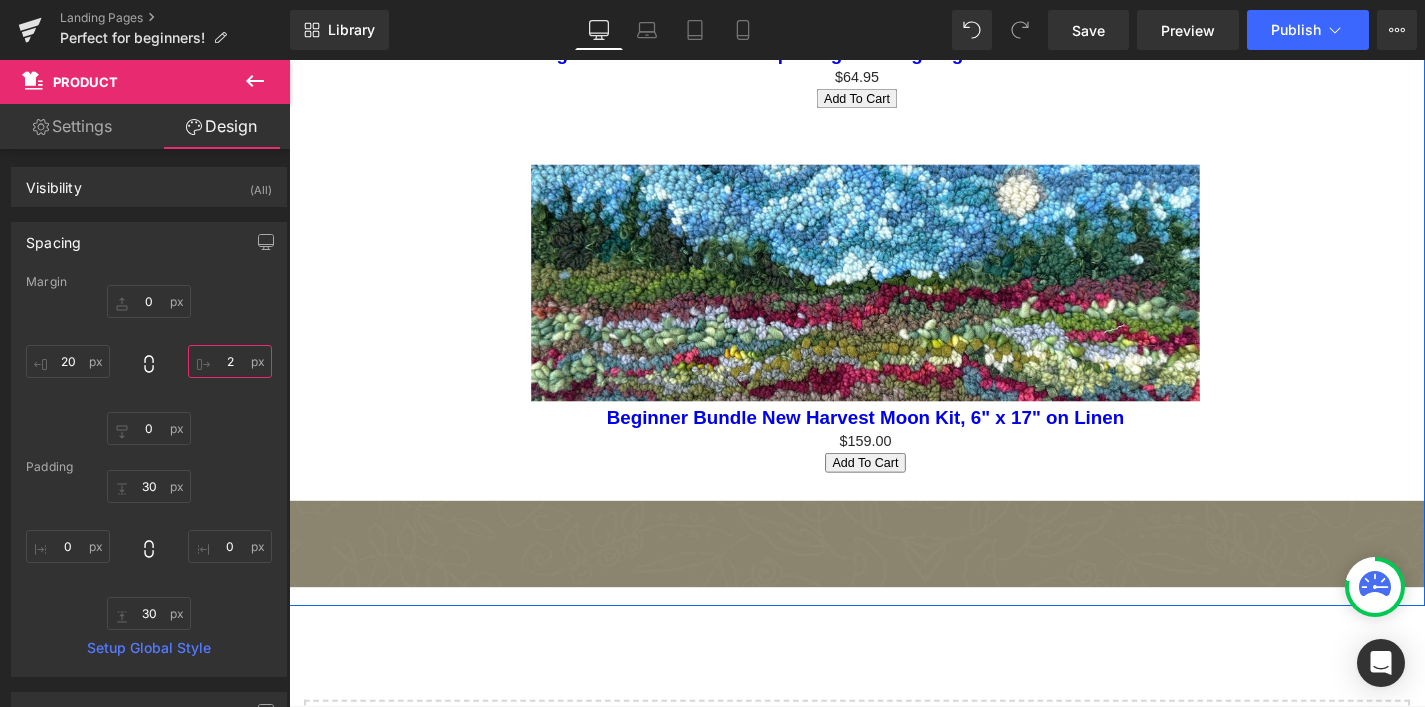 type on "20" 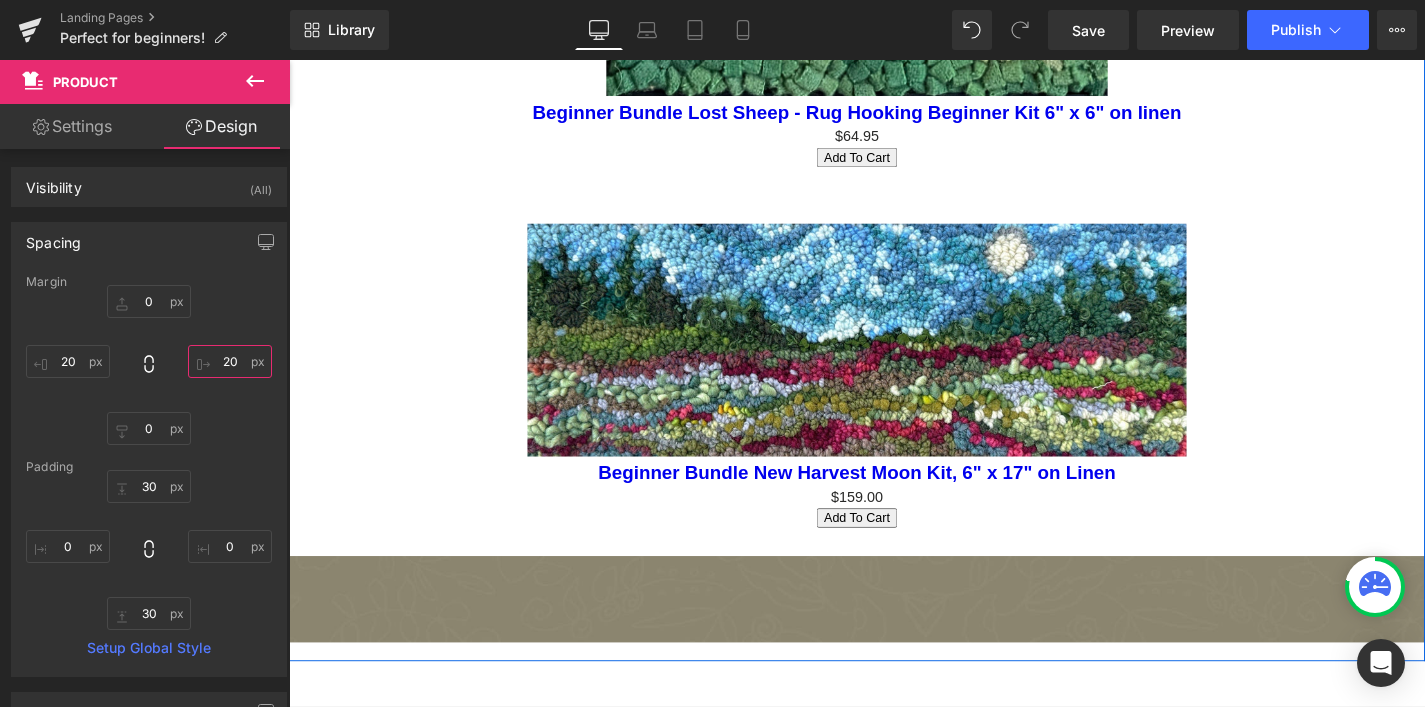 scroll, scrollTop: 1700, scrollLeft: 0, axis: vertical 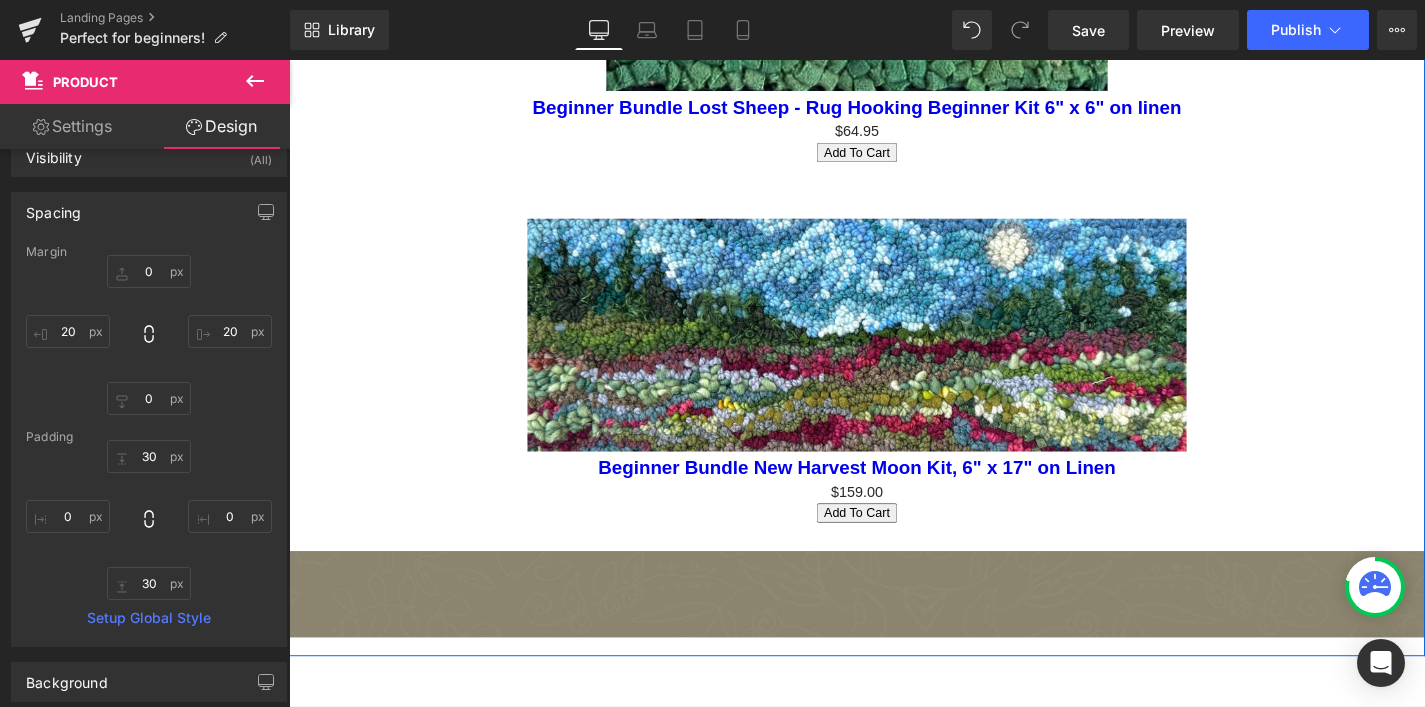click on "Youtube         Row         PERFECT FOR BEGINNERS,  START RUG HOOKING [DATE]! Text Block         Row         Row         Separator
Sale Off
(P) Image
Beginner Bundle Lost Sheep - Rug Hooking Beginner Kit 6" x 6" on linen
(P) Title
$0
$64.95
(P) Price
Add To Cart
(P) Cart Button
Product" at bounding box center (894, -272) 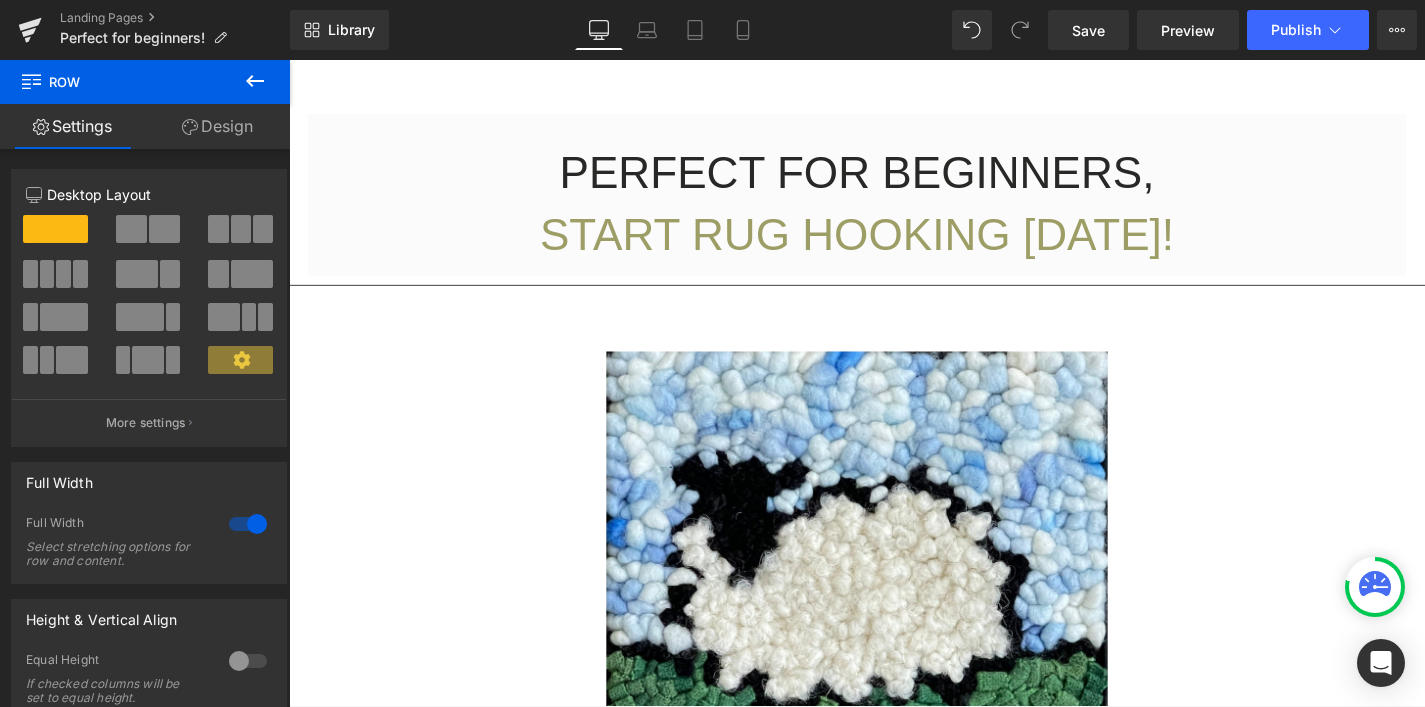 scroll, scrollTop: 952, scrollLeft: 0, axis: vertical 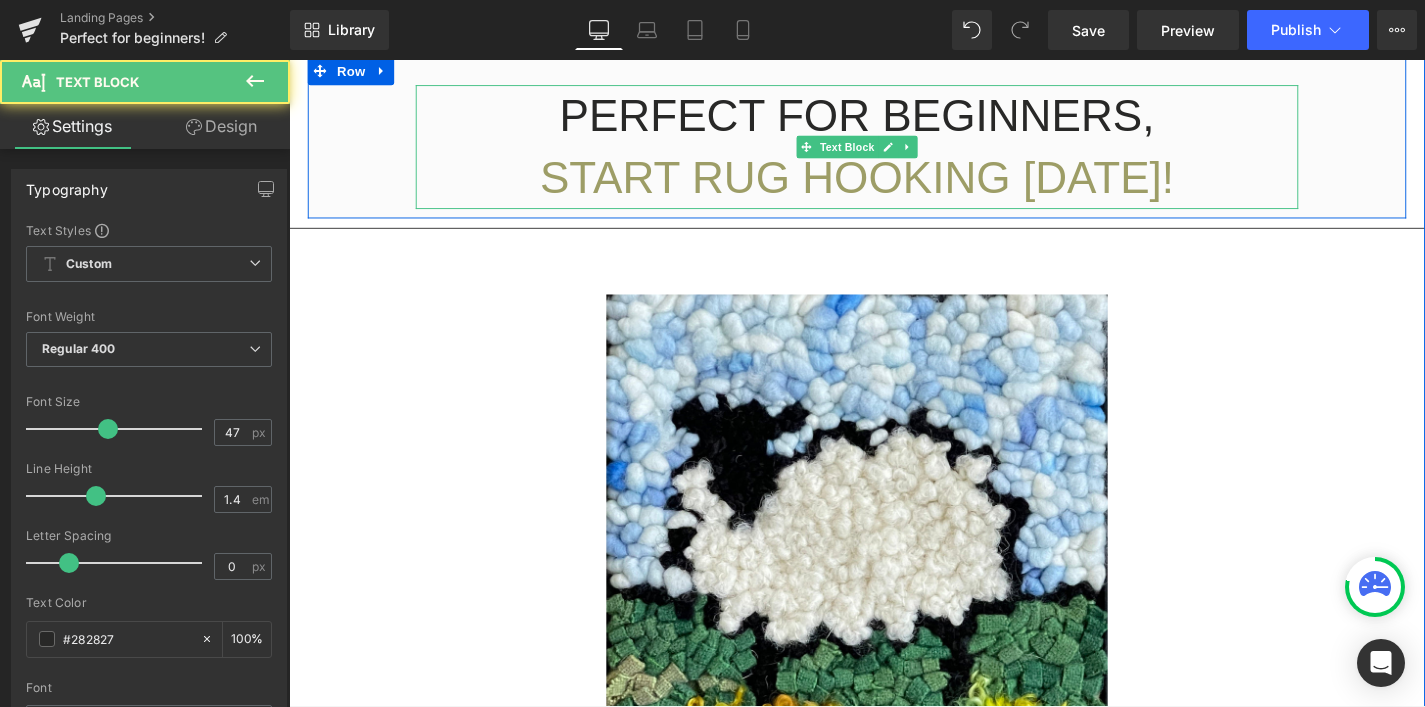 drag, startPoint x: 617, startPoint y: 124, endPoint x: 1209, endPoint y: 148, distance: 592.48627 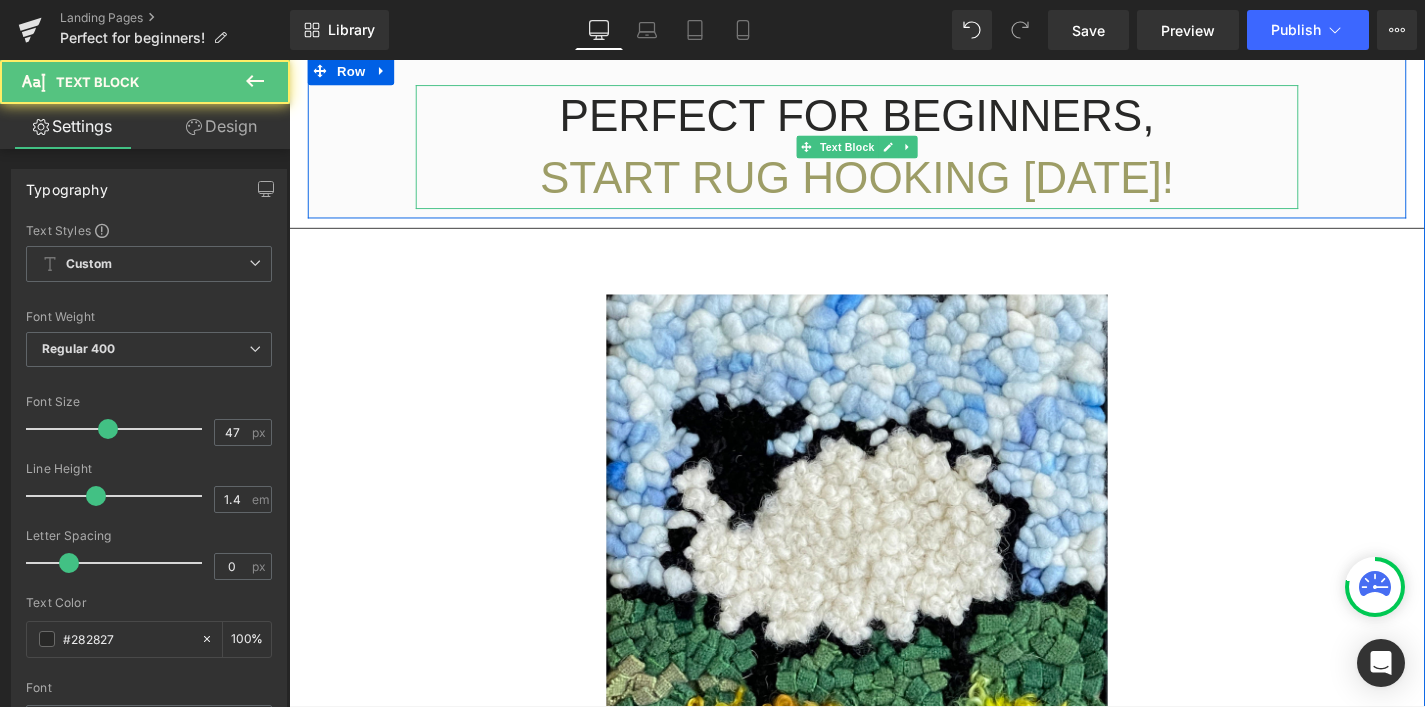click on "PERFECT FOR BEGINNERS," at bounding box center [894, 120] 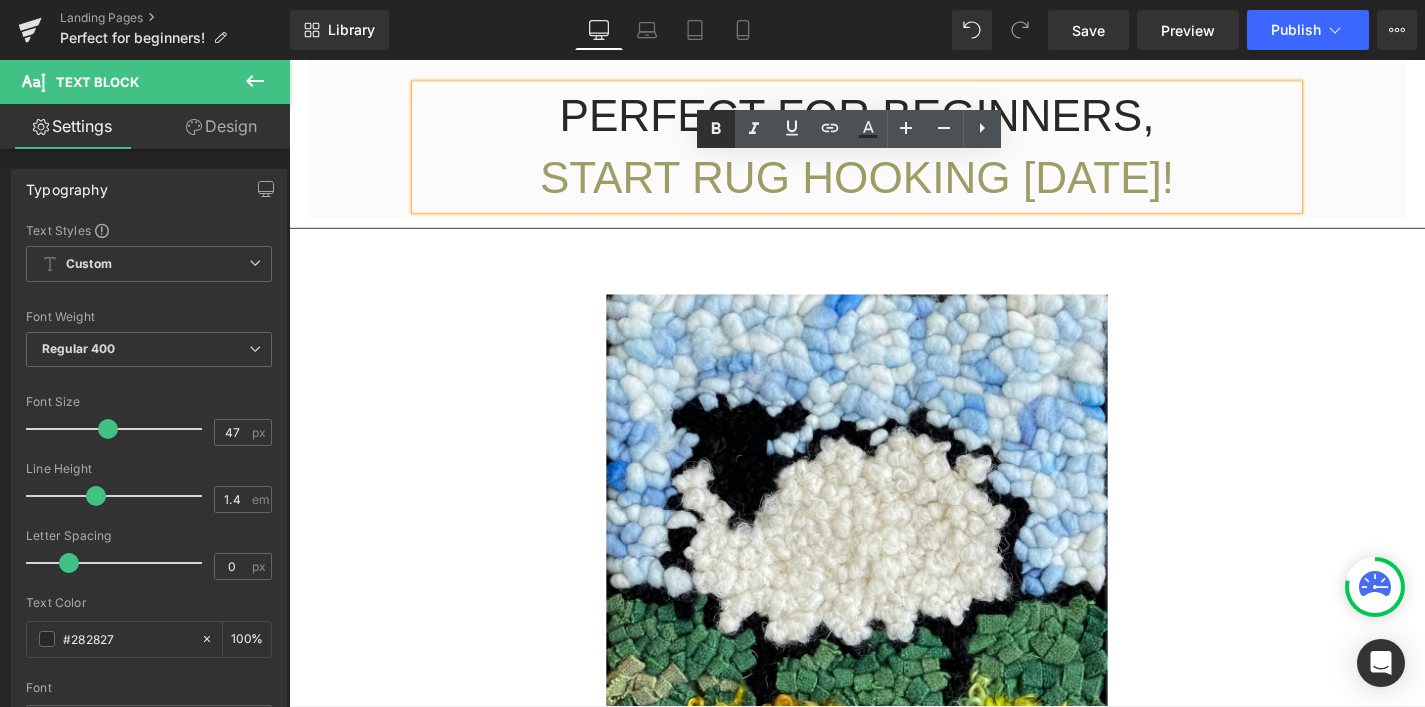 click 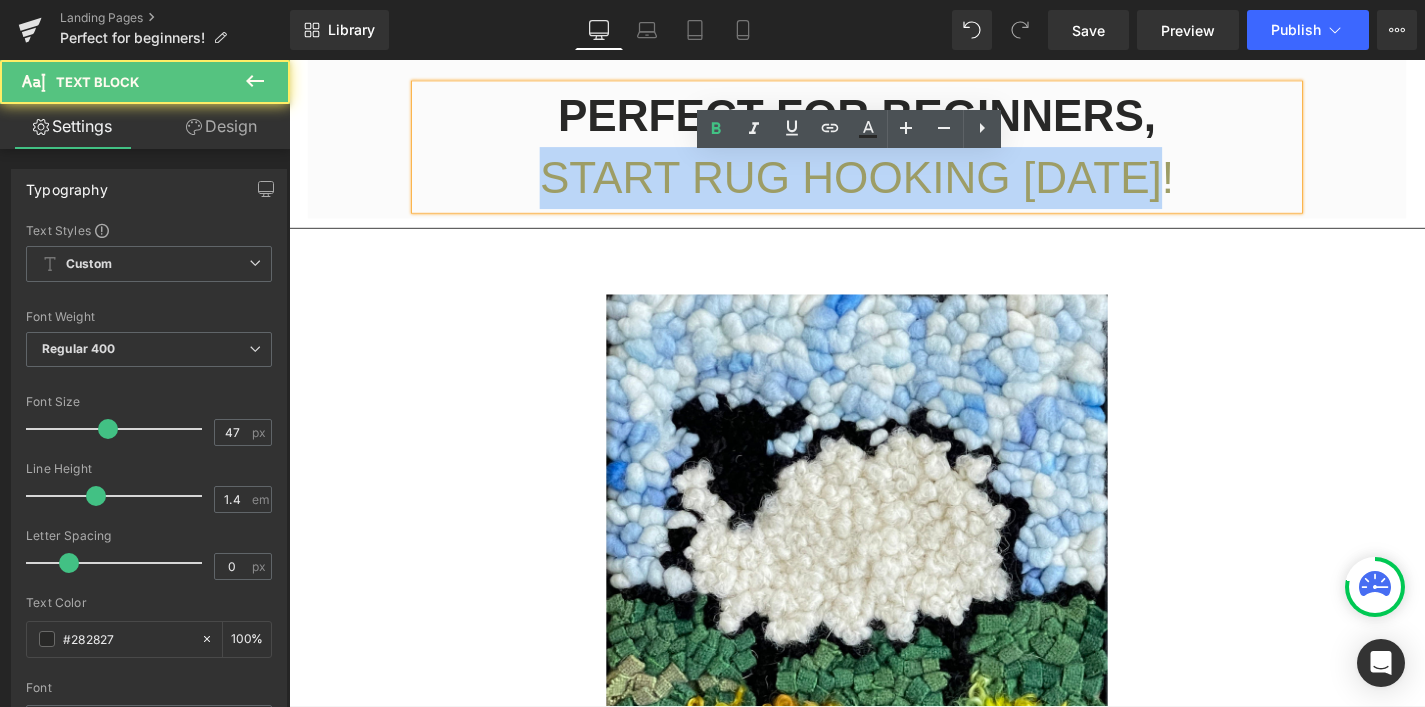 drag, startPoint x: 577, startPoint y: 184, endPoint x: 1290, endPoint y: 217, distance: 713.76324 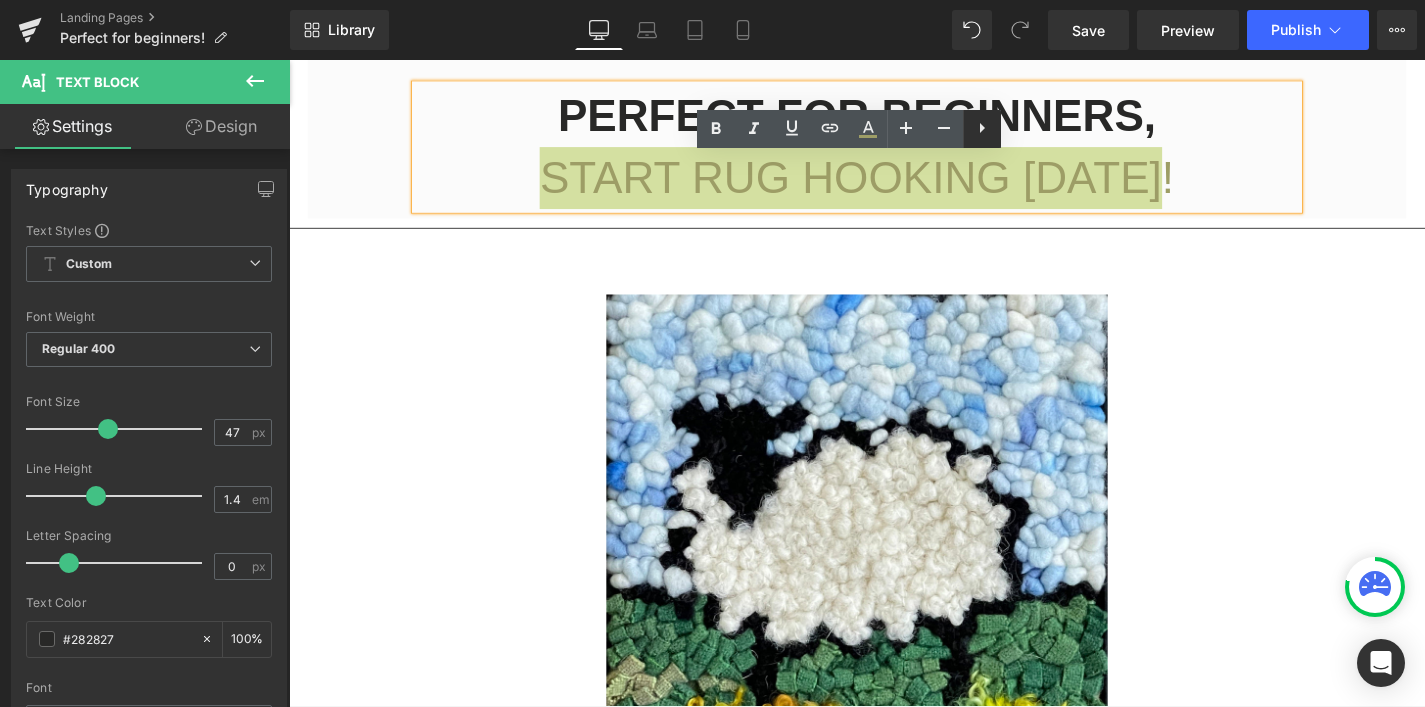 click 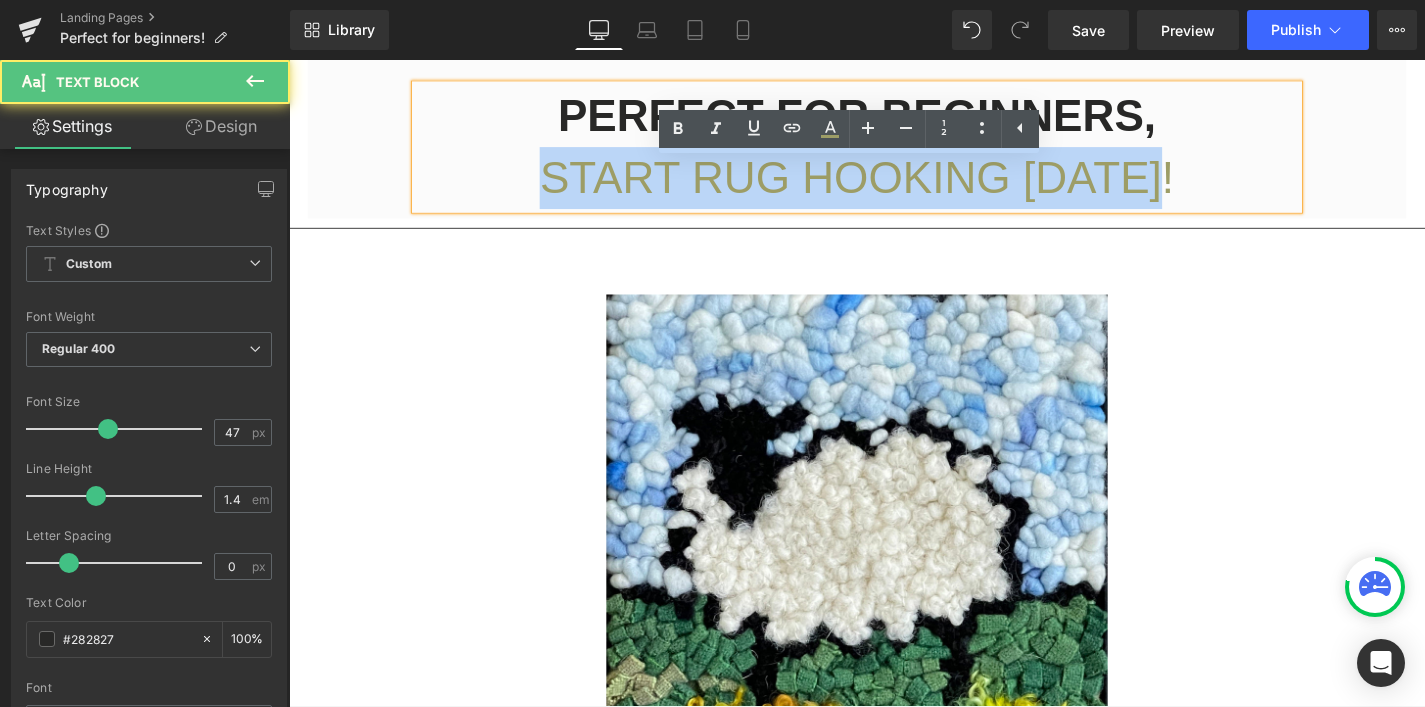 click on "START RUG HOOKING [DATE]!" at bounding box center [894, 185] 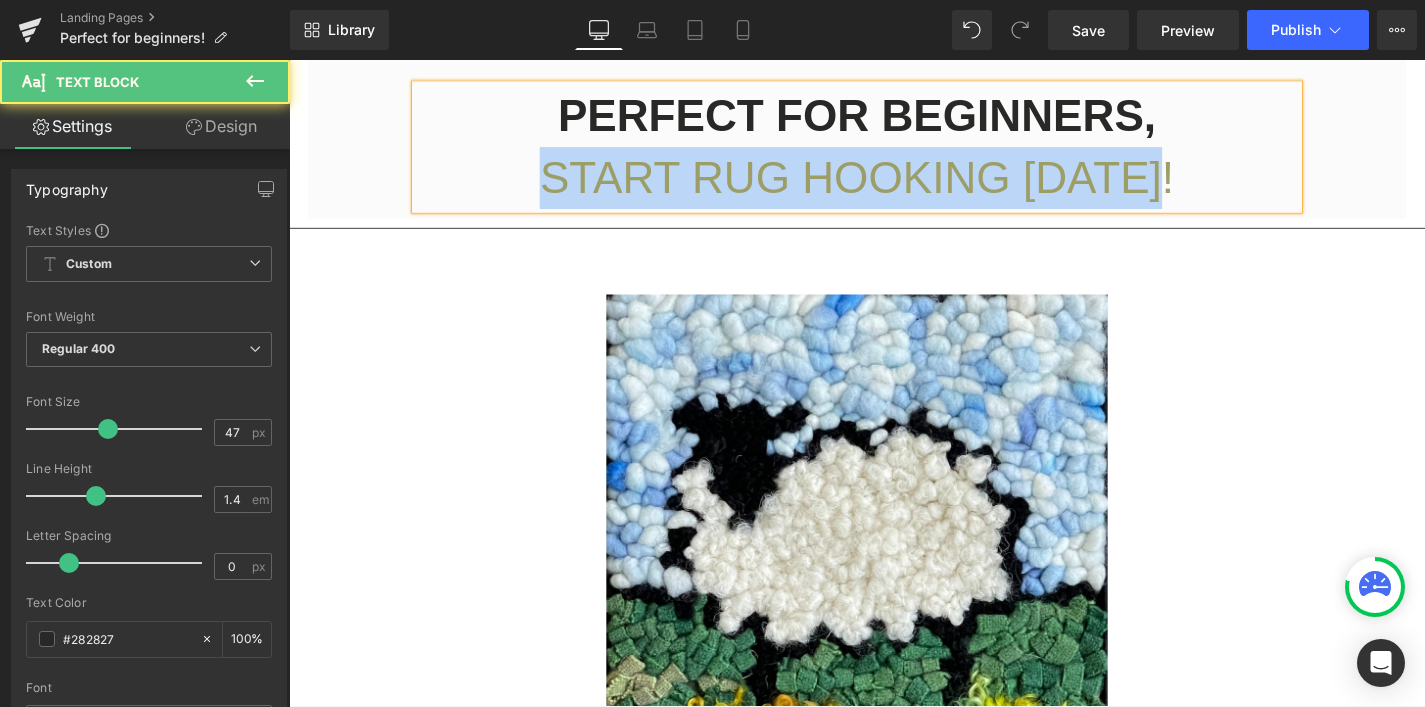 drag, startPoint x: 579, startPoint y: 197, endPoint x: 1276, endPoint y: 228, distance: 697.689 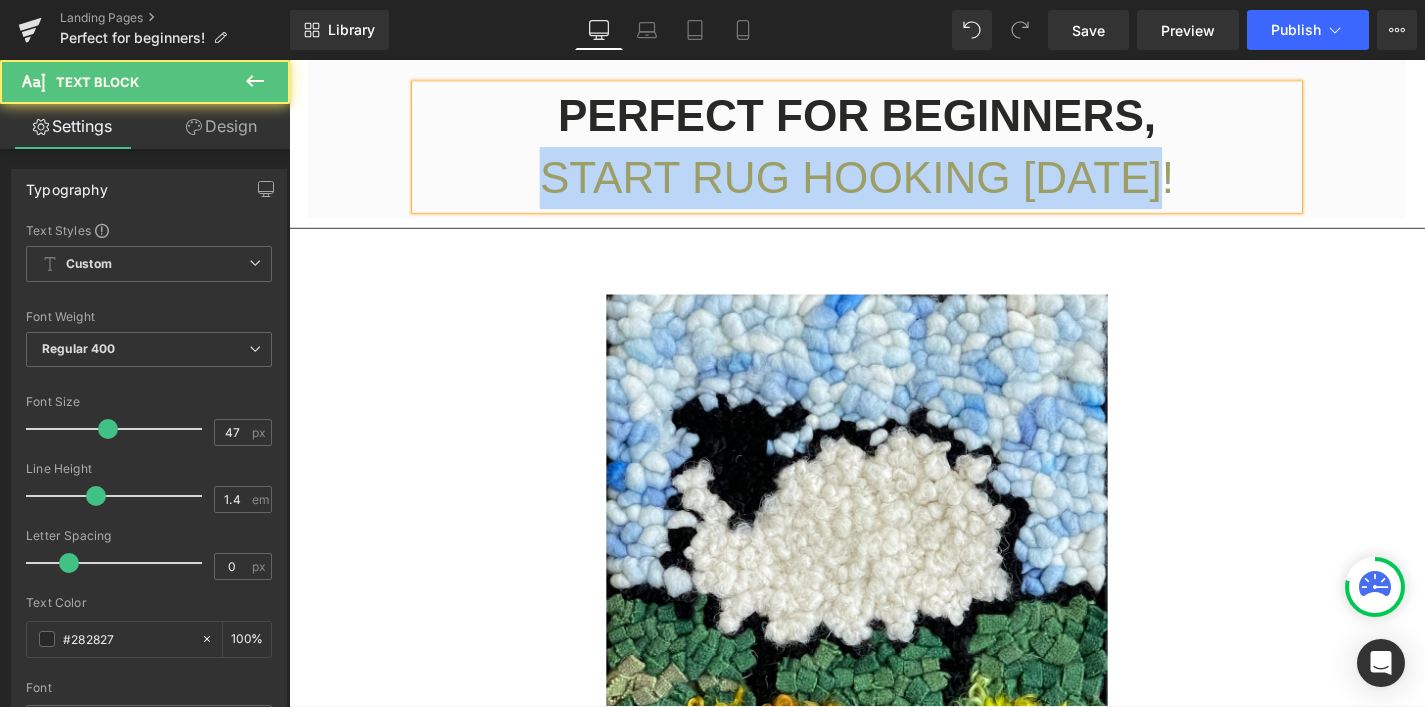 click on "START RUG HOOKING [DATE]!" at bounding box center (894, 186) 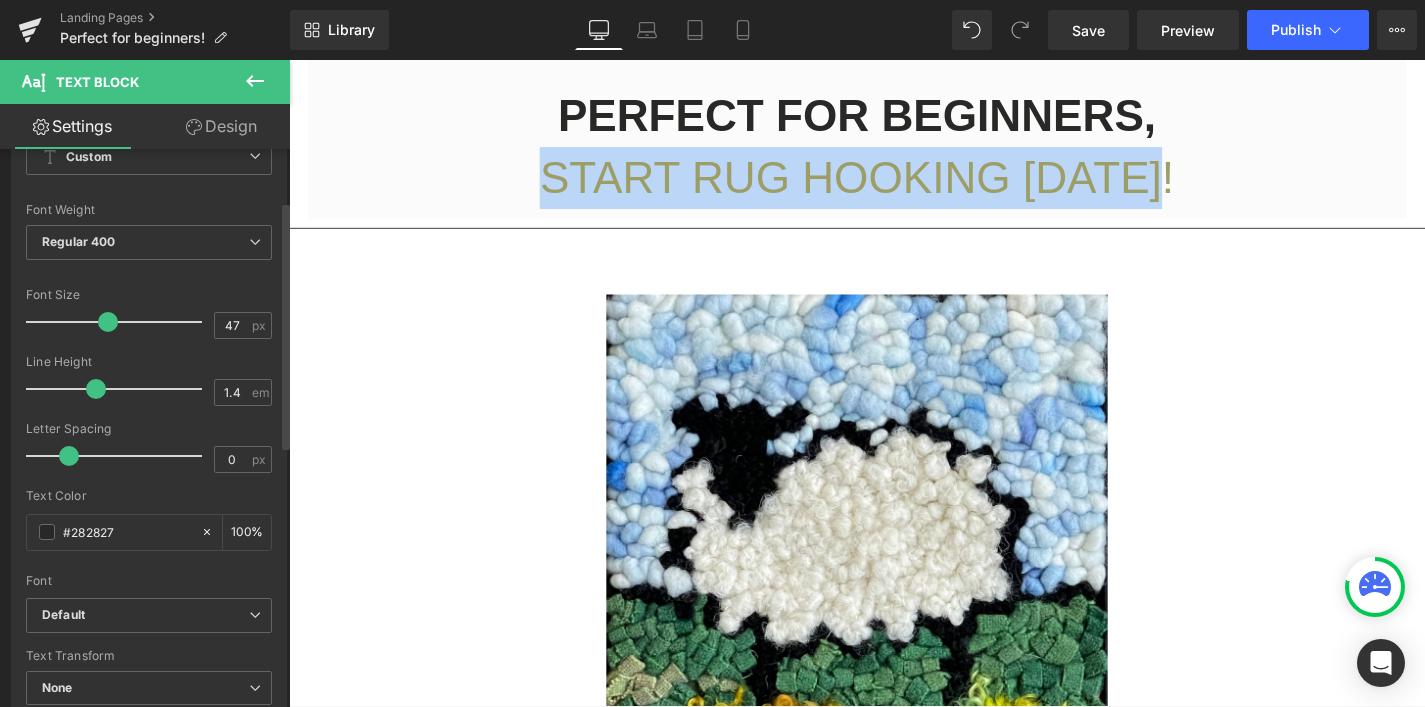 scroll, scrollTop: 70, scrollLeft: 0, axis: vertical 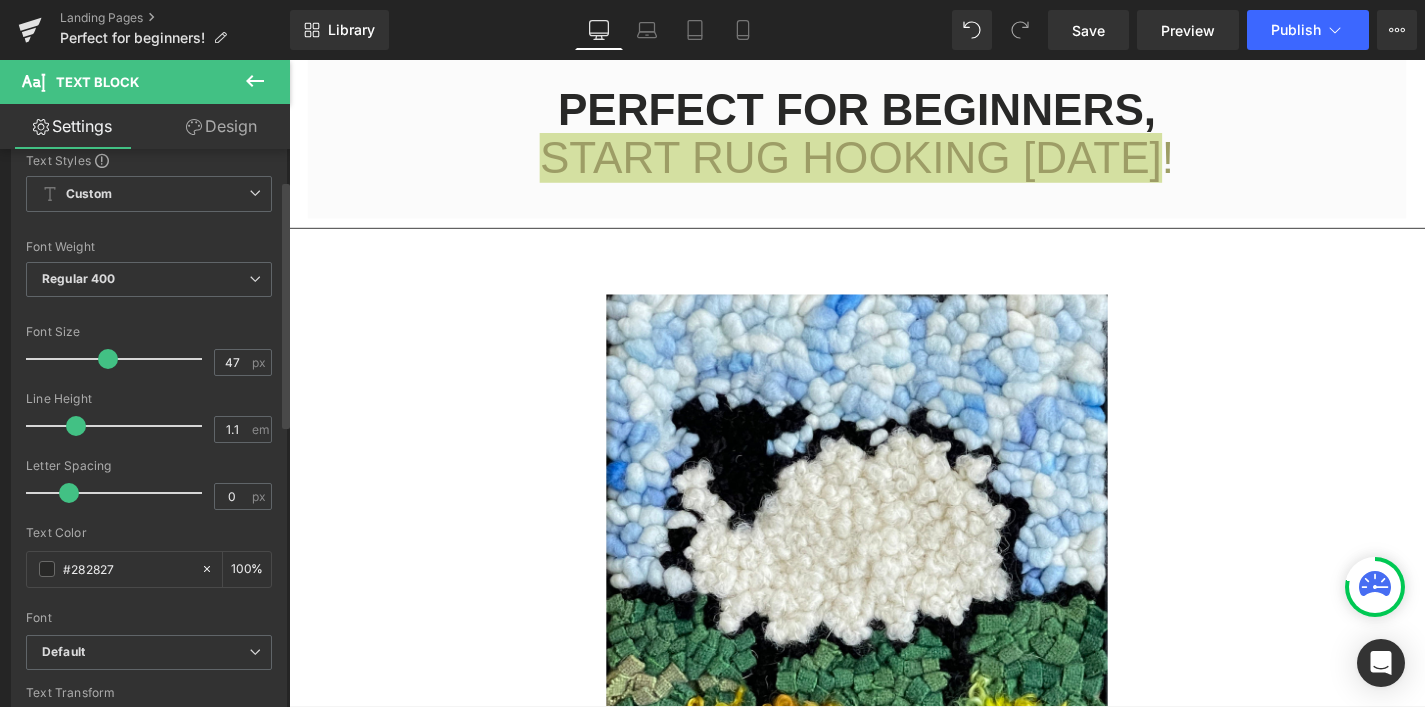 type on "1.2" 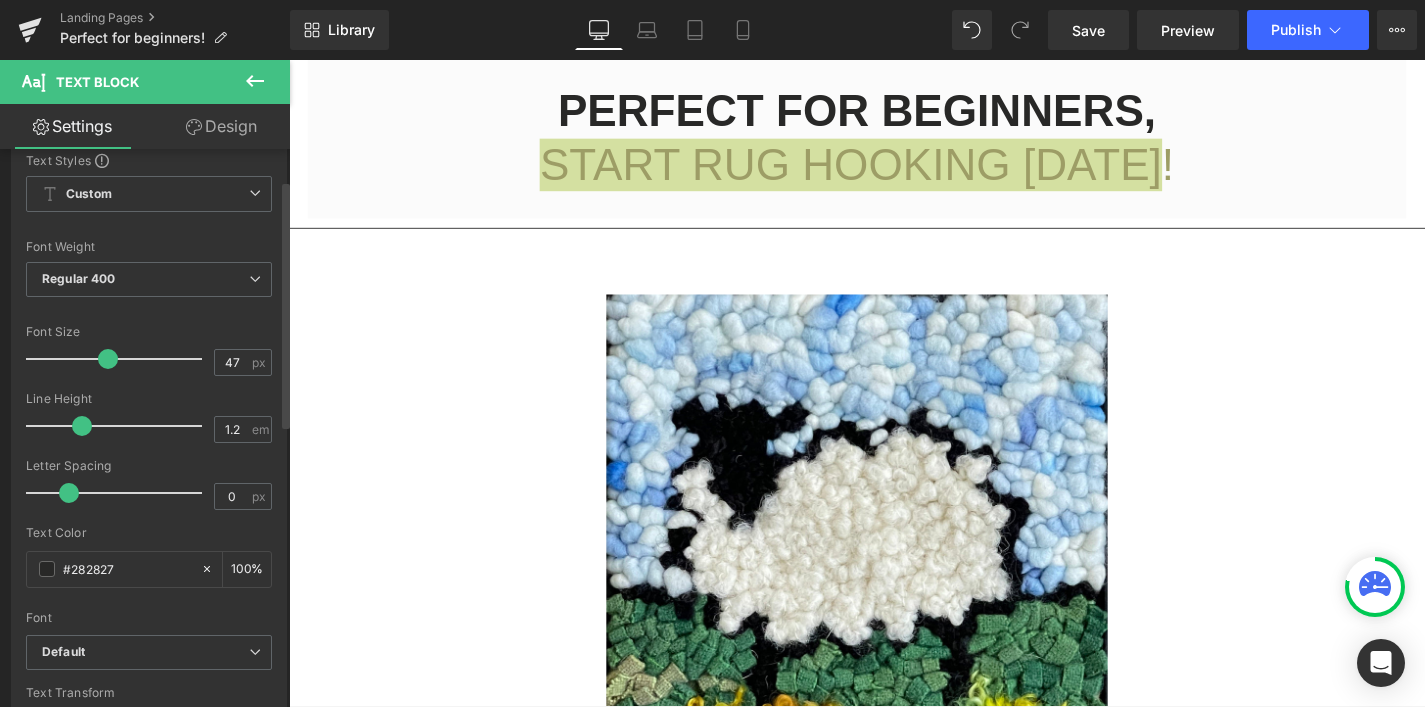 drag, startPoint x: 91, startPoint y: 426, endPoint x: 76, endPoint y: 425, distance: 15.033297 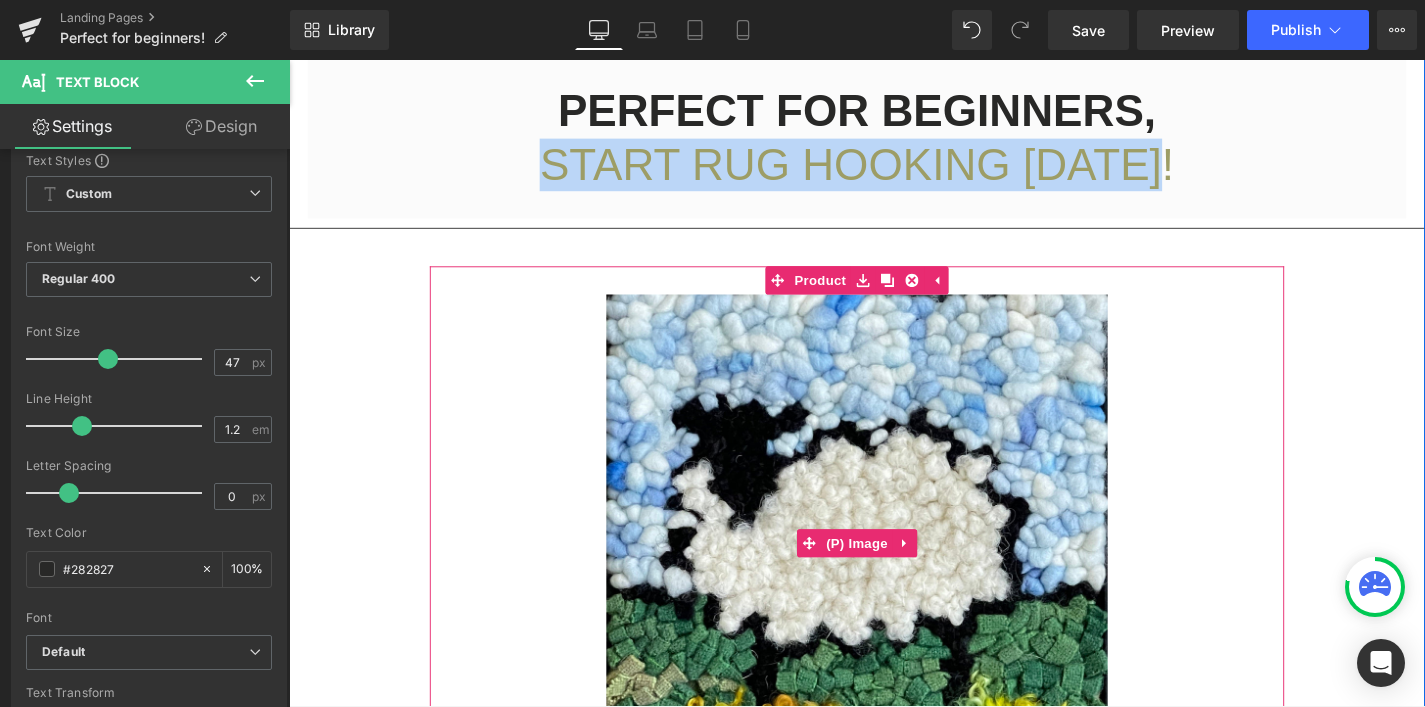 click on "Sale Off" at bounding box center [894, 575] 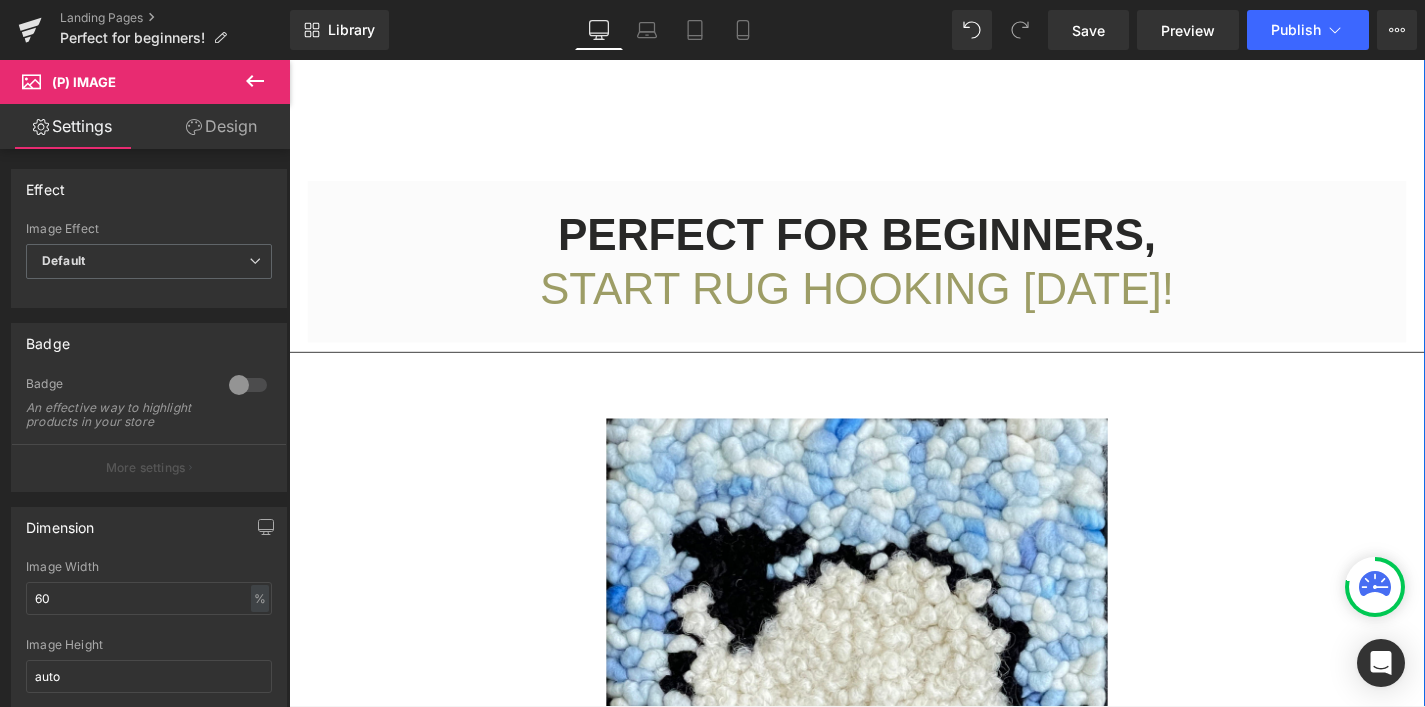 scroll, scrollTop: 821, scrollLeft: 0, axis: vertical 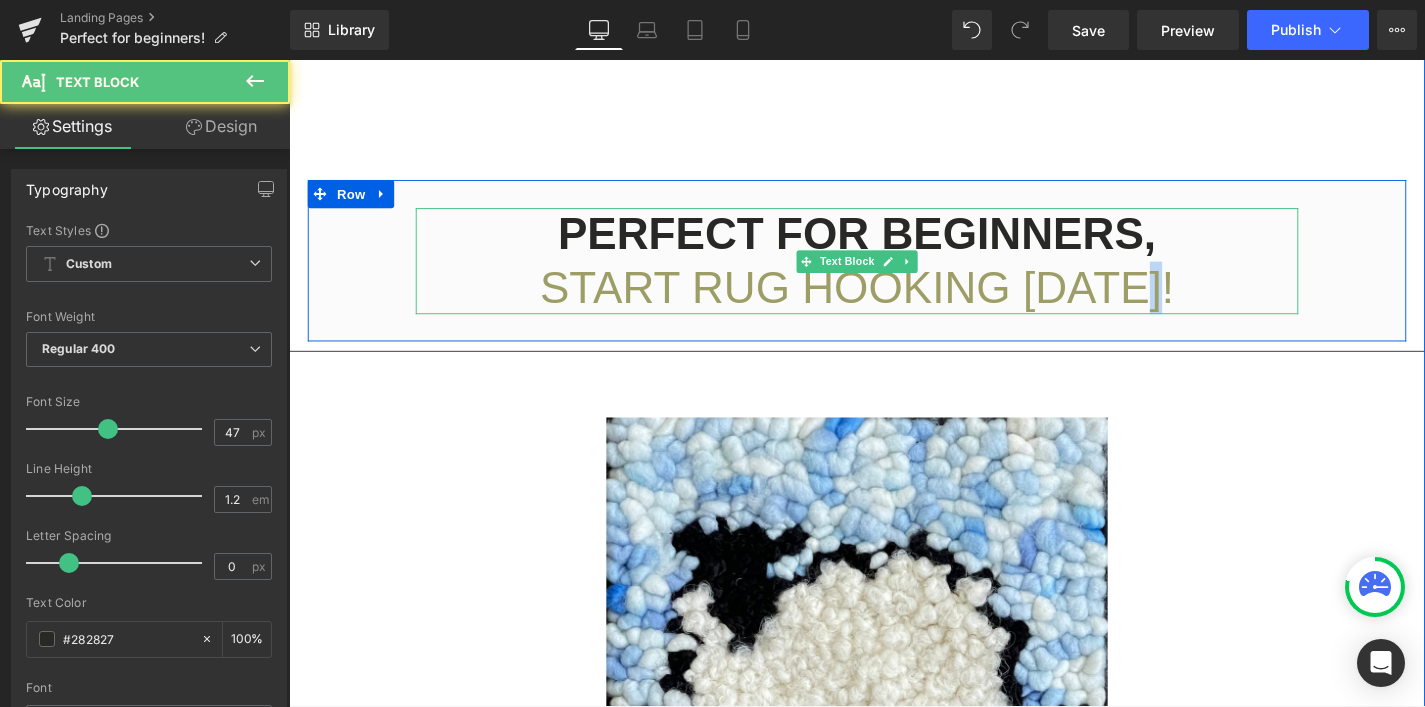drag, startPoint x: 1196, startPoint y: 298, endPoint x: 1226, endPoint y: 298, distance: 30 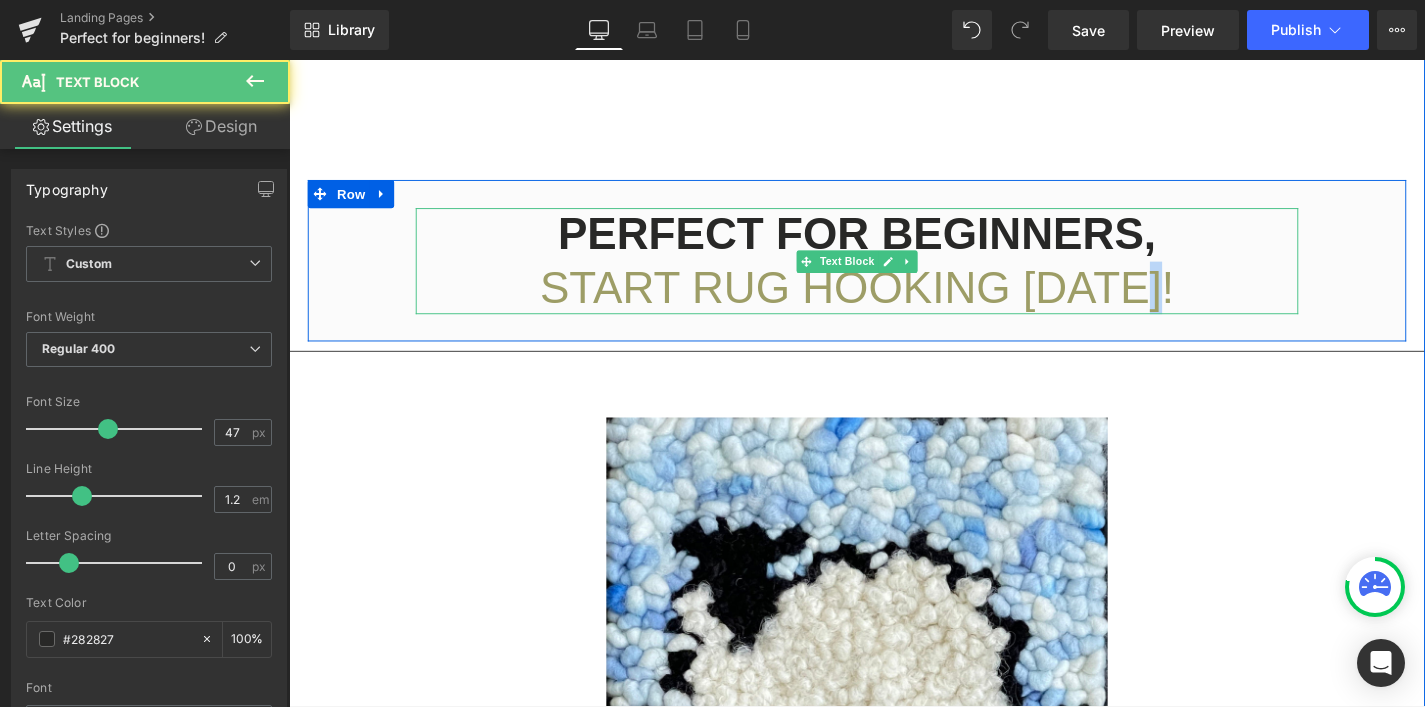 click on "START RUG HOOKING [DATE]!" at bounding box center (894, 303) 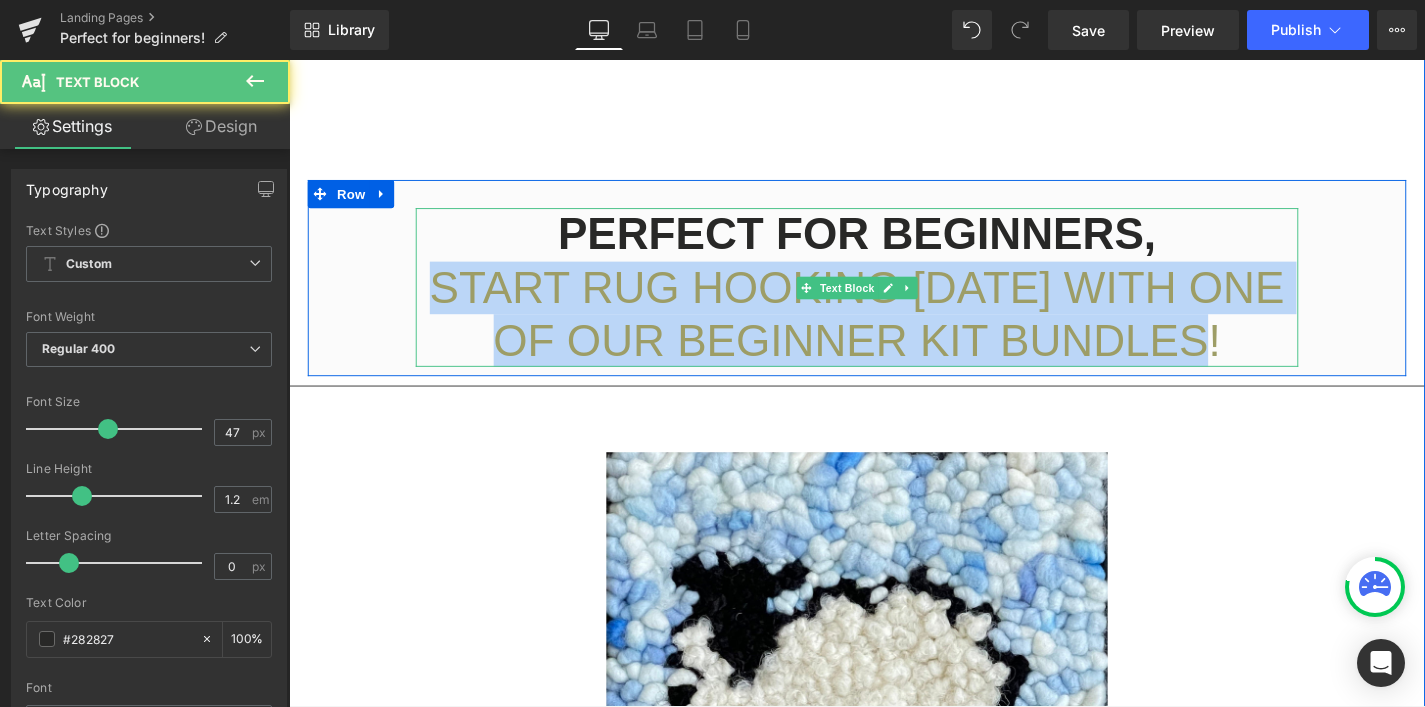 drag, startPoint x: 444, startPoint y: 295, endPoint x: 1229, endPoint y: 373, distance: 788.86566 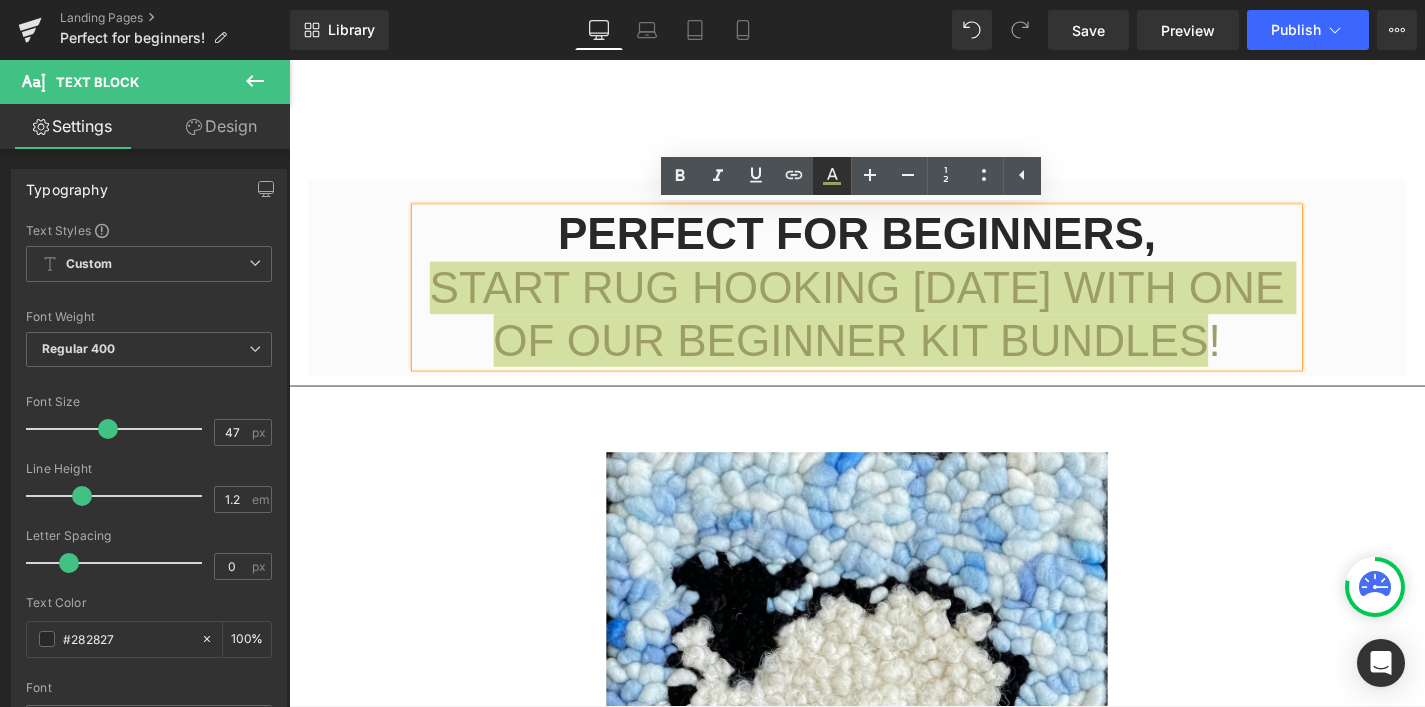 click 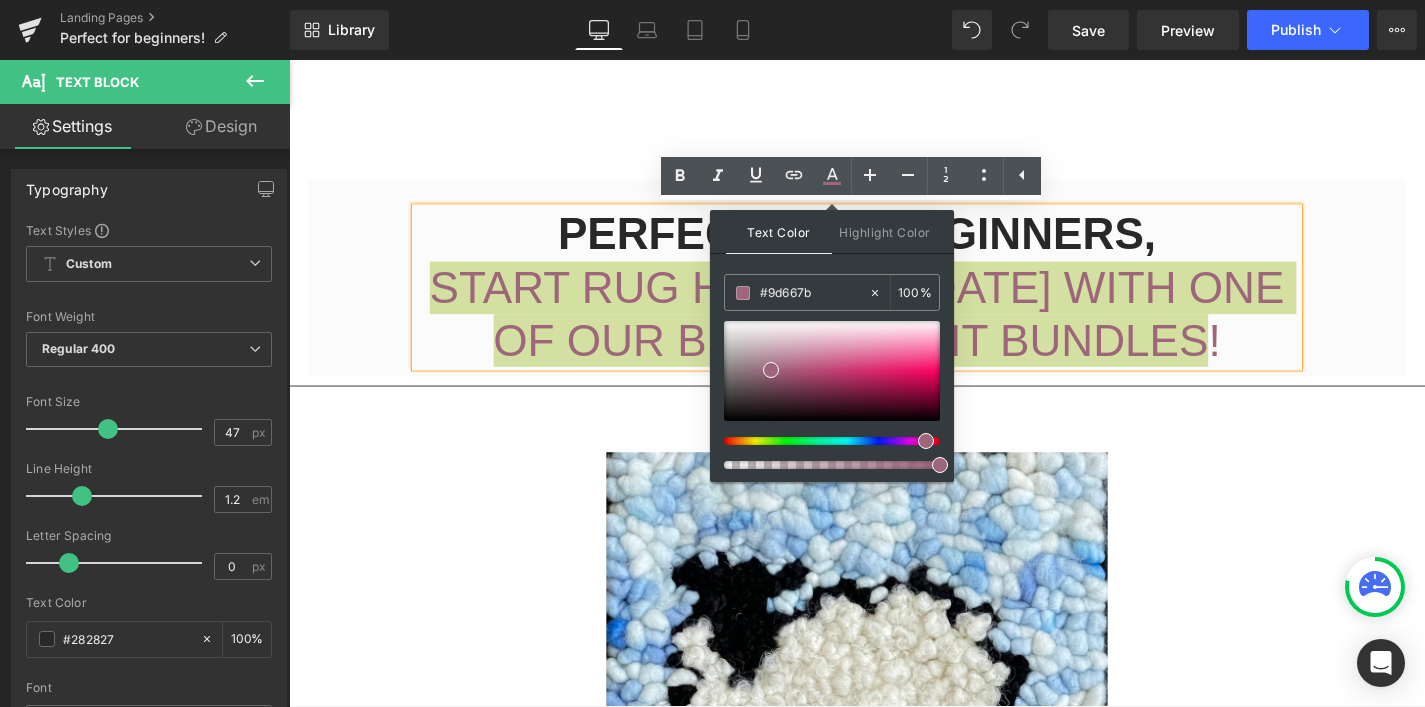 click at bounding box center (824, 441) 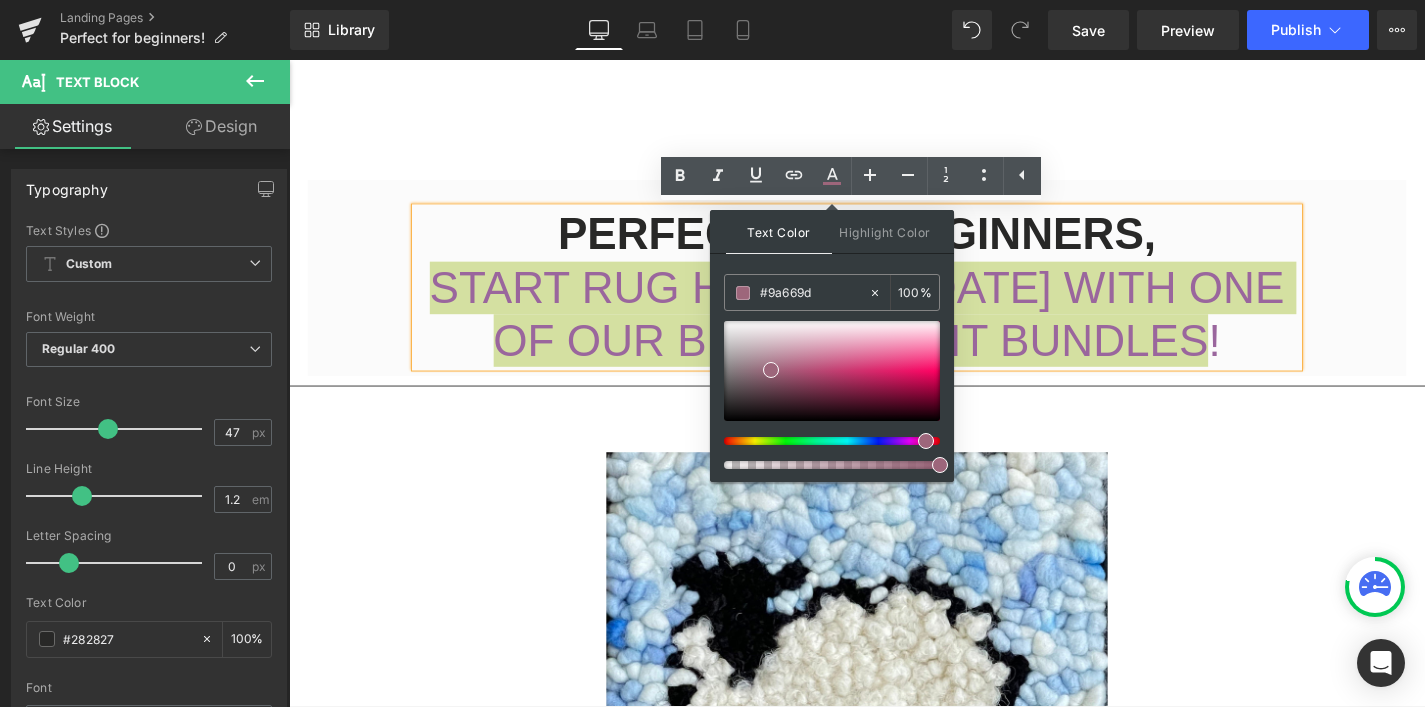 click at bounding box center [824, 441] 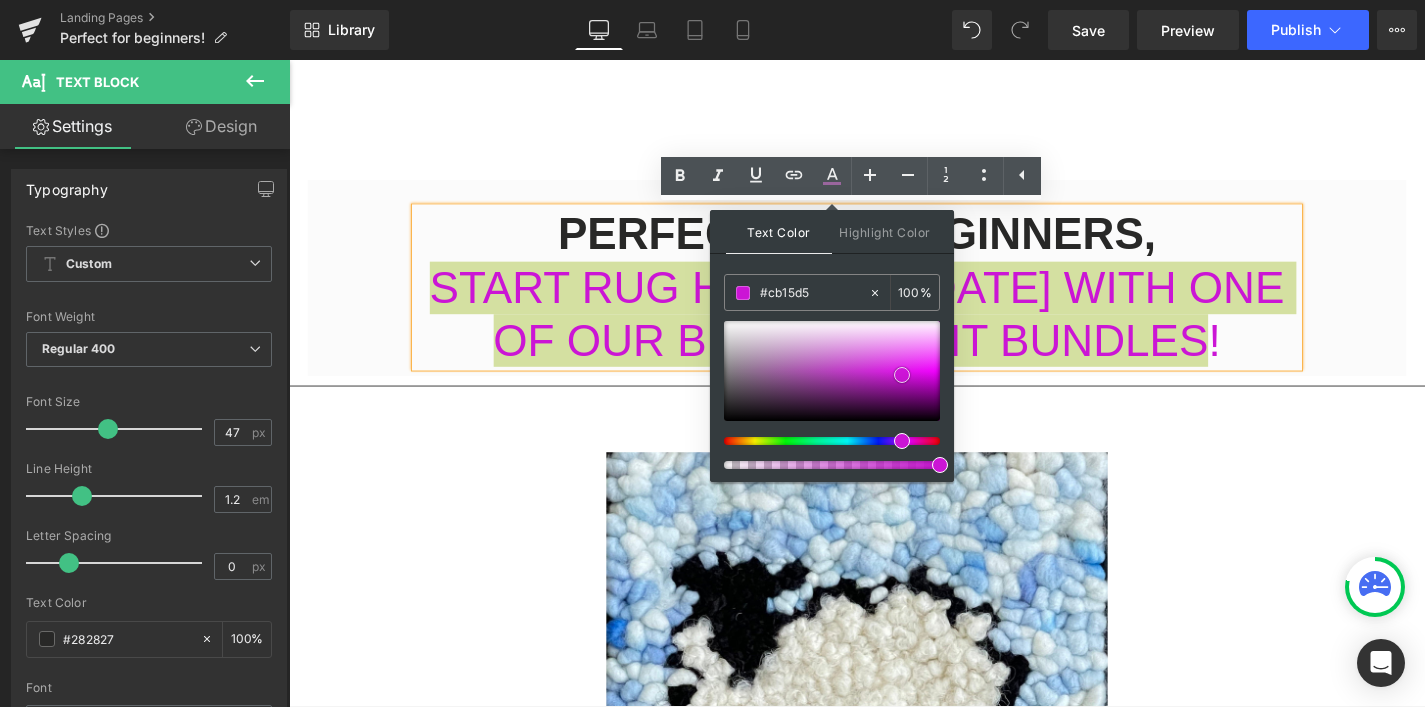 click at bounding box center [832, 371] 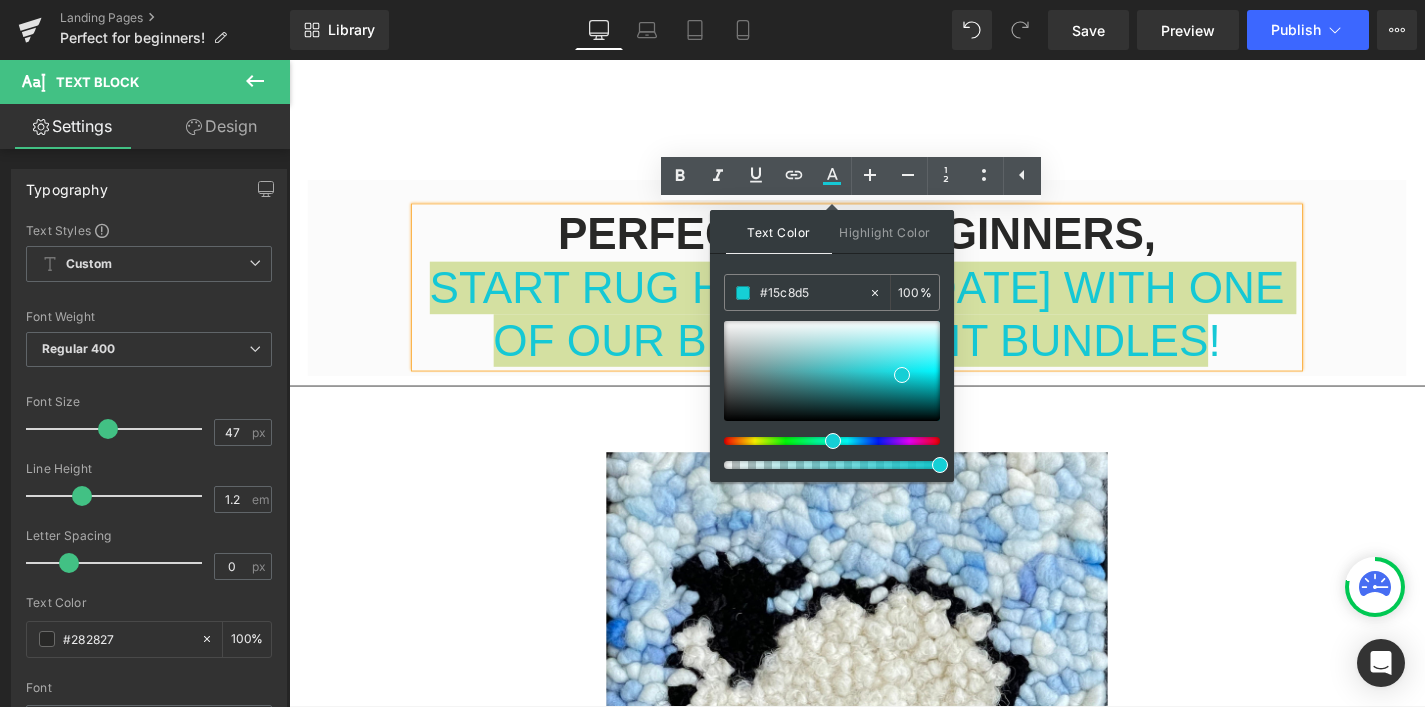 drag, startPoint x: 893, startPoint y: 441, endPoint x: 827, endPoint y: 436, distance: 66.189125 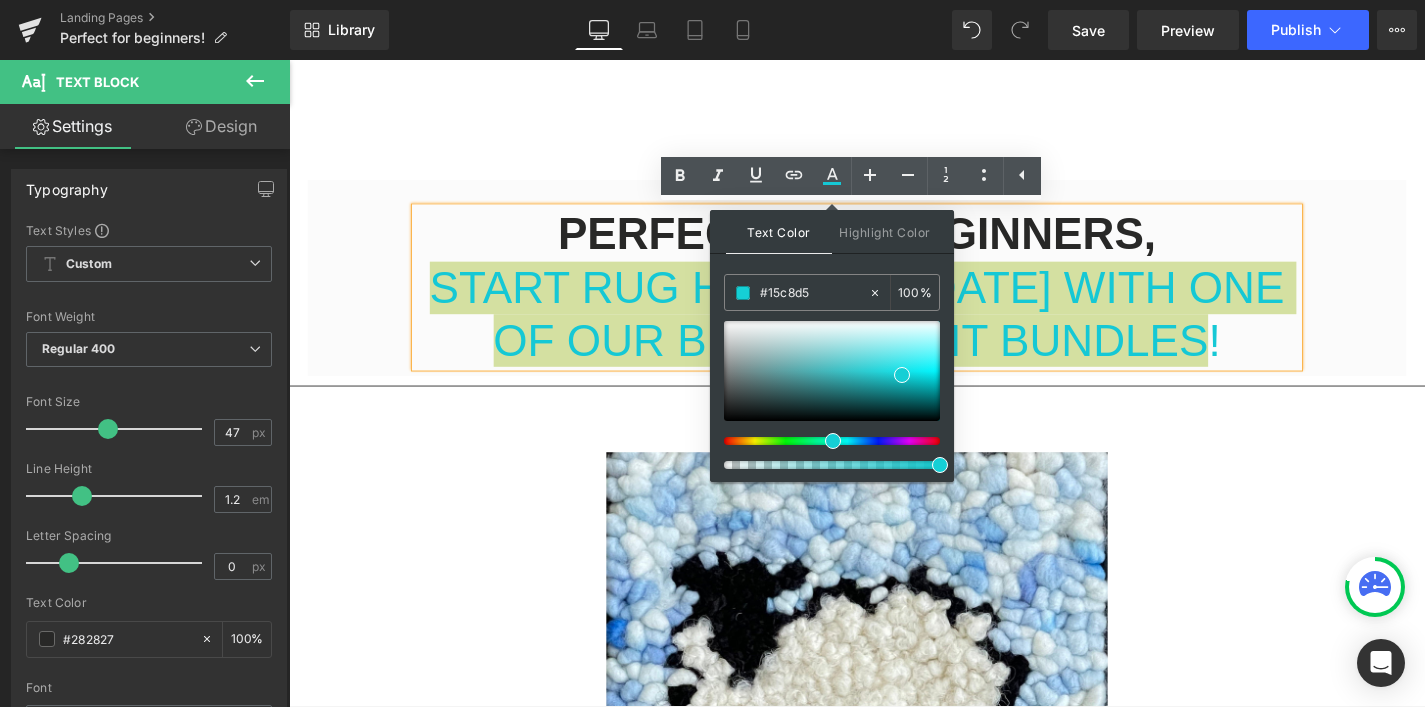 click at bounding box center (824, 441) 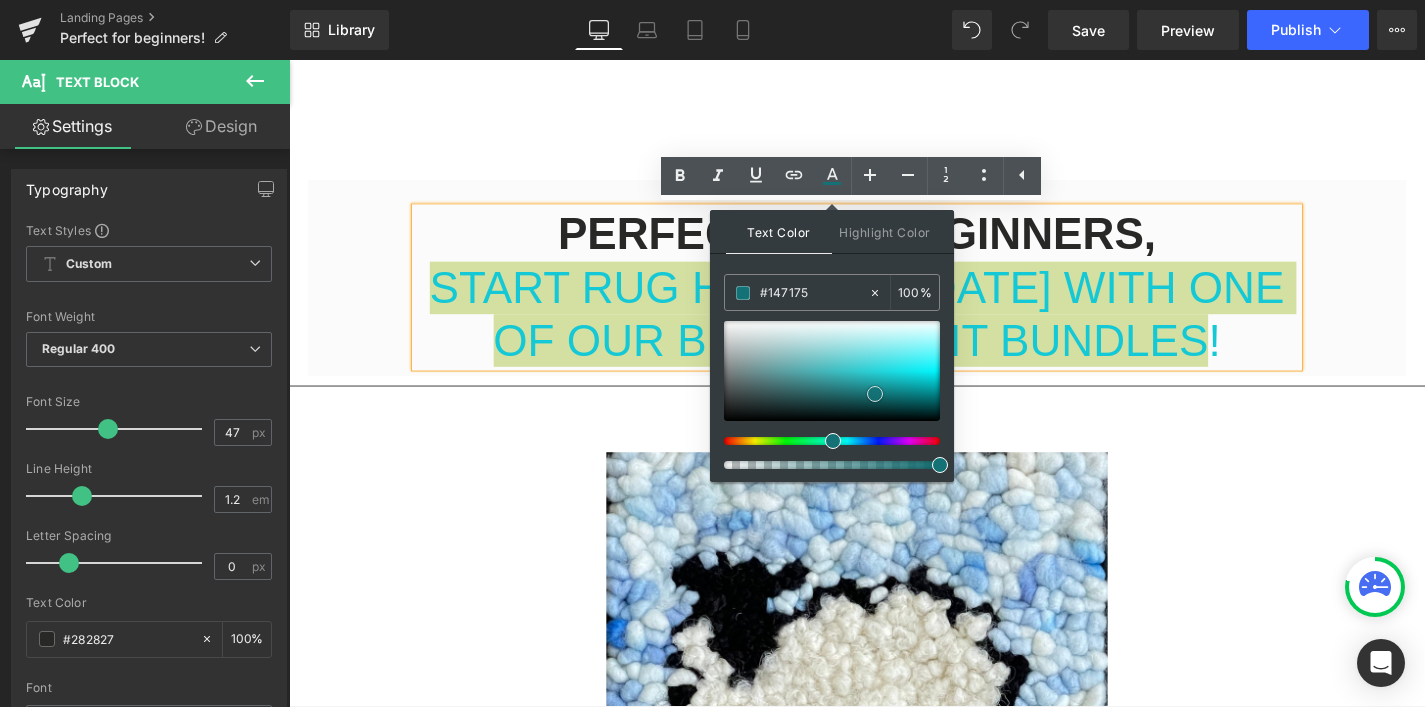 click at bounding box center [832, 371] 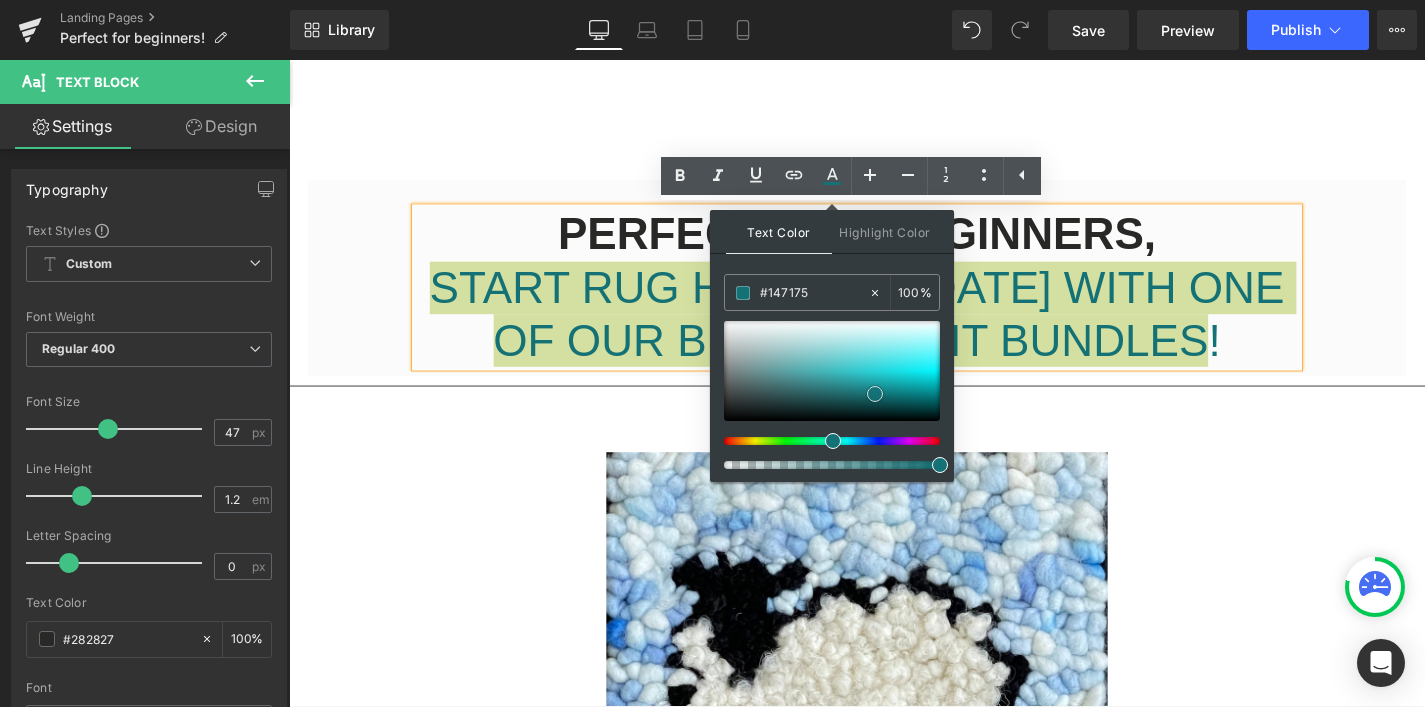 type on "#11888c" 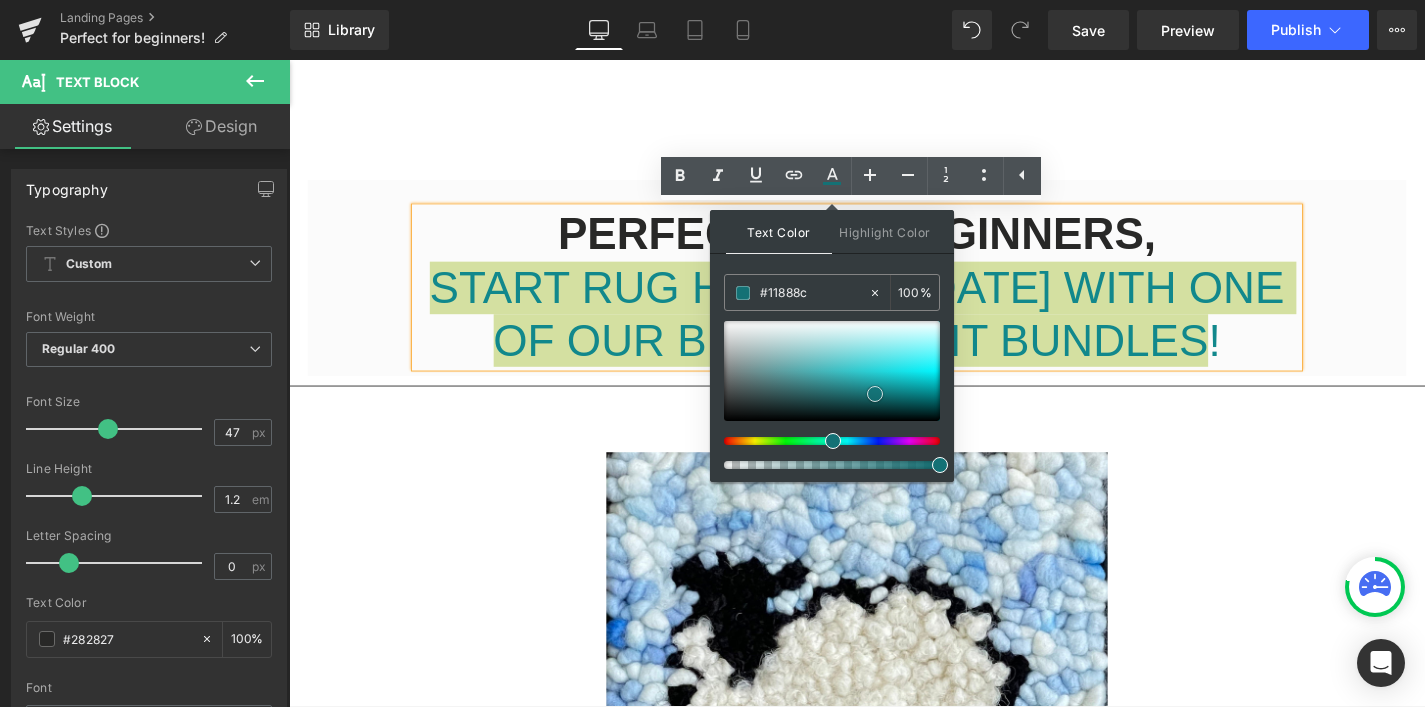 click at bounding box center (832, 371) 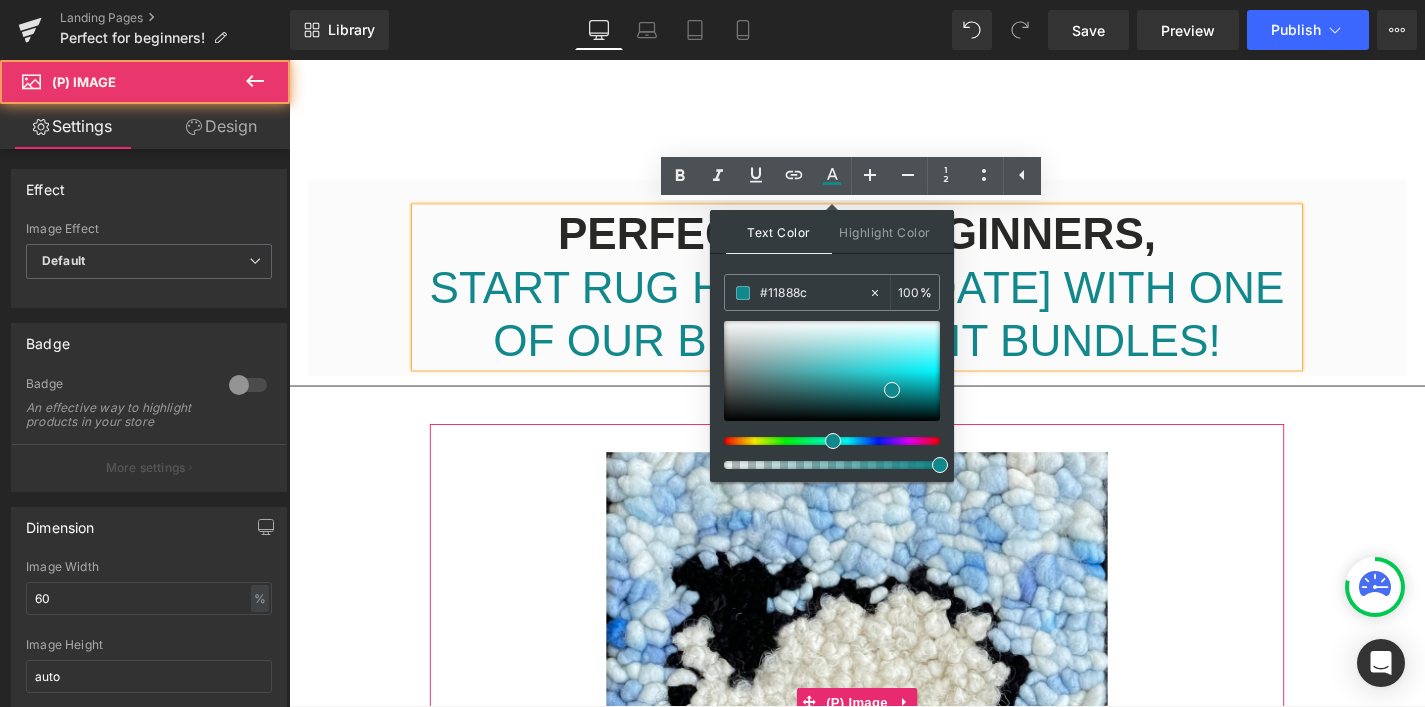 click on "Sale Off" at bounding box center [894, 743] 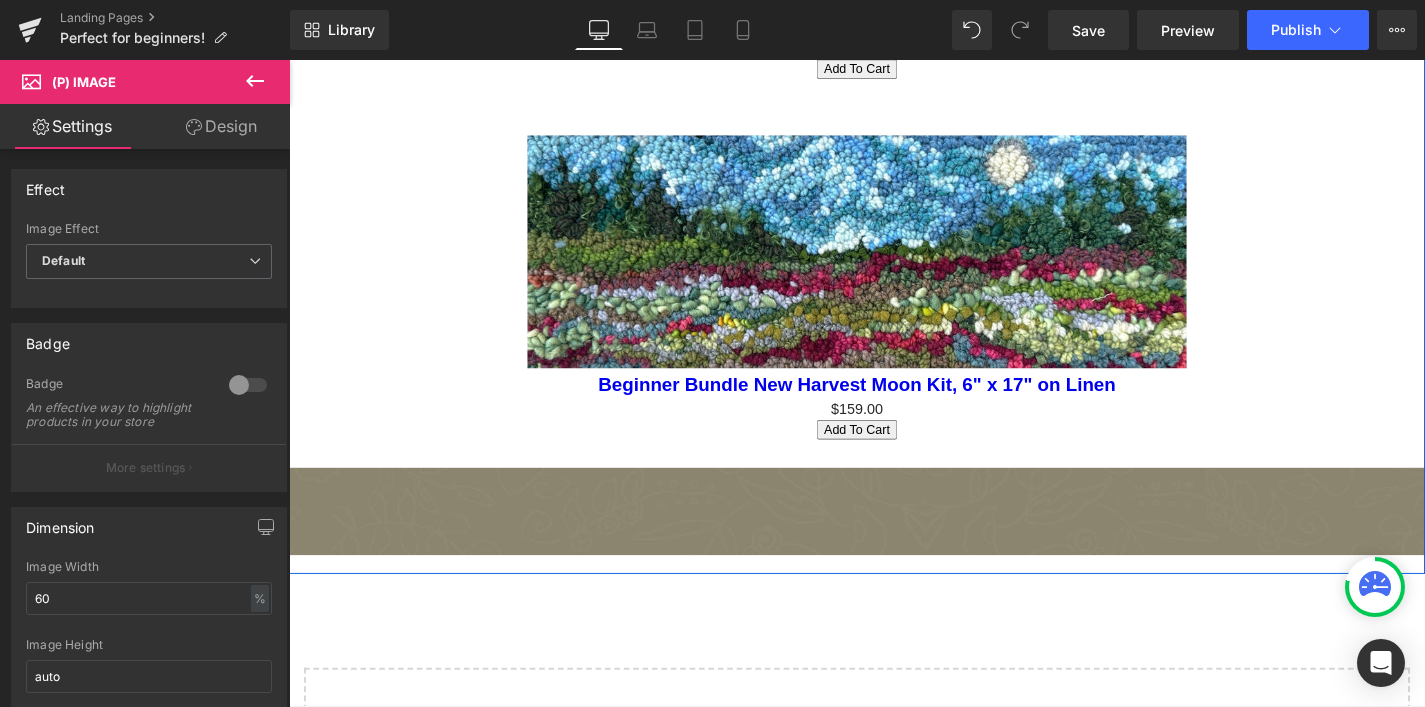 scroll, scrollTop: 1829, scrollLeft: 0, axis: vertical 